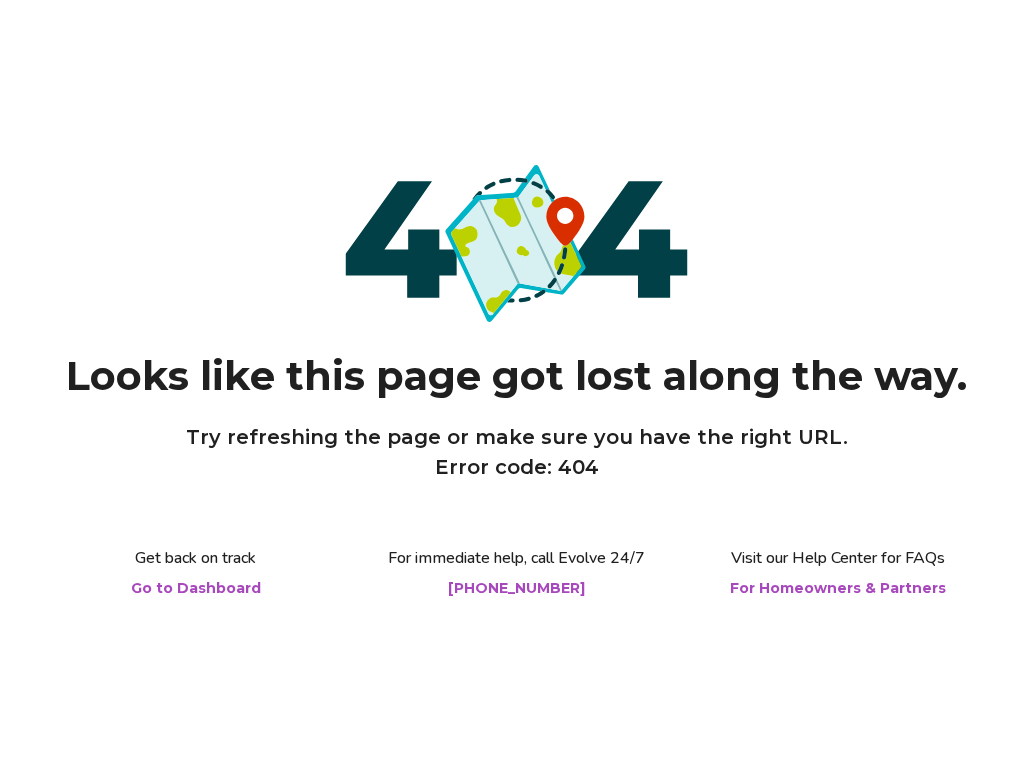 scroll, scrollTop: 0, scrollLeft: 0, axis: both 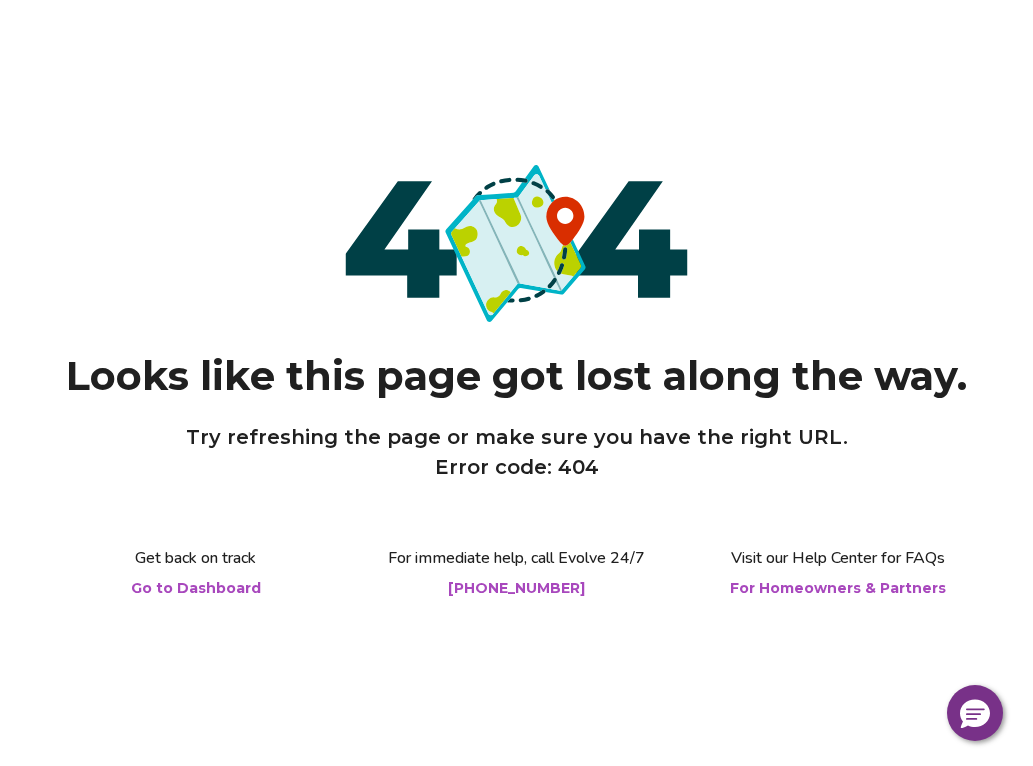 click on "Go to Dashboard" at bounding box center (196, 588) 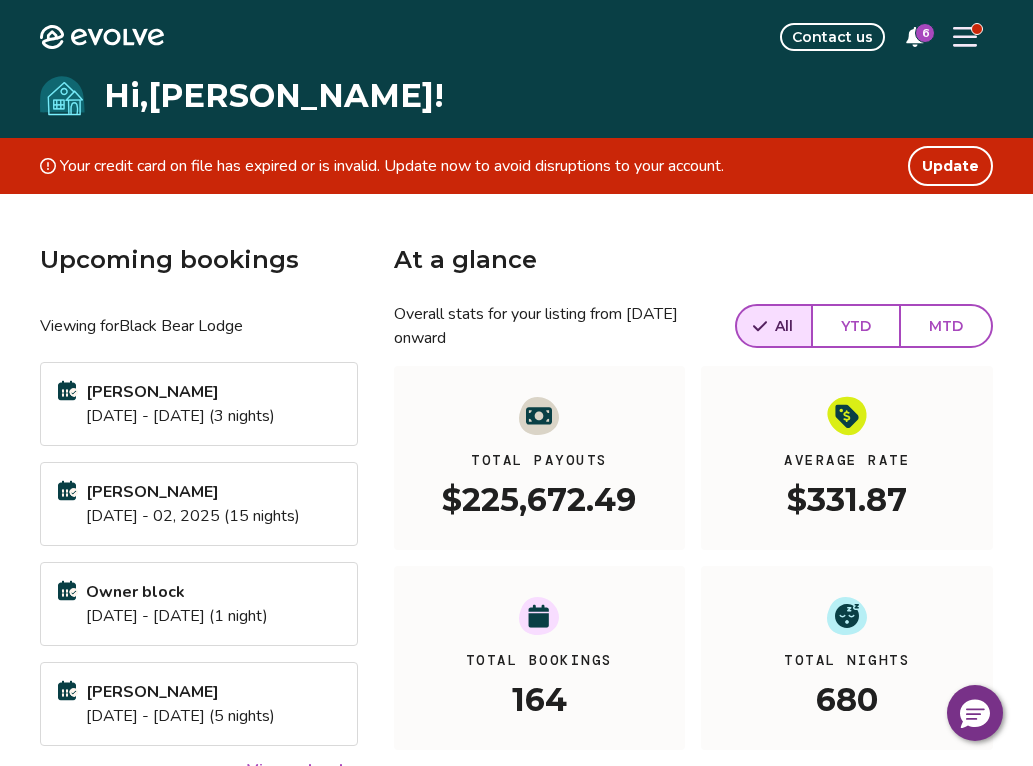 click at bounding box center (965, 37) 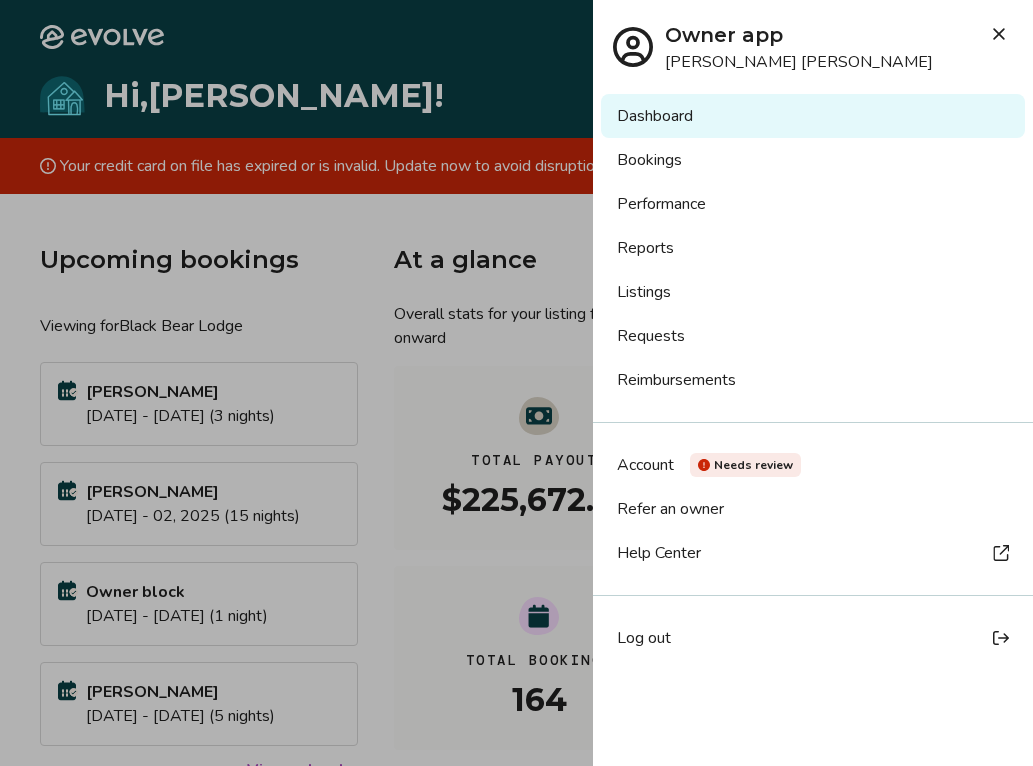 click on "Bookings" at bounding box center (813, 160) 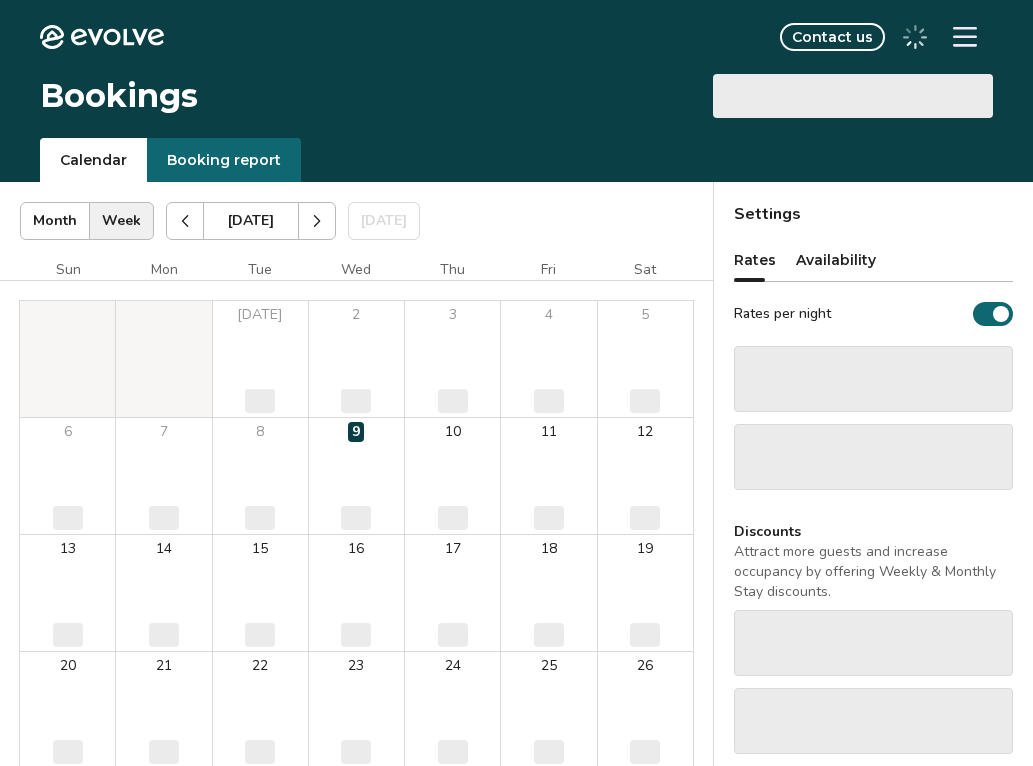 scroll, scrollTop: 0, scrollLeft: 0, axis: both 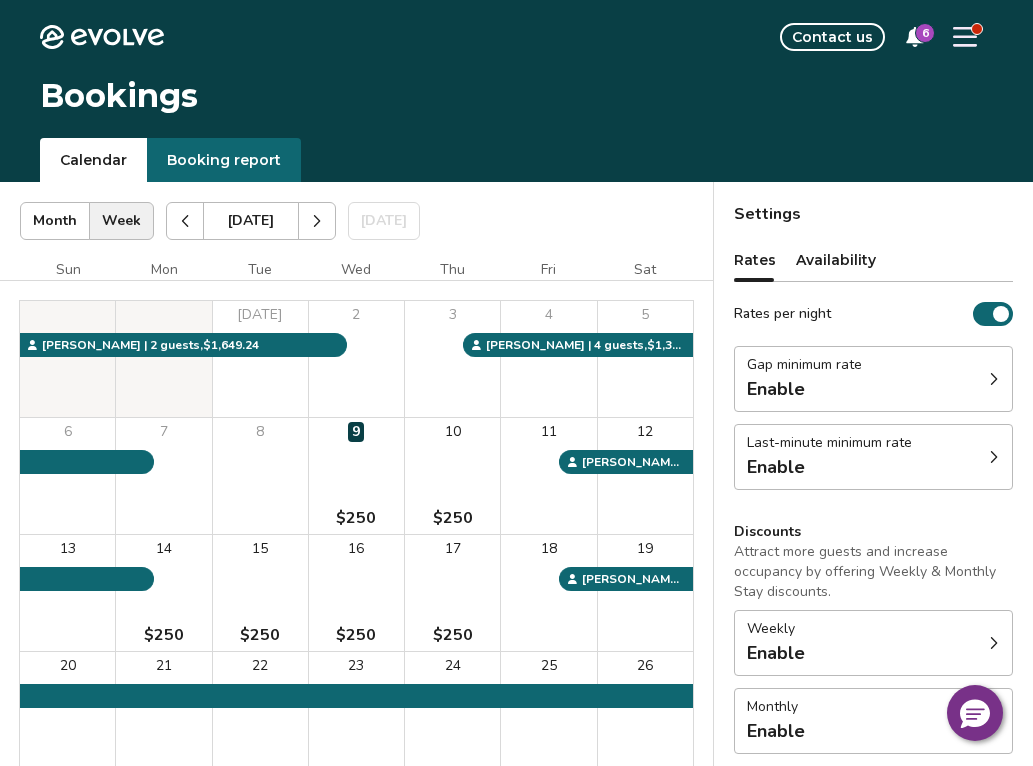 click 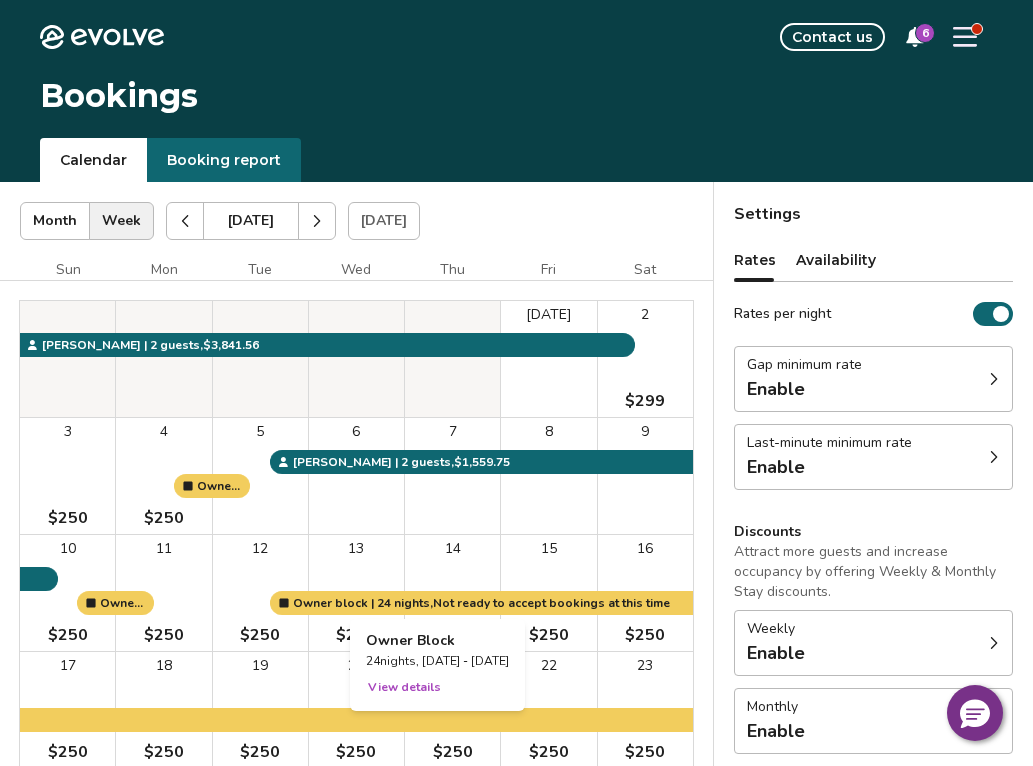 click at bounding box center [452, 593] 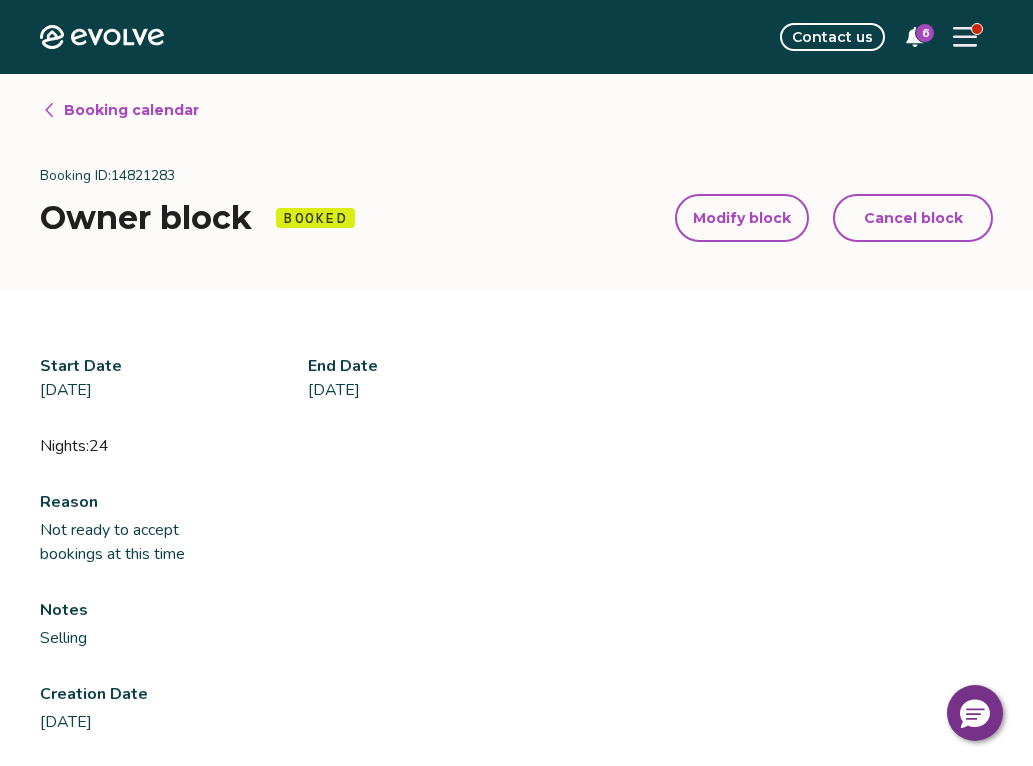 click on "Cancel block" at bounding box center (913, 218) 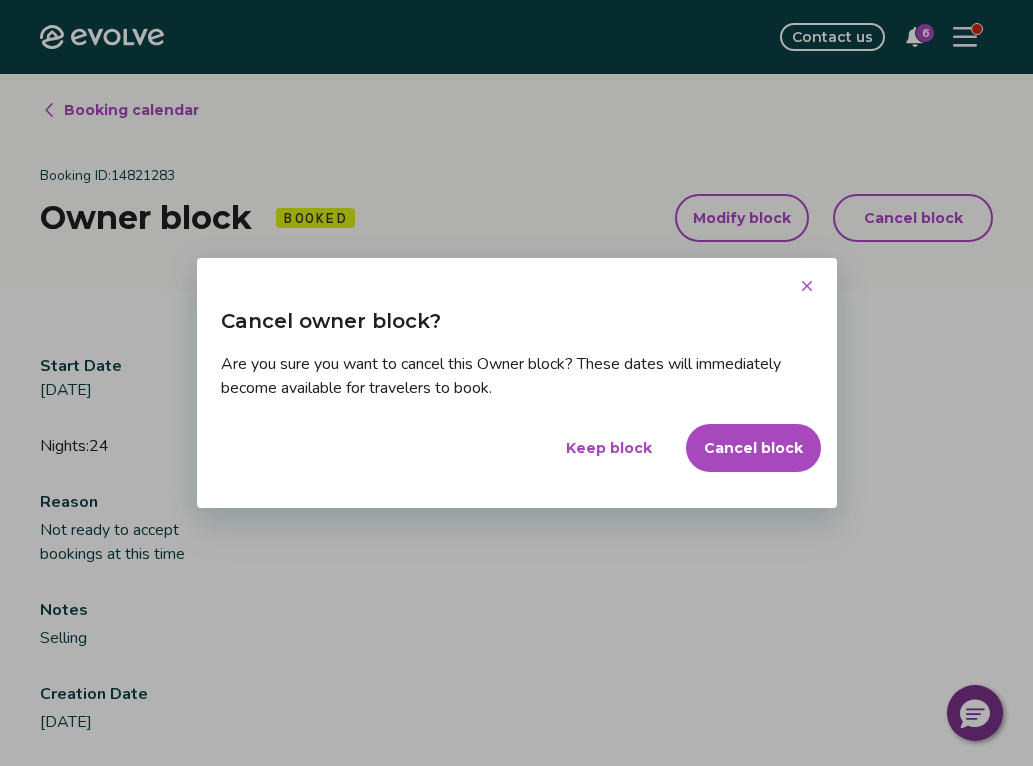click on "Cancel block" at bounding box center (753, 448) 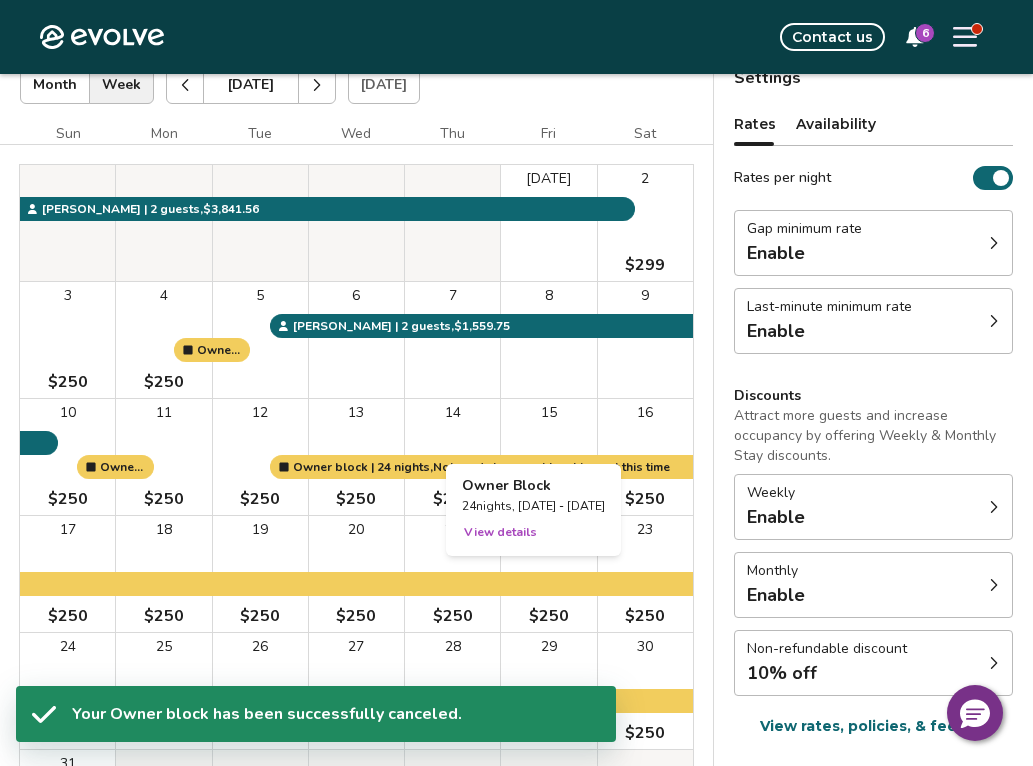 scroll, scrollTop: 160, scrollLeft: 0, axis: vertical 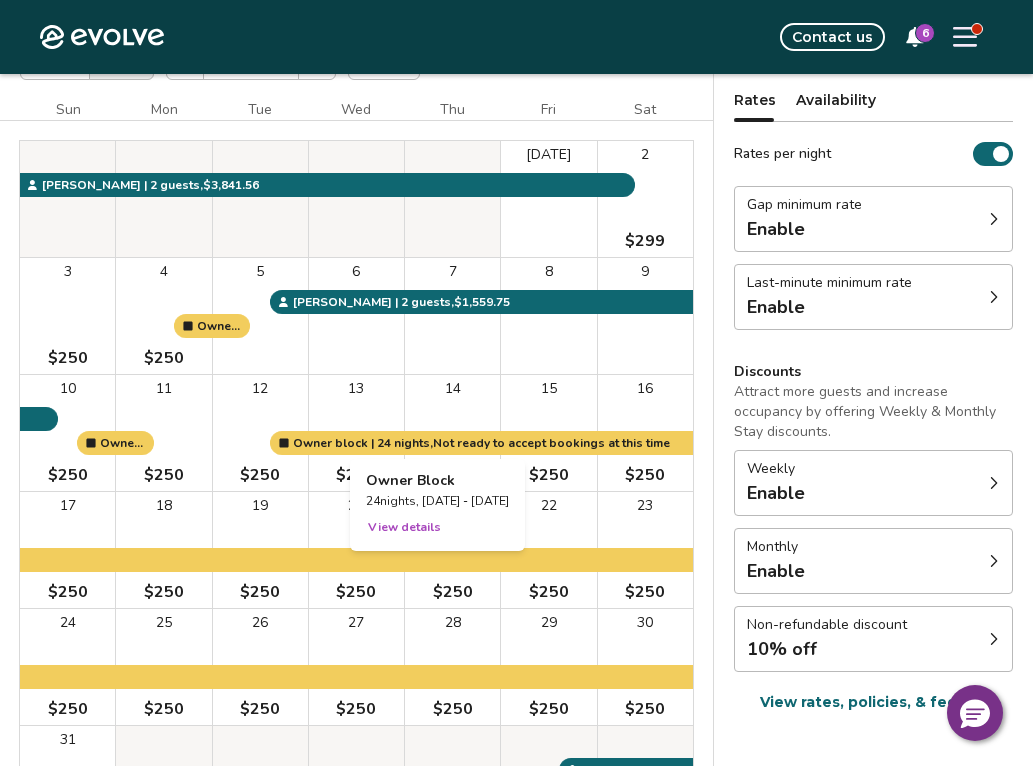 click at bounding box center (452, 433) 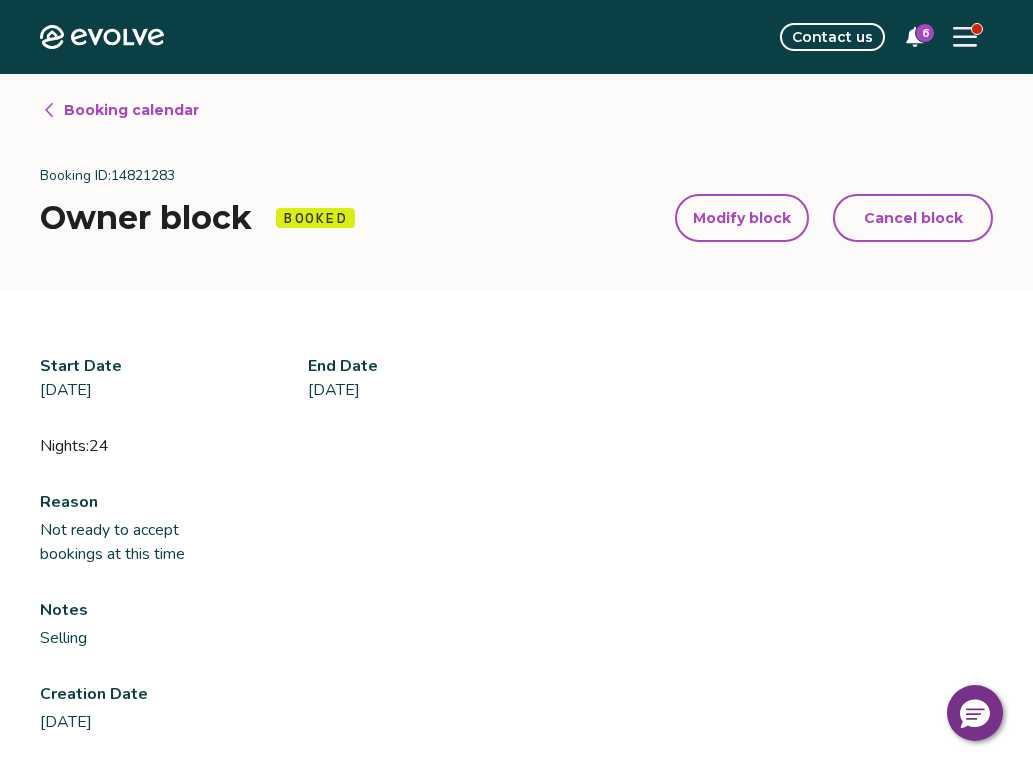 click on "Cancel block" at bounding box center [913, 218] 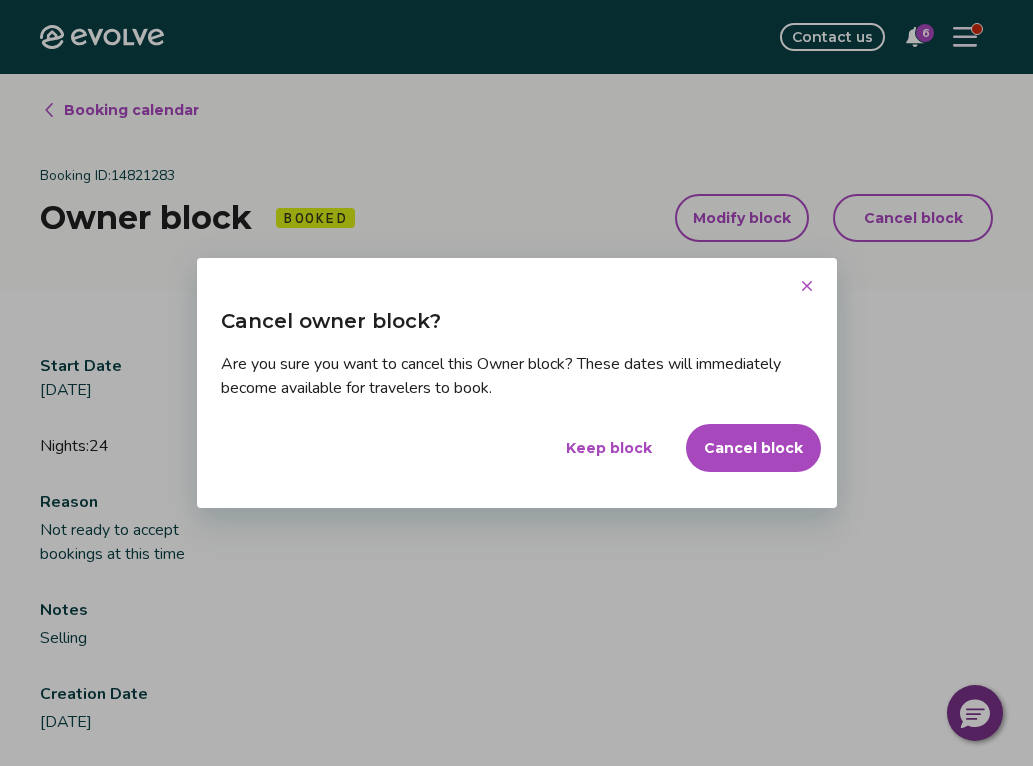 click on "Cancel block" at bounding box center (753, 448) 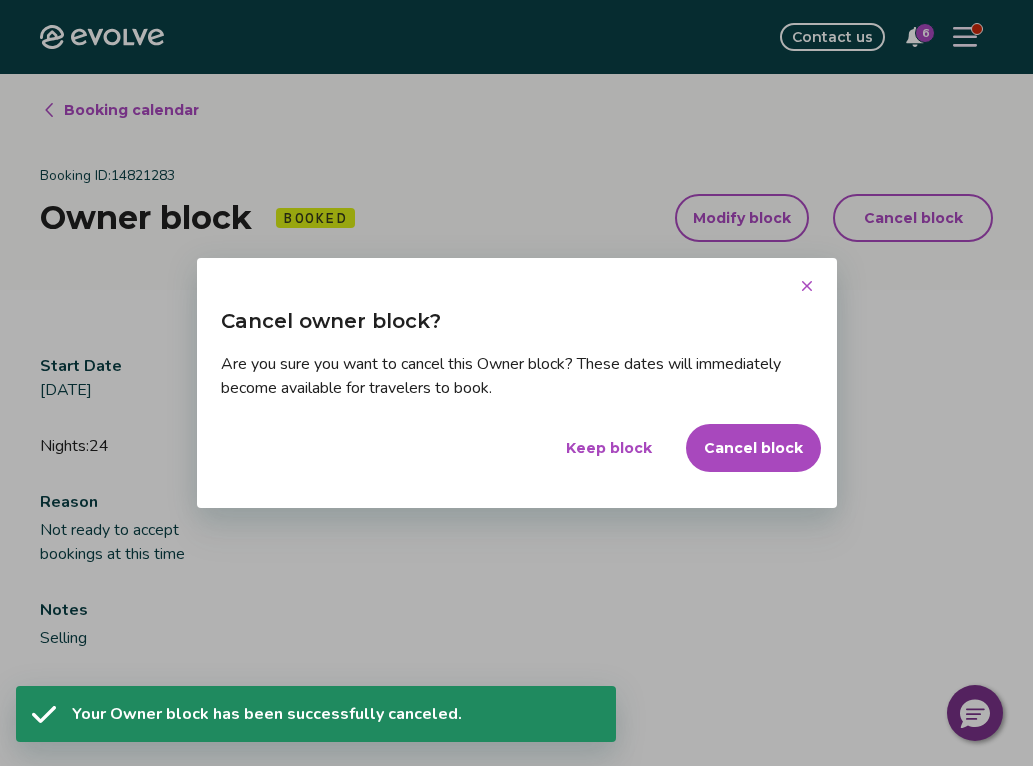 scroll, scrollTop: 74, scrollLeft: 0, axis: vertical 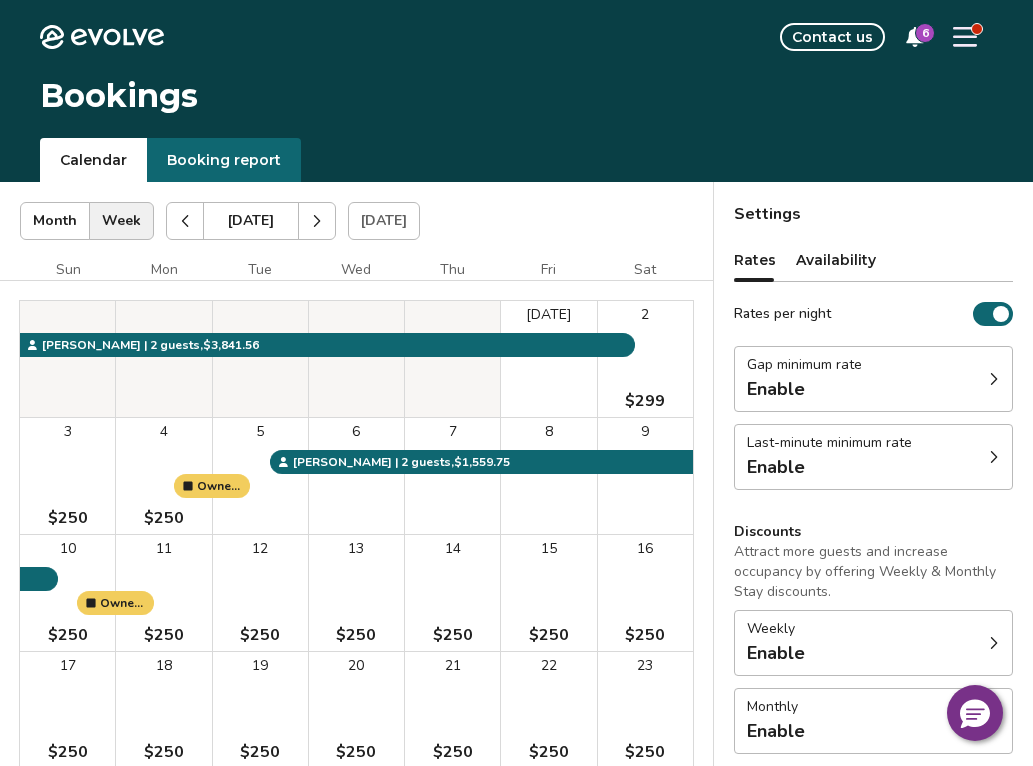 click 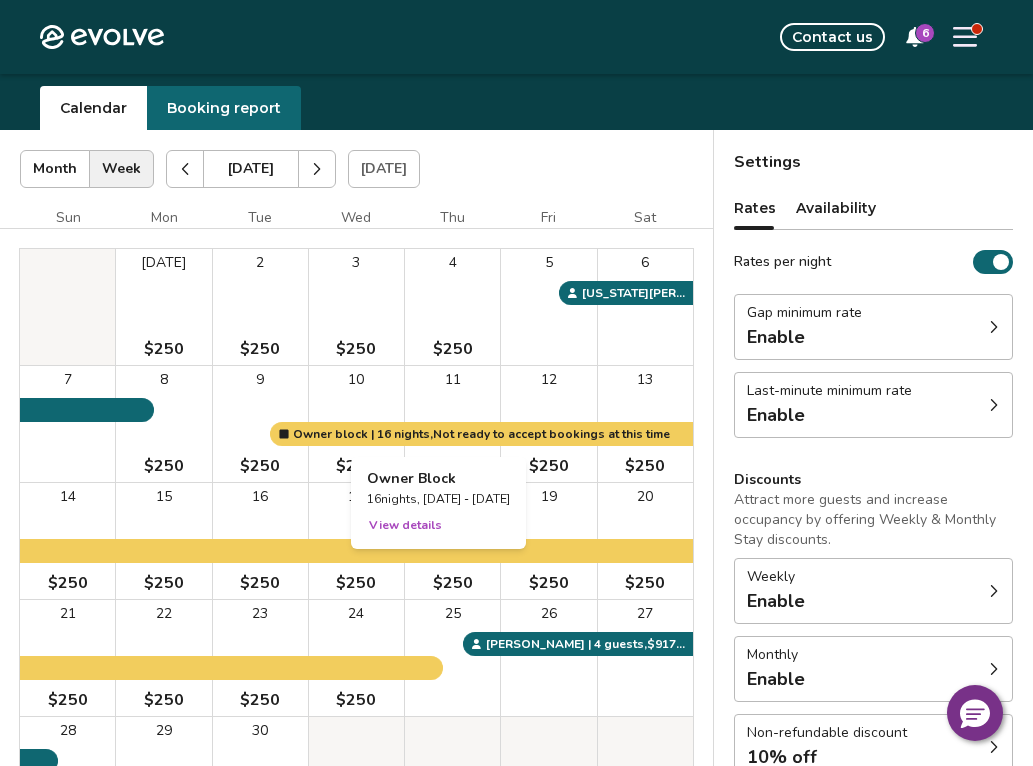 scroll, scrollTop: 63, scrollLeft: 0, axis: vertical 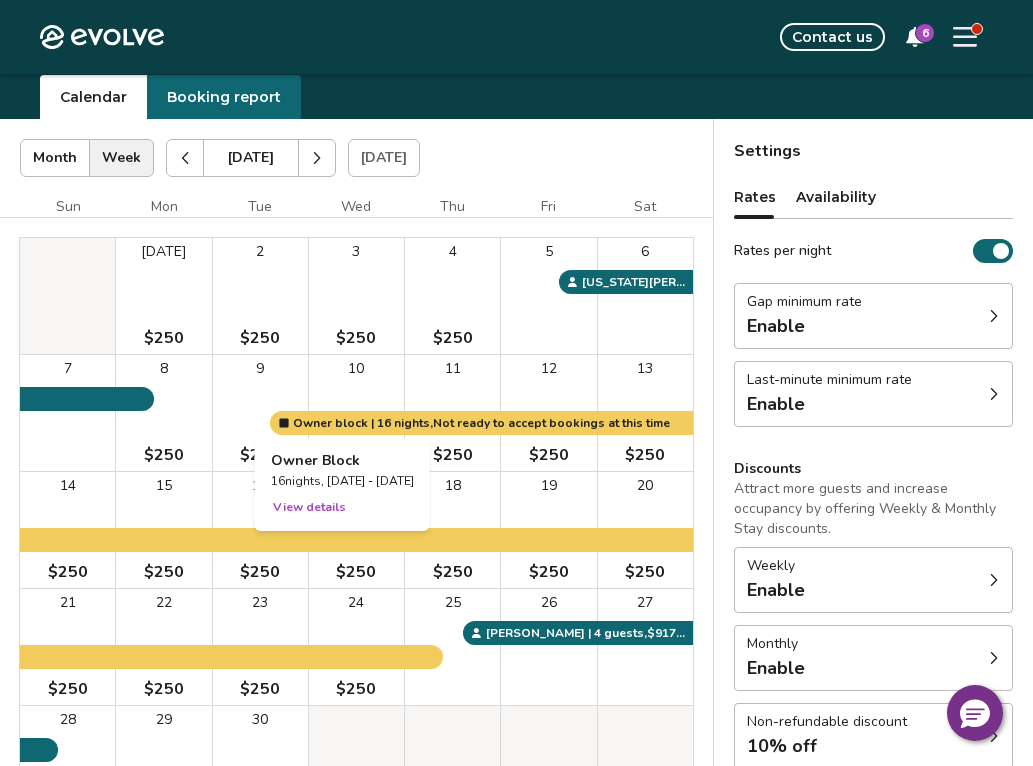 click at bounding box center (356, 413) 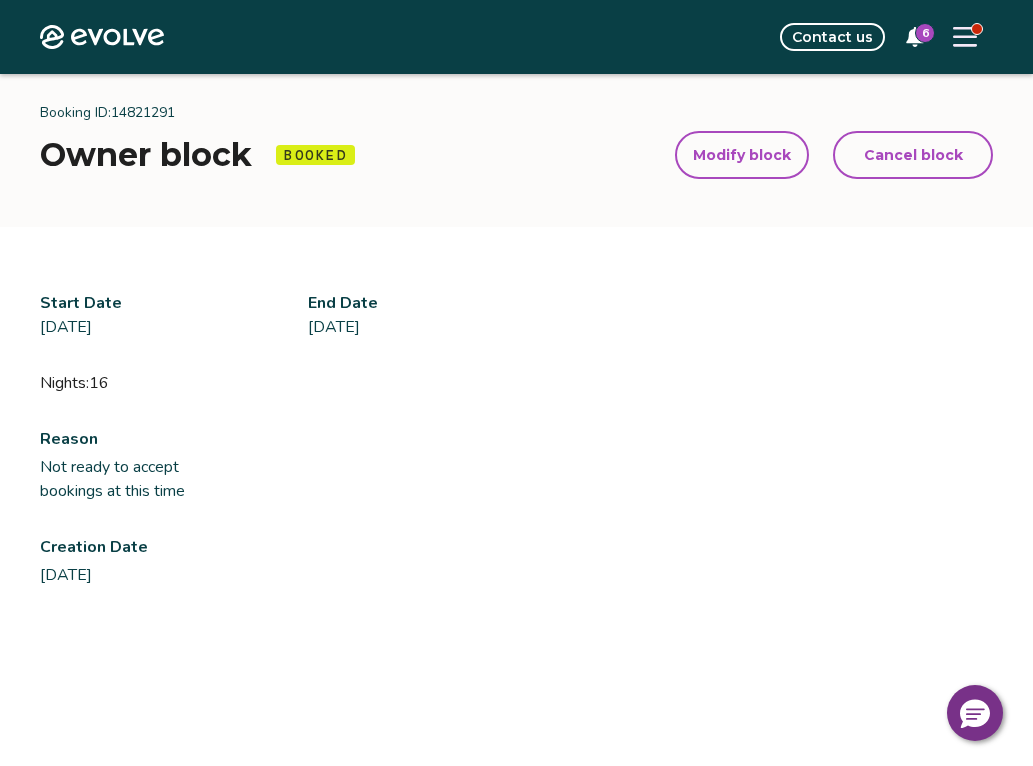 click on "Cancel block" at bounding box center [913, 155] 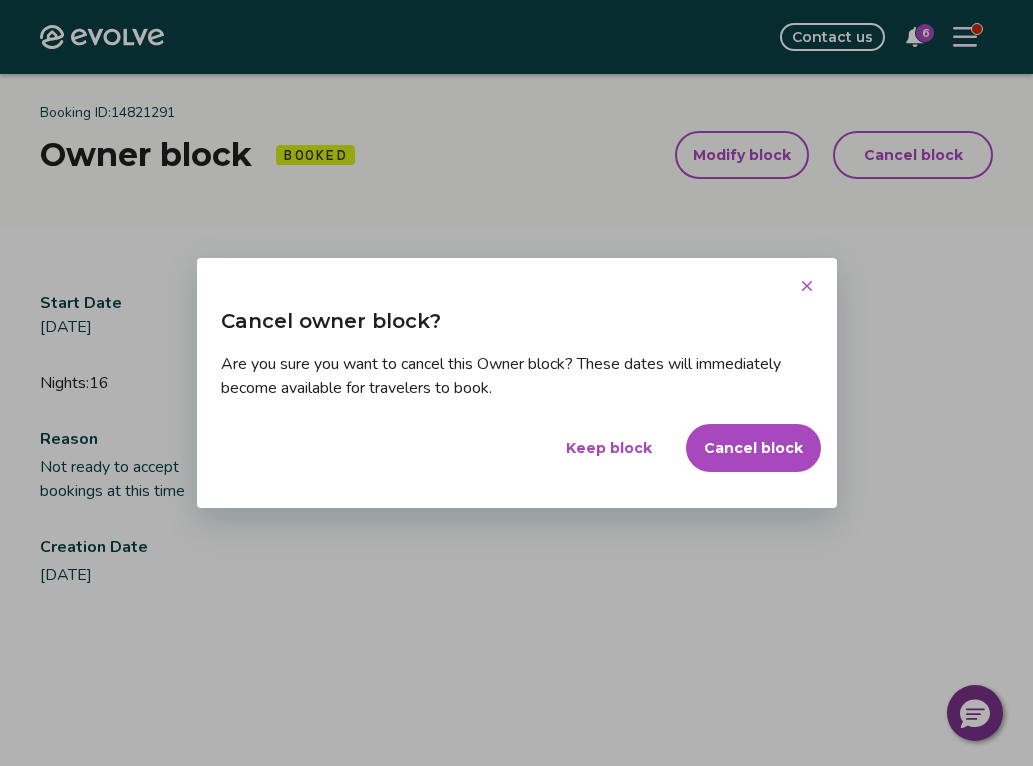 click on "Cancel block" at bounding box center (753, 448) 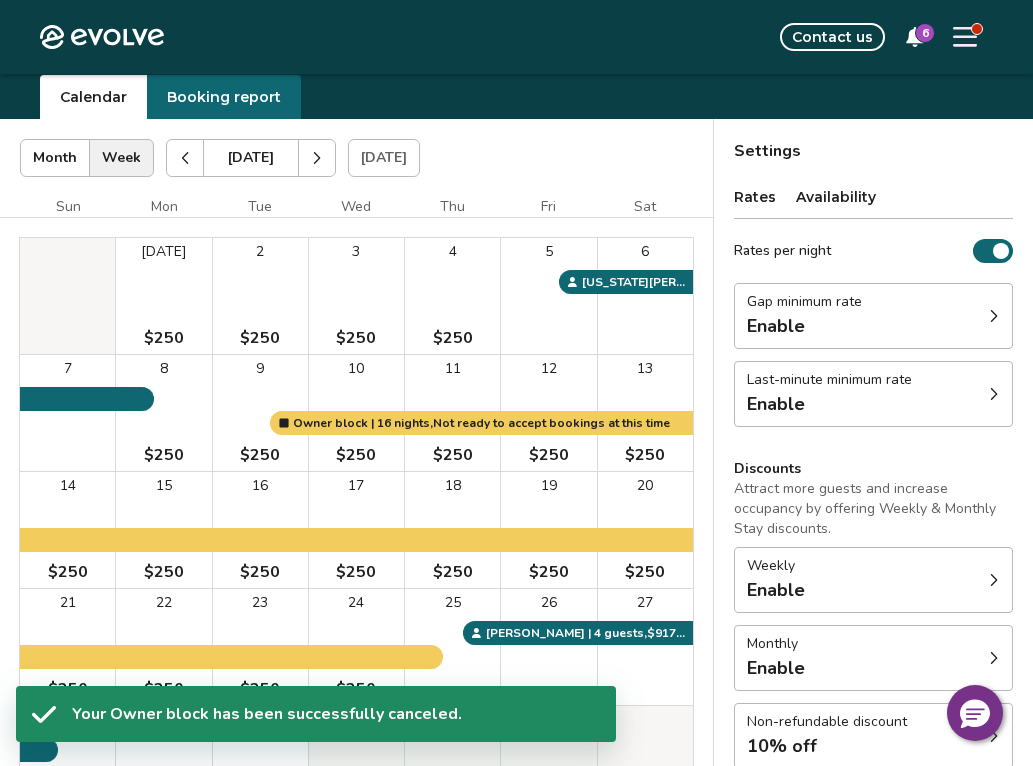 scroll, scrollTop: 74, scrollLeft: 0, axis: vertical 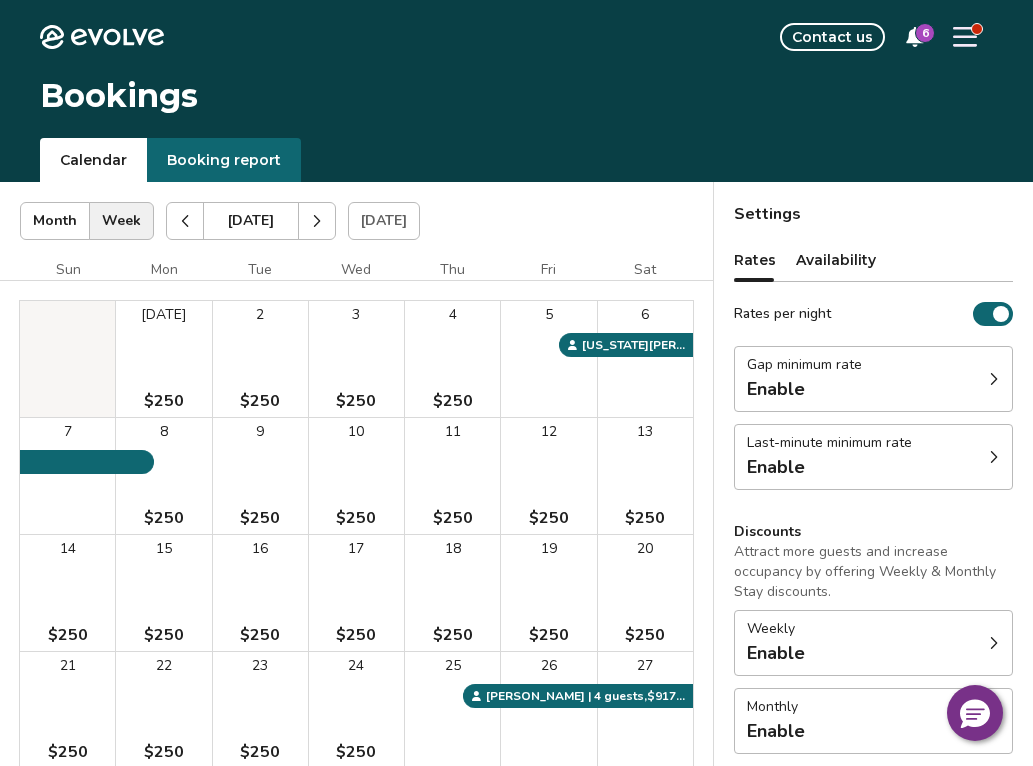 click 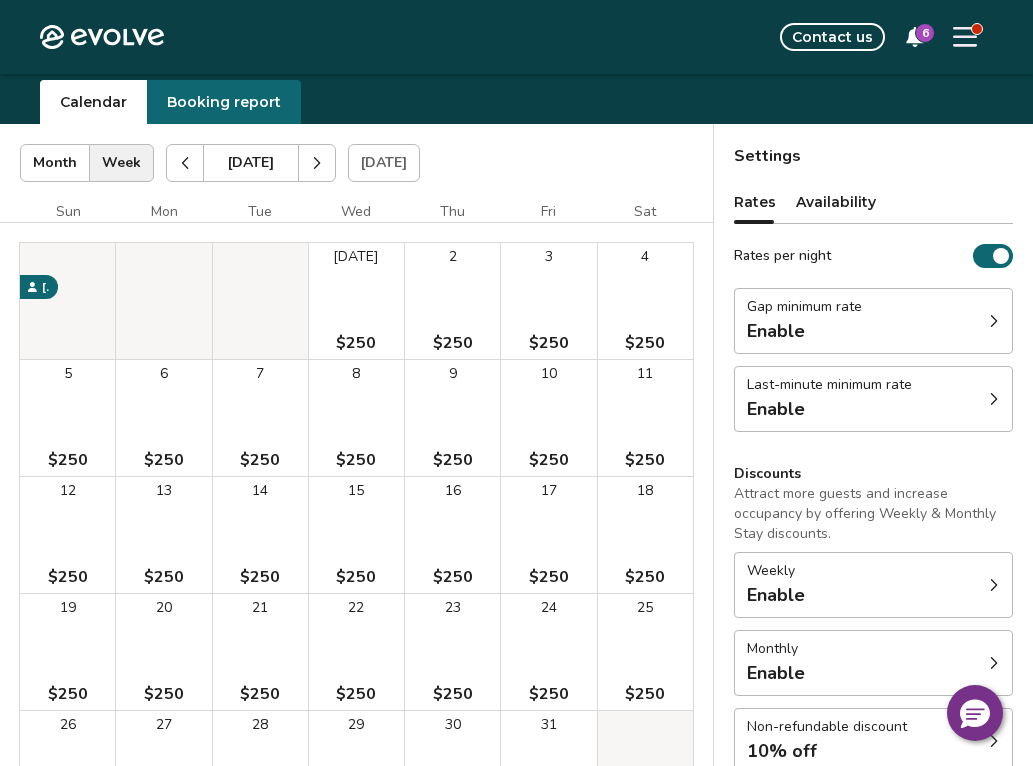 scroll, scrollTop: 0, scrollLeft: 0, axis: both 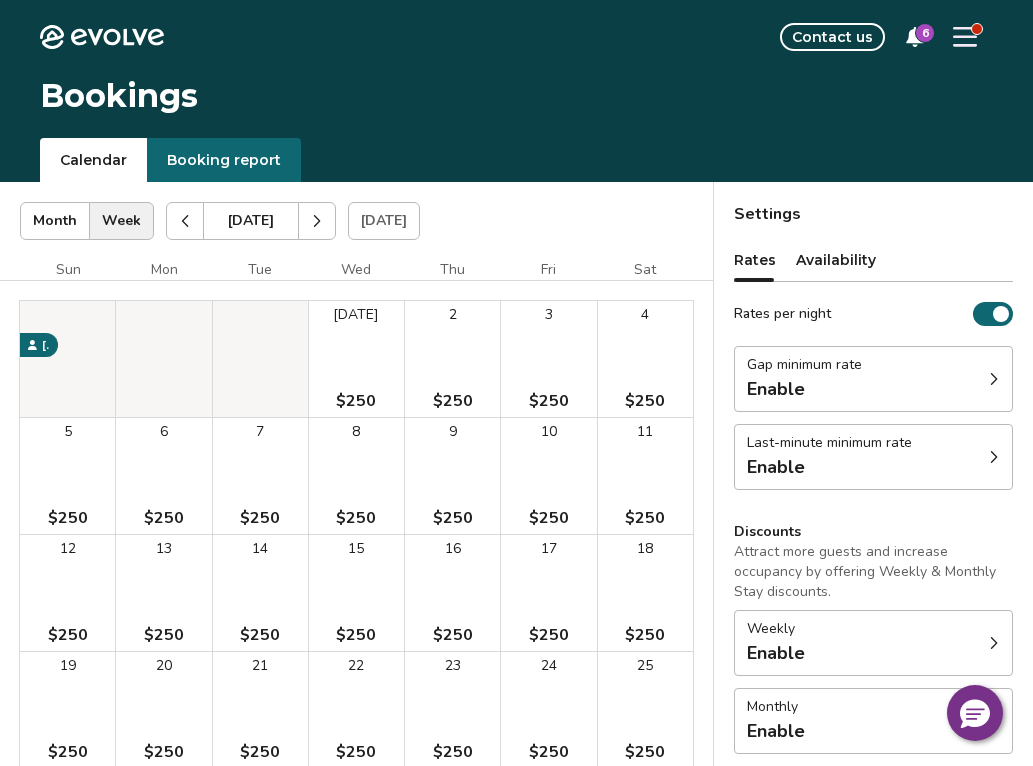 click at bounding box center [317, 221] 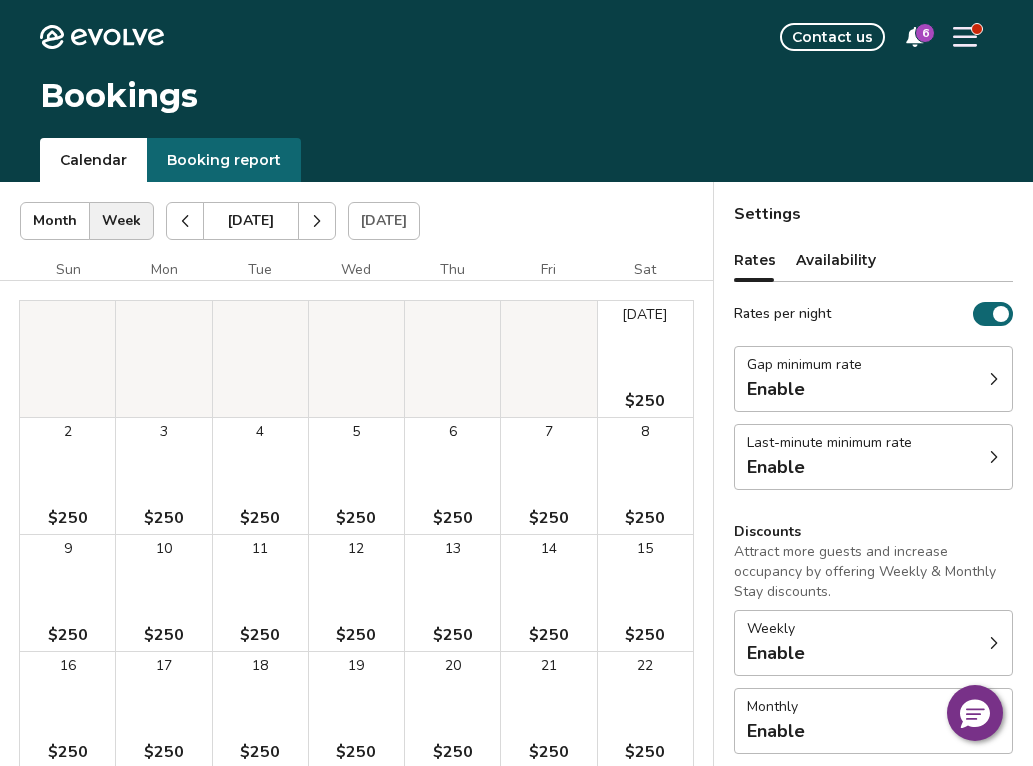 click 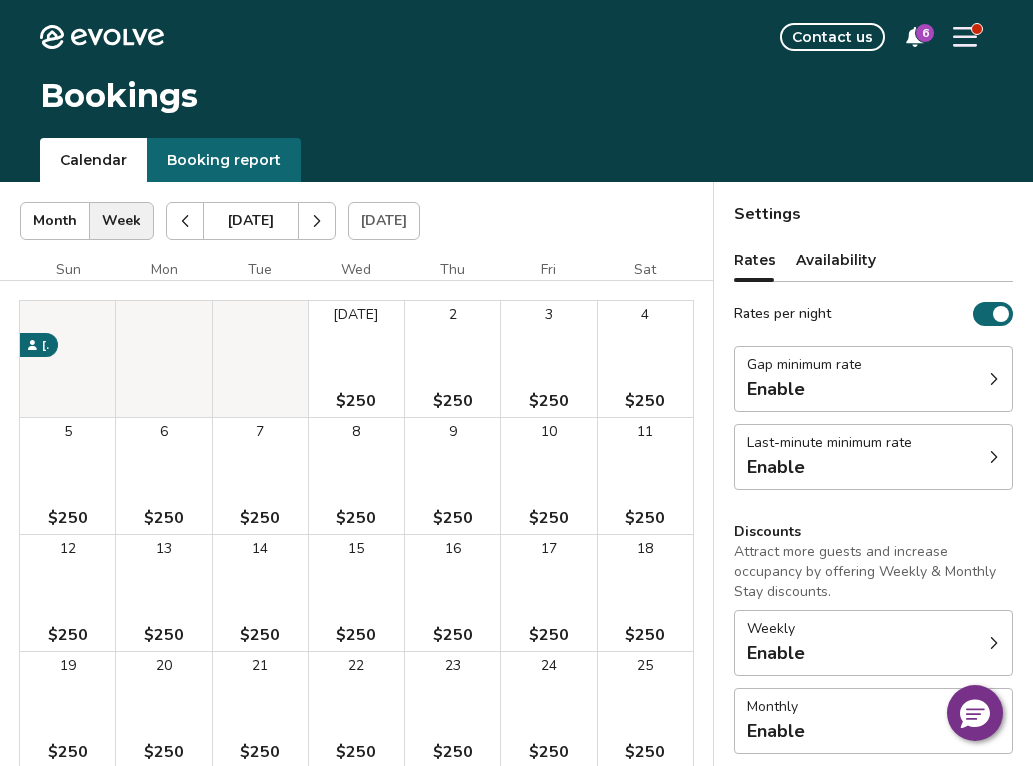 click 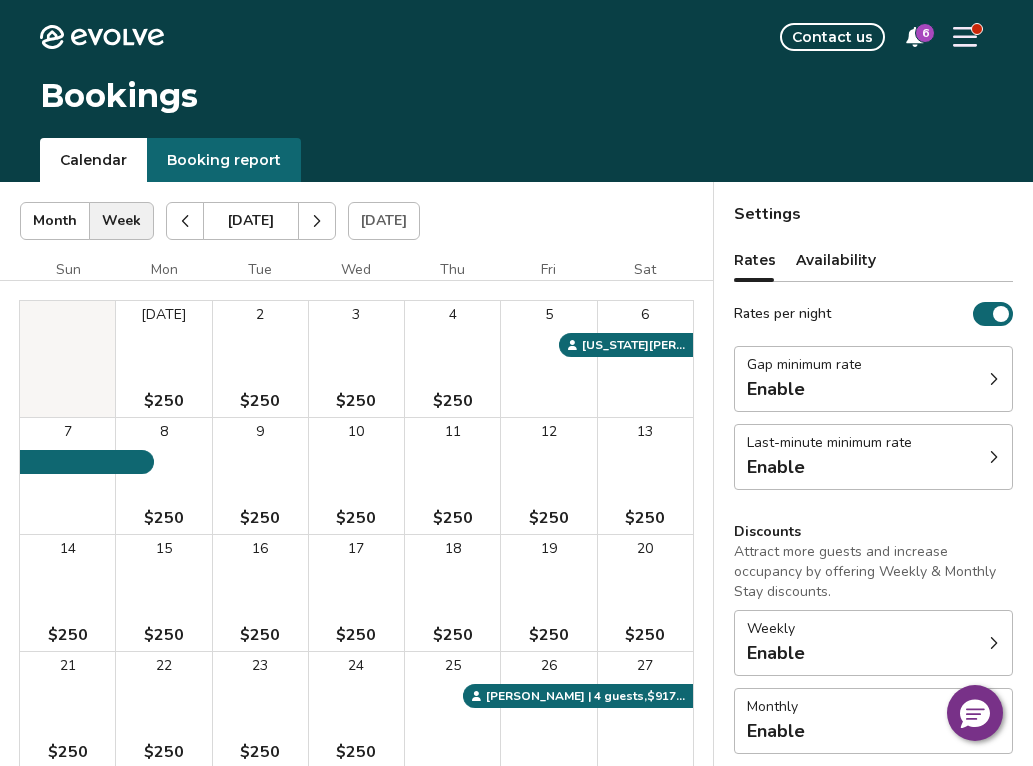 click 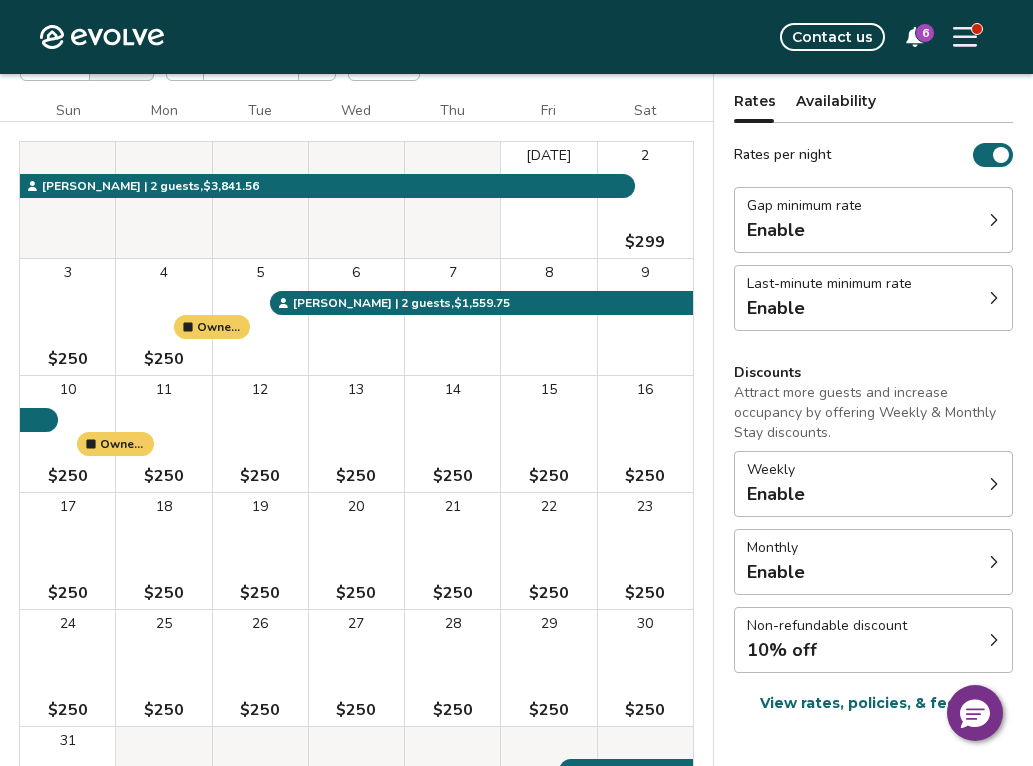 scroll, scrollTop: 107, scrollLeft: 0, axis: vertical 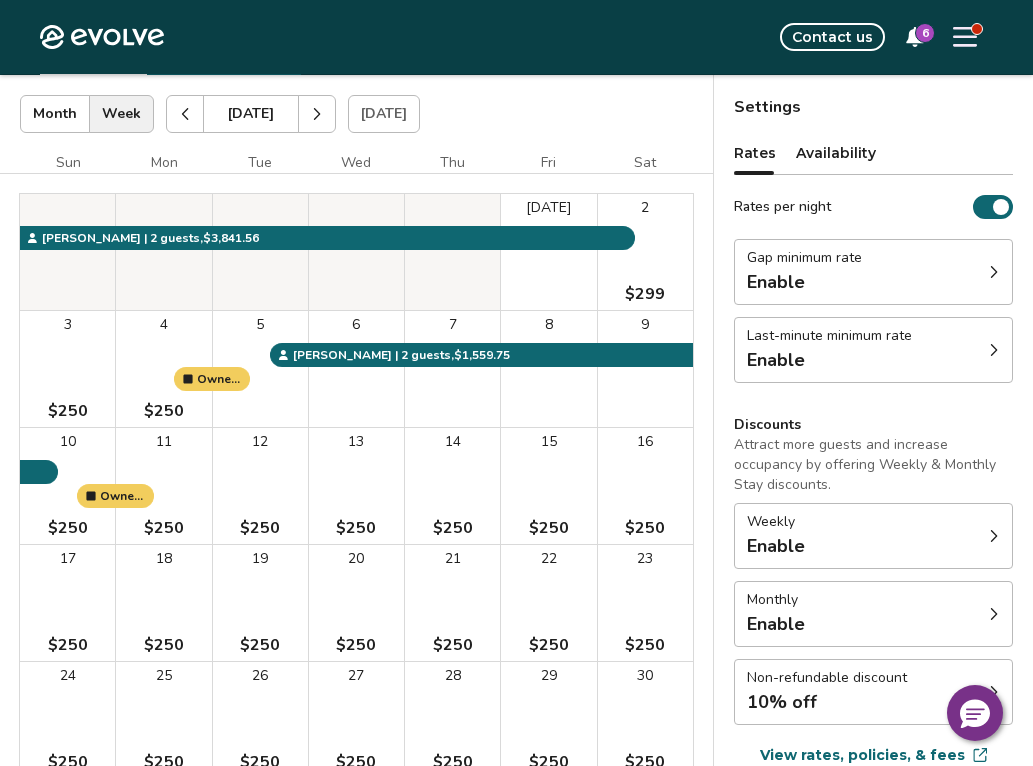 click 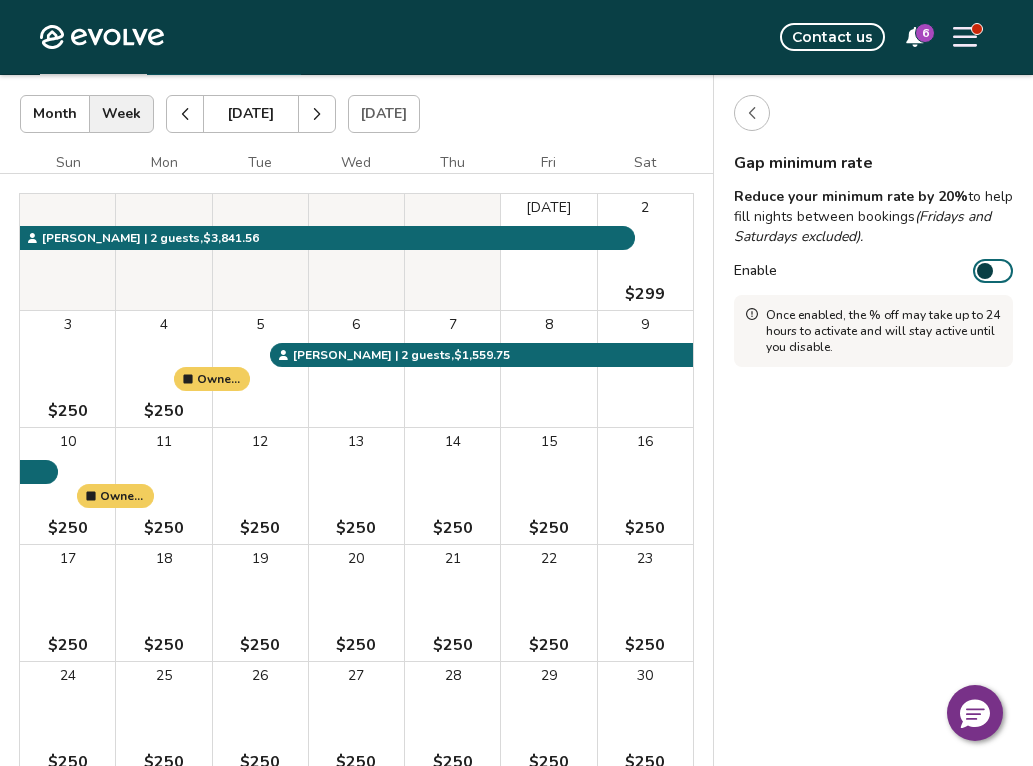 click 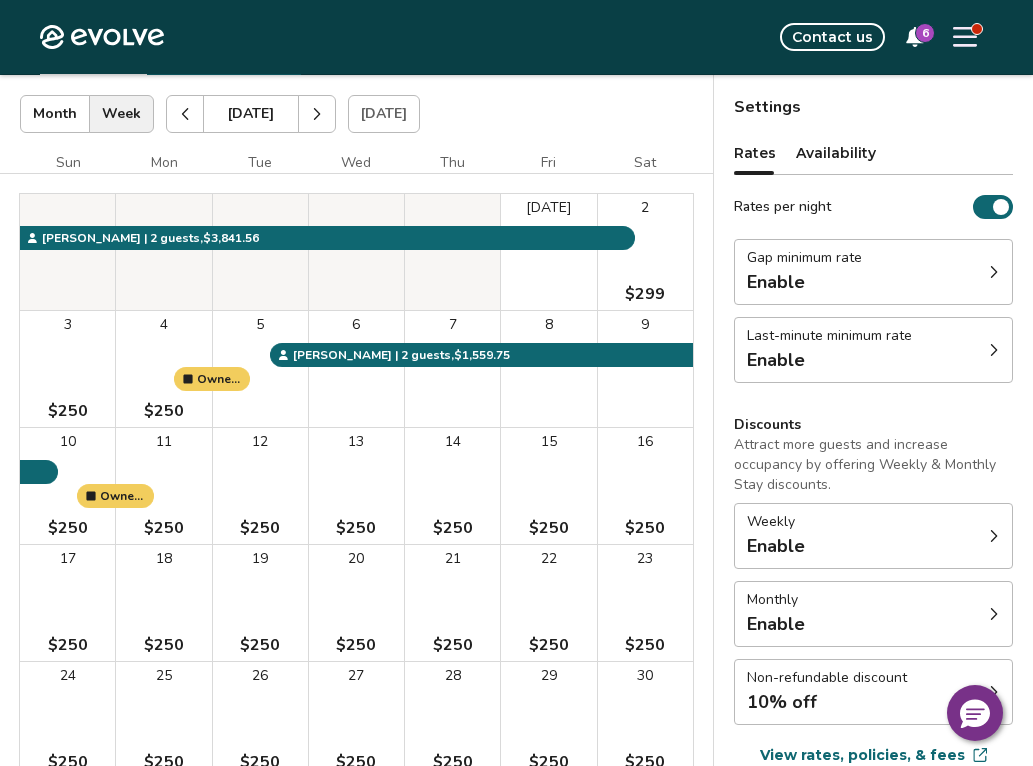 click on "Last-minute minimum rate Enable" at bounding box center [873, 350] 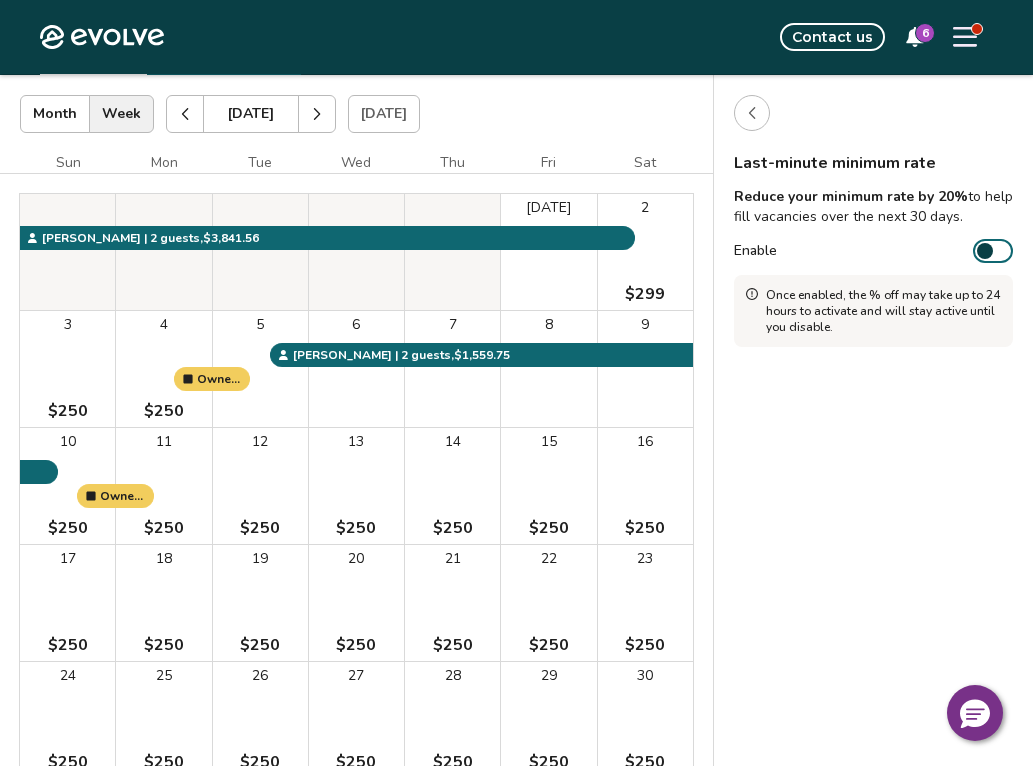 click at bounding box center (752, 113) 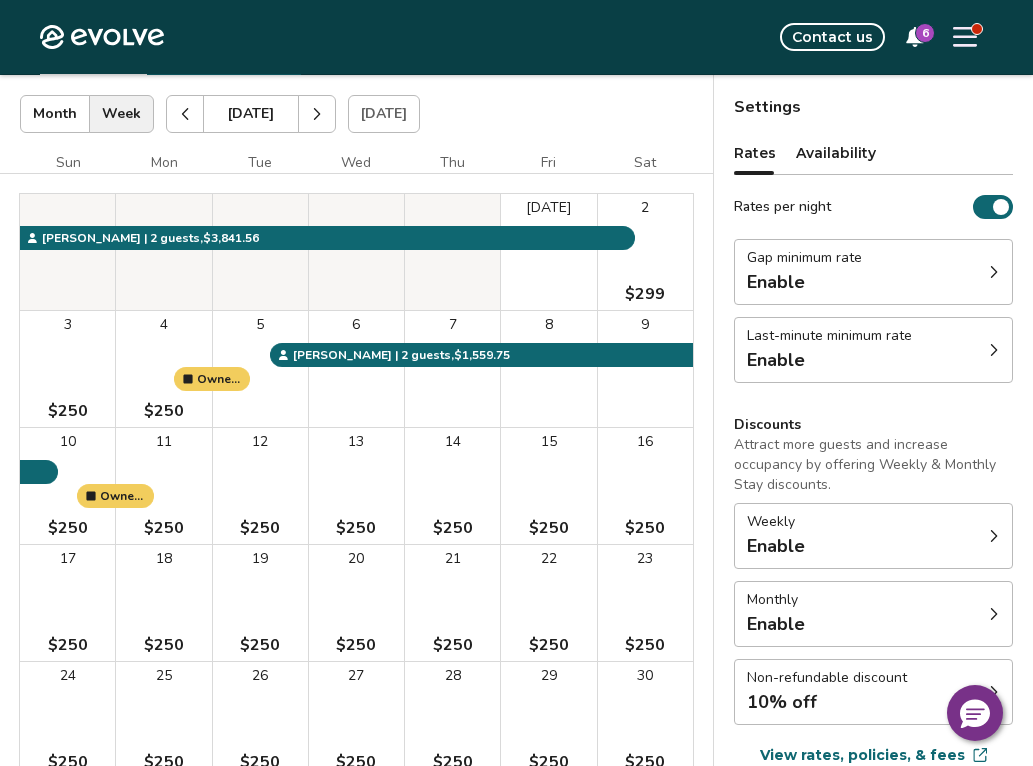 click on "Rates per night" at bounding box center (993, 207) 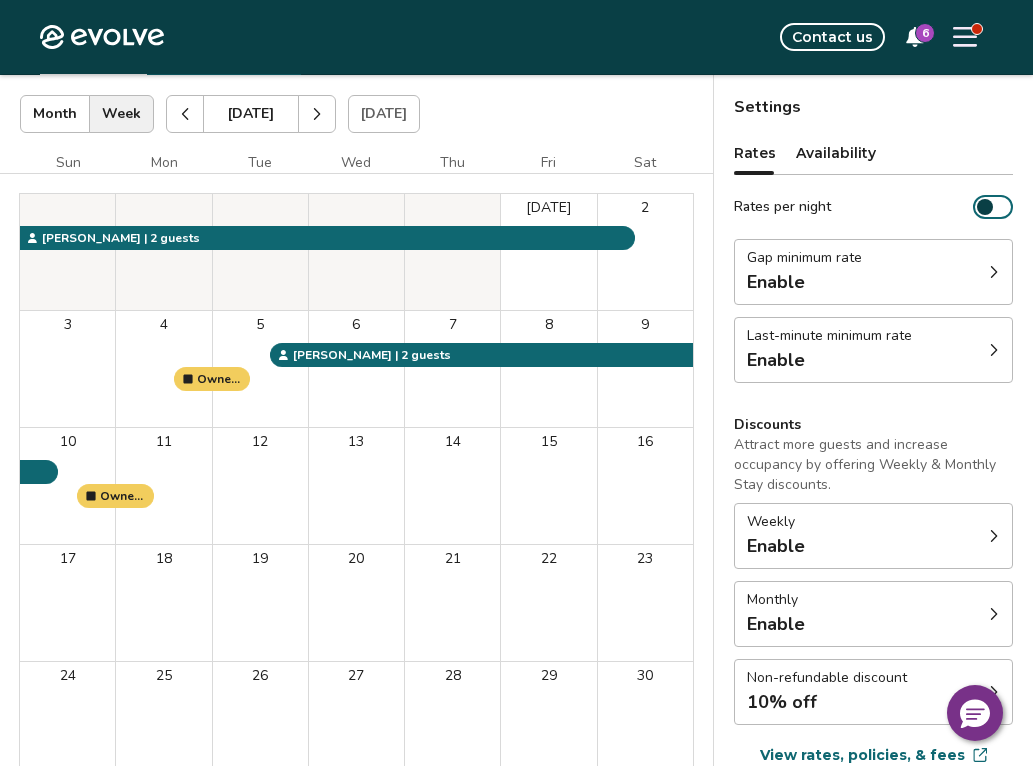 click on "Rates per night" at bounding box center [993, 207] 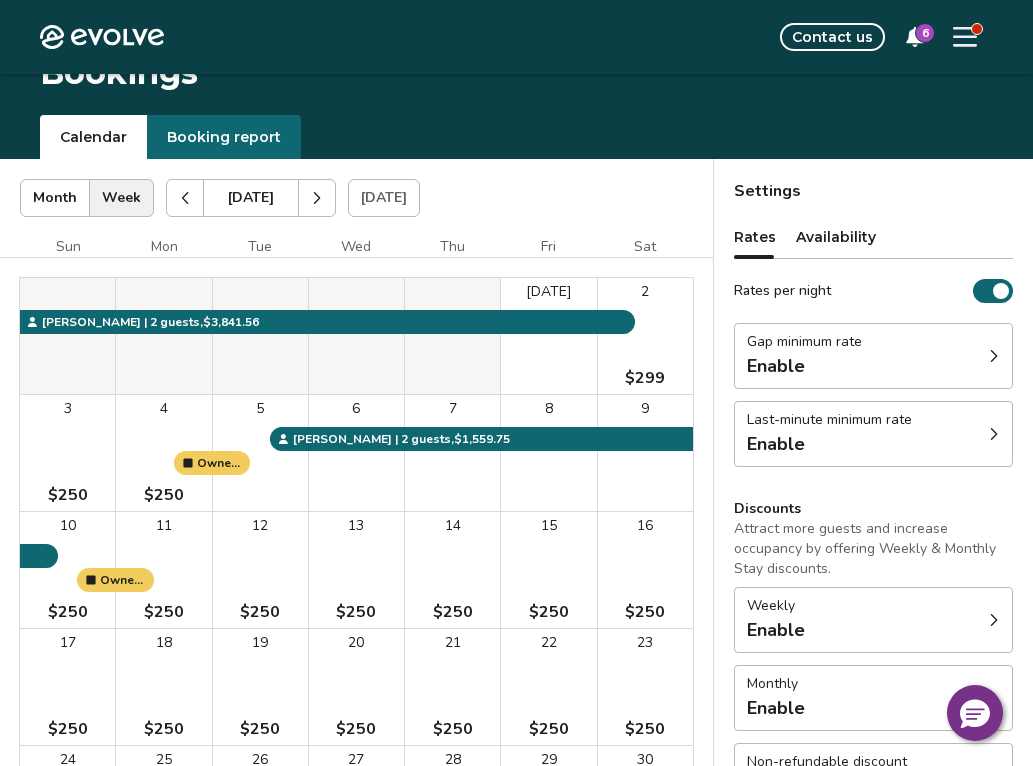 scroll, scrollTop: 0, scrollLeft: 0, axis: both 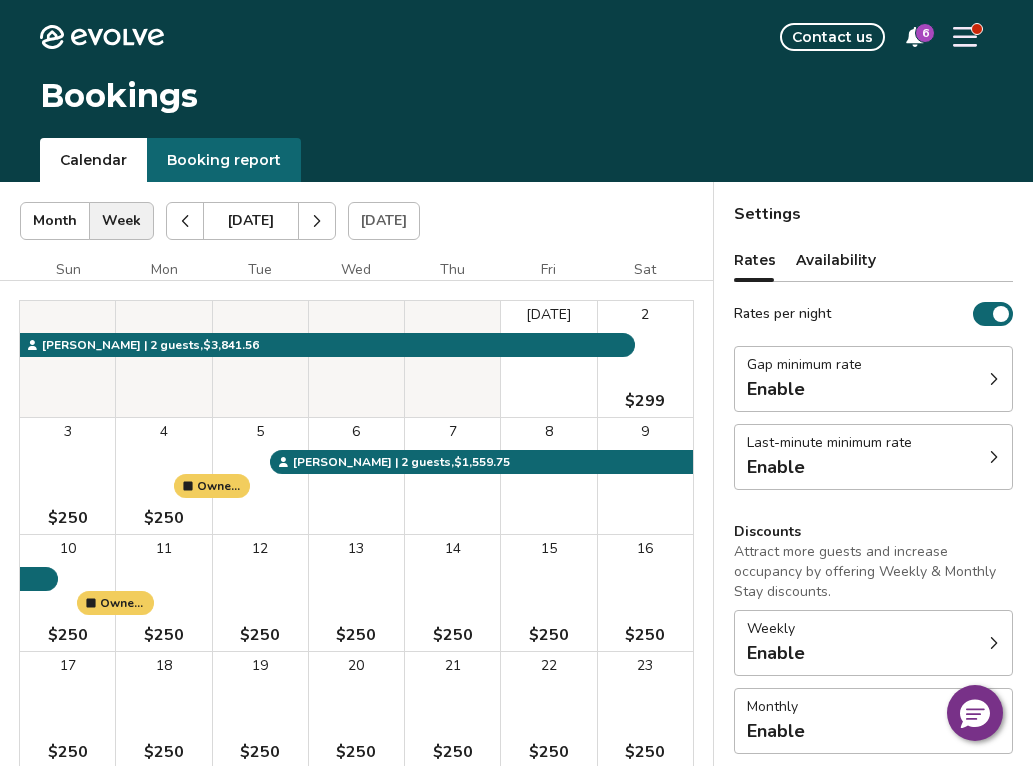 click 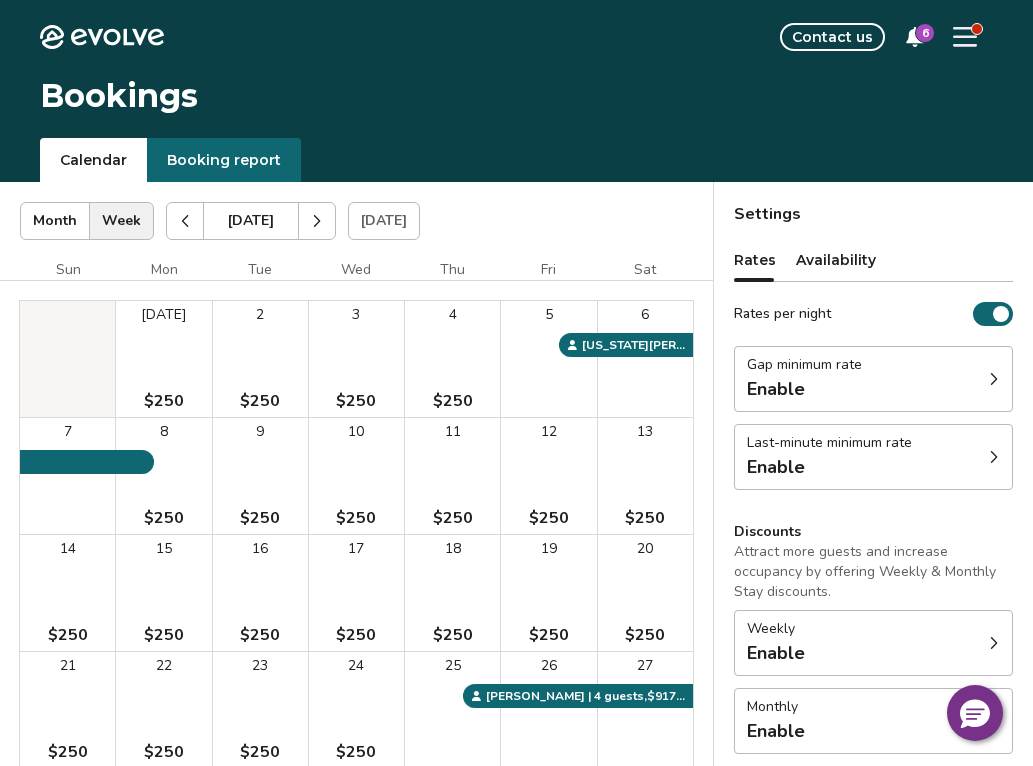 click 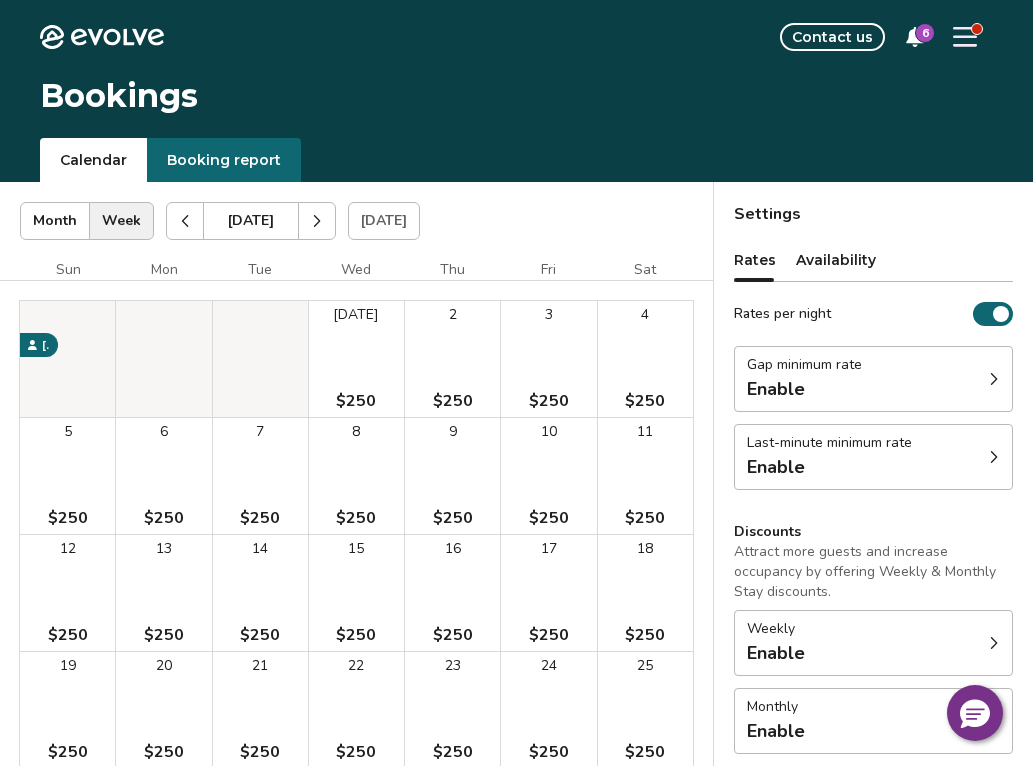 click 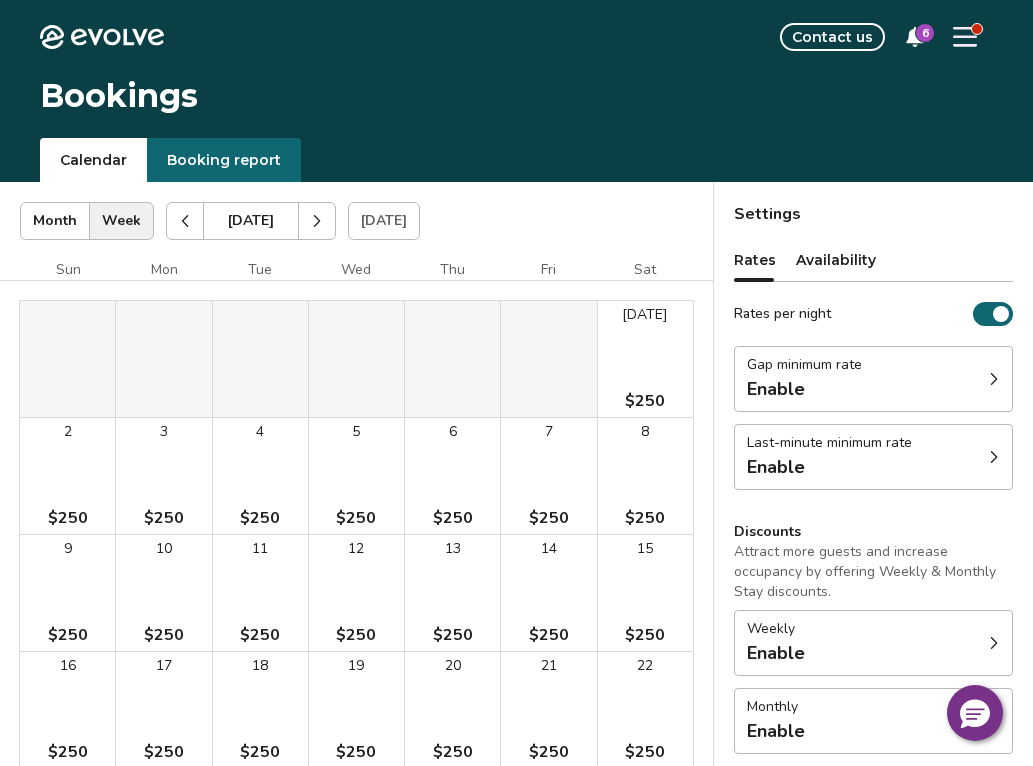 click at bounding box center (317, 221) 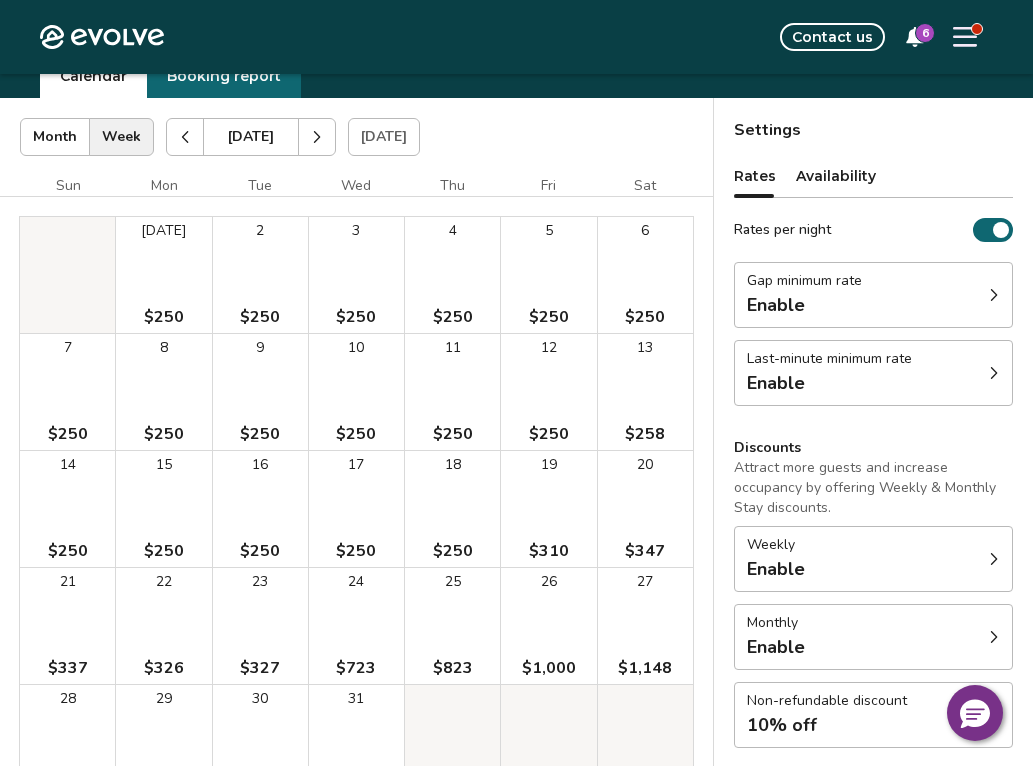 scroll, scrollTop: 81, scrollLeft: 0, axis: vertical 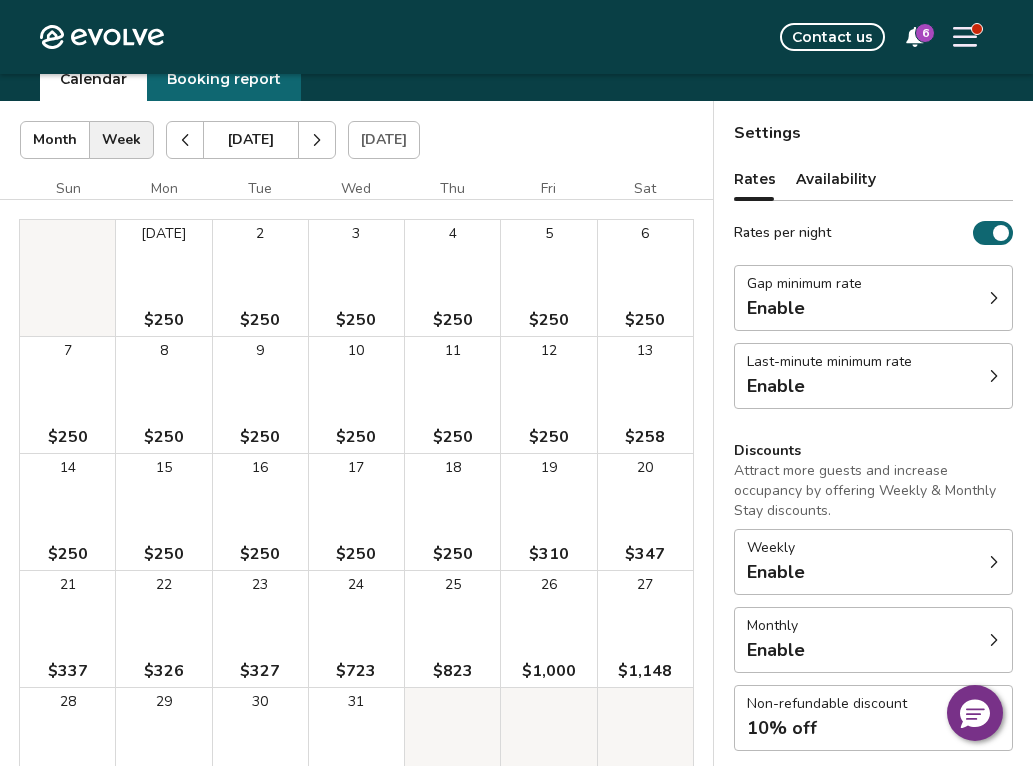 click on "$250" at bounding box center [164, 320] 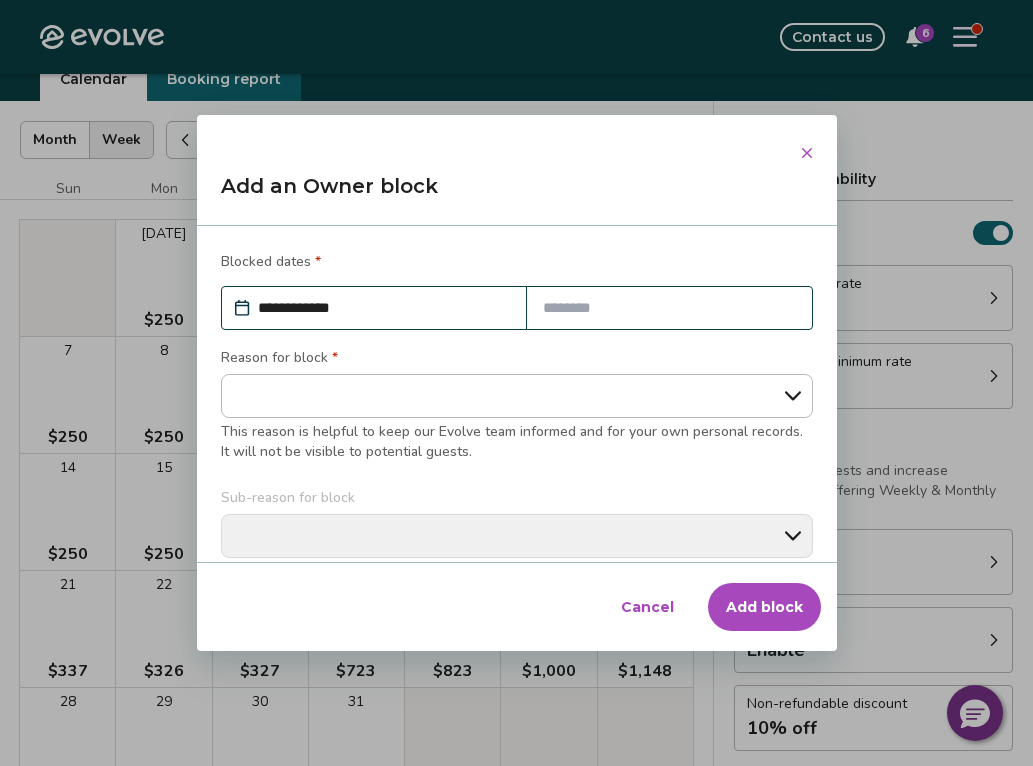 click on "Cancel" at bounding box center [647, 607] 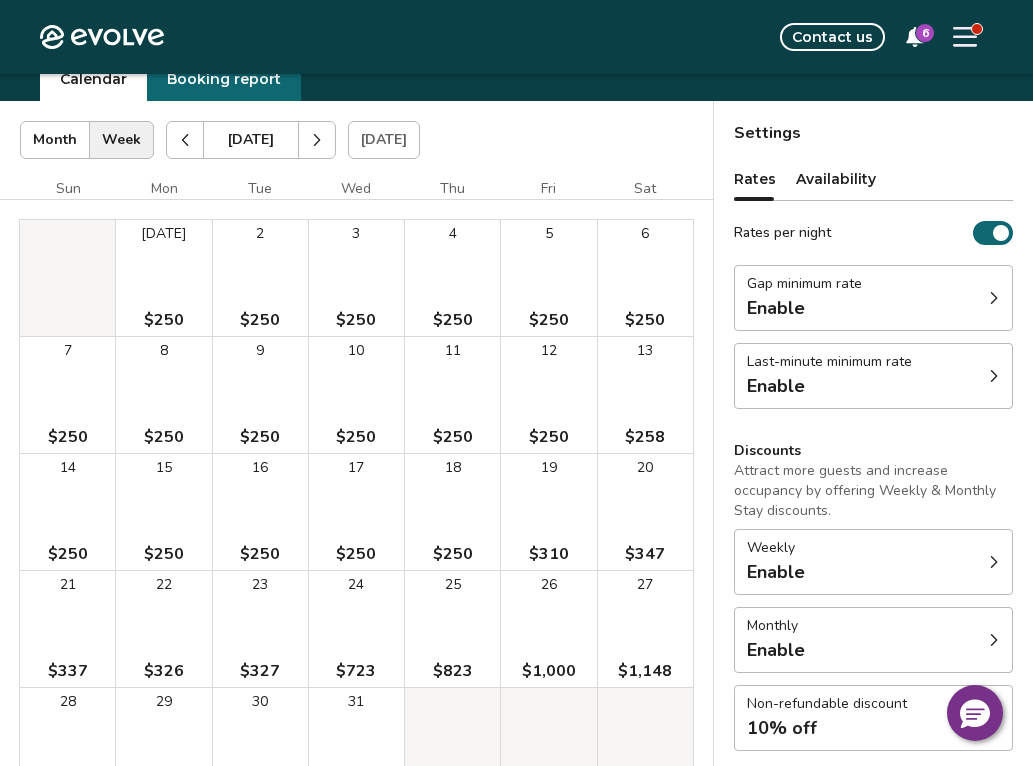 click on "Rates per night" at bounding box center (782, 233) 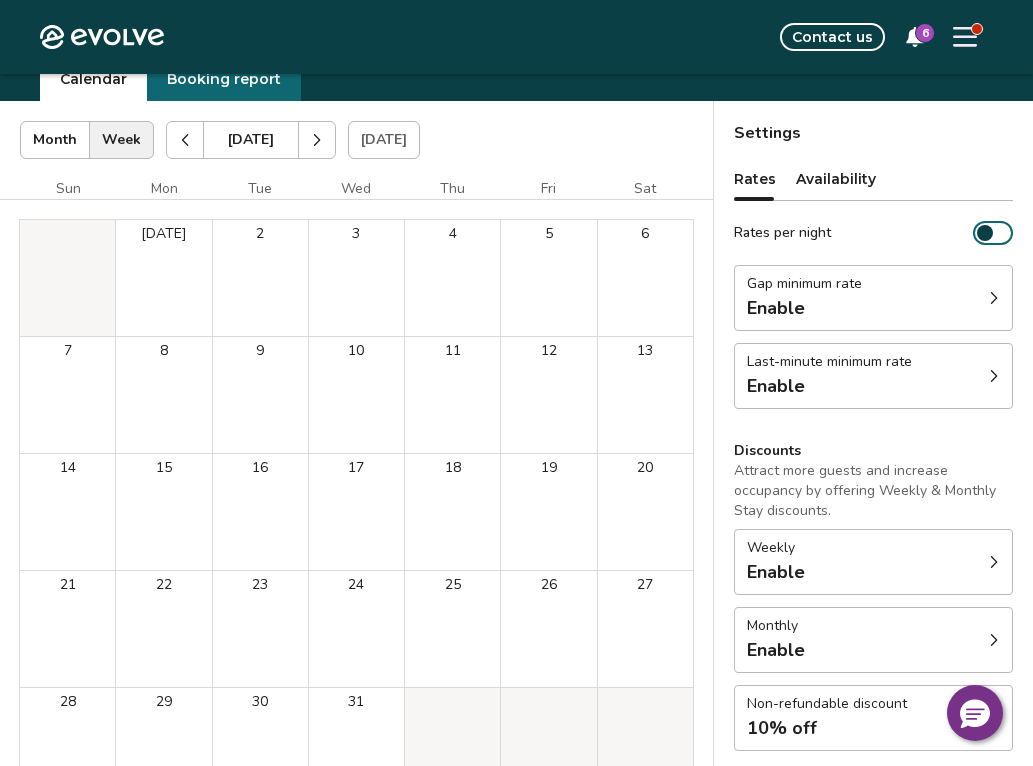 click on "Rates per night" at bounding box center (782, 233) 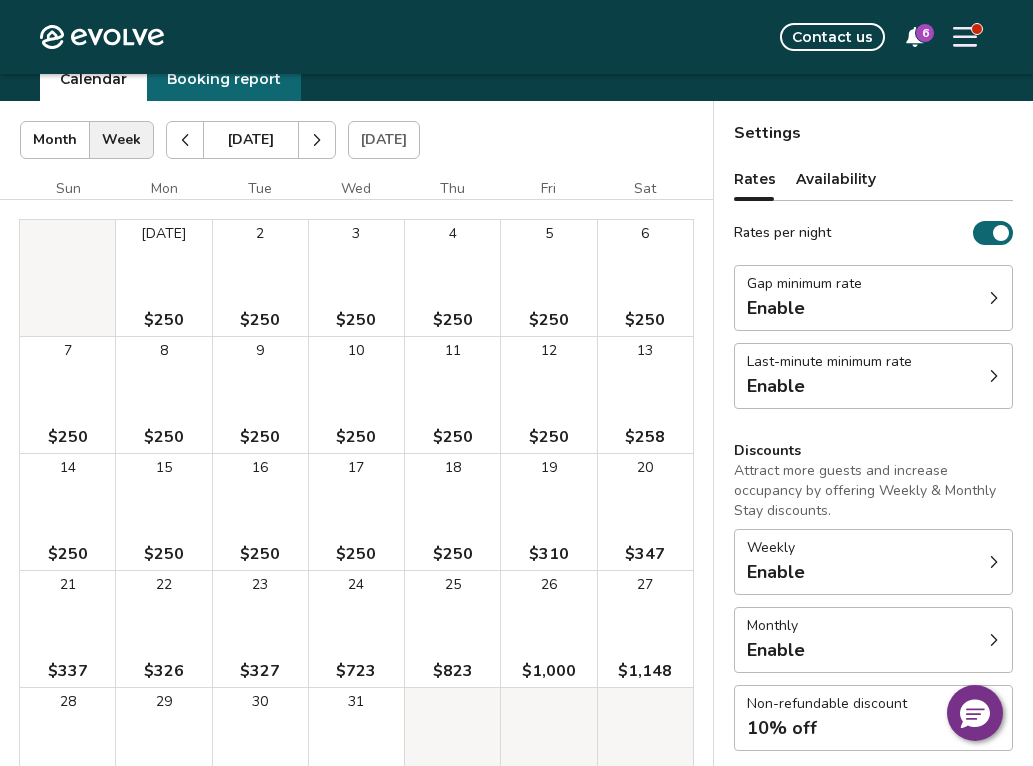 click on "Rates per night" at bounding box center (993, 233) 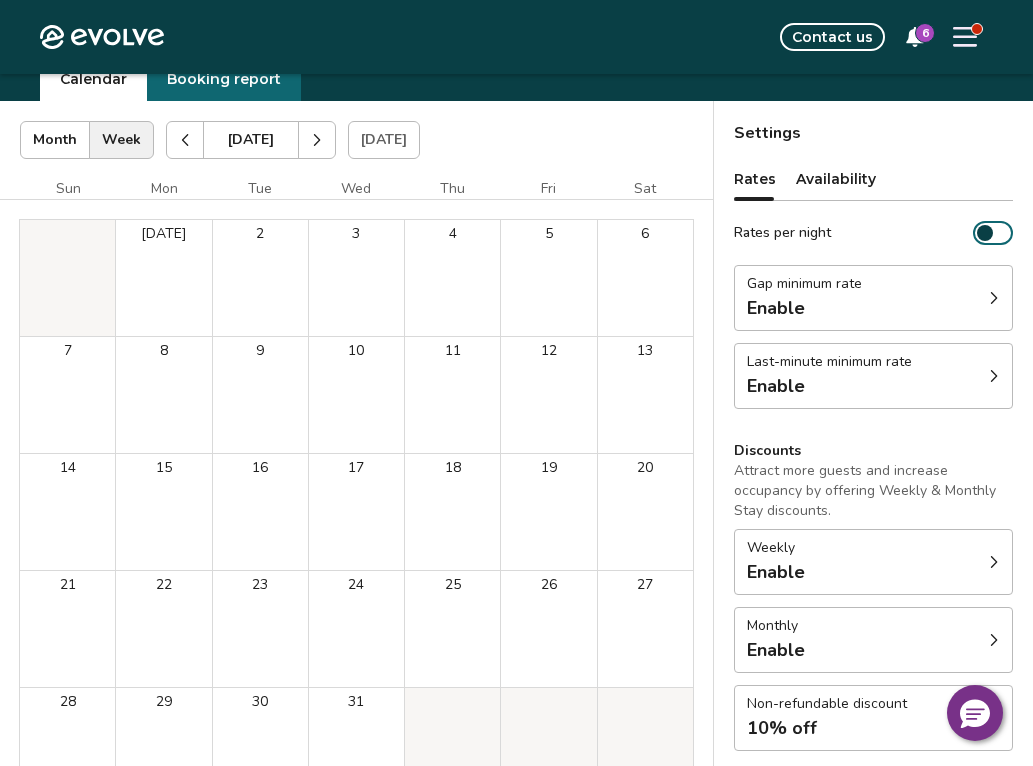 click on "Rates per night" at bounding box center (993, 233) 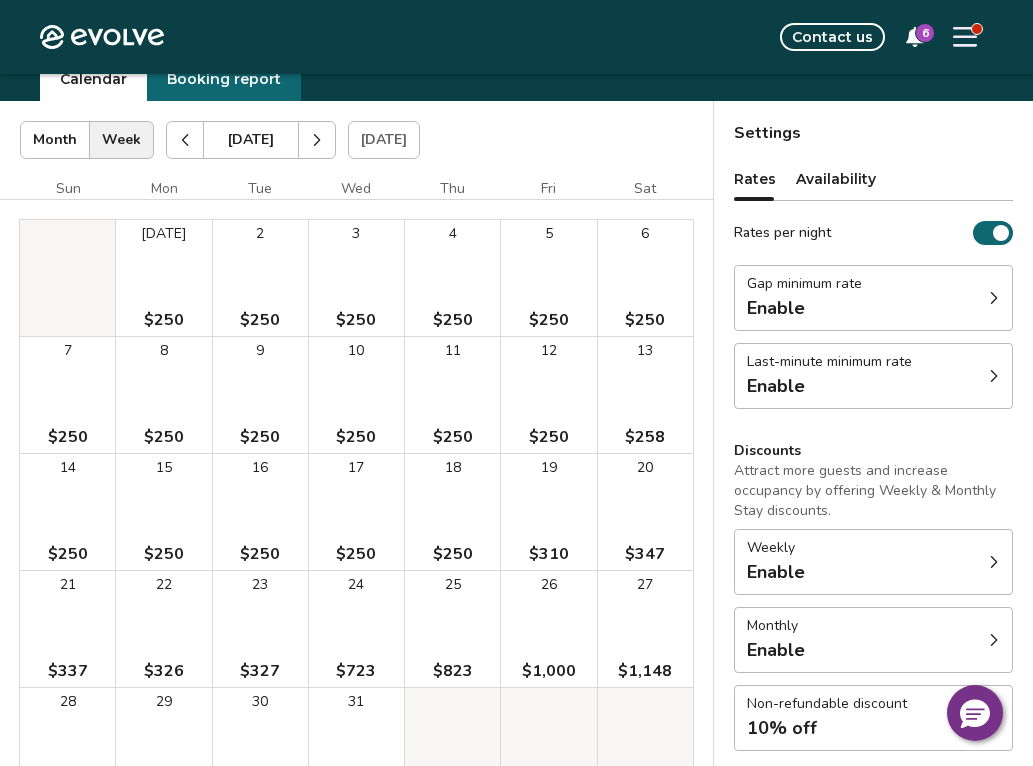 click on "$250" at bounding box center [164, 320] 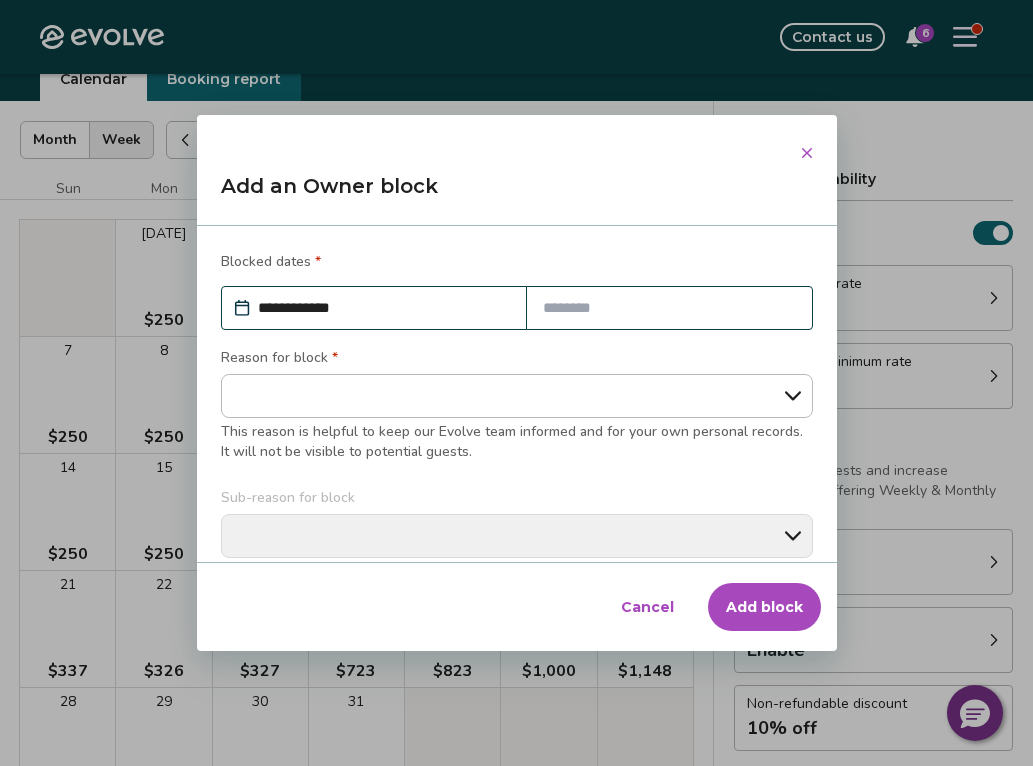 scroll, scrollTop: 0, scrollLeft: 0, axis: both 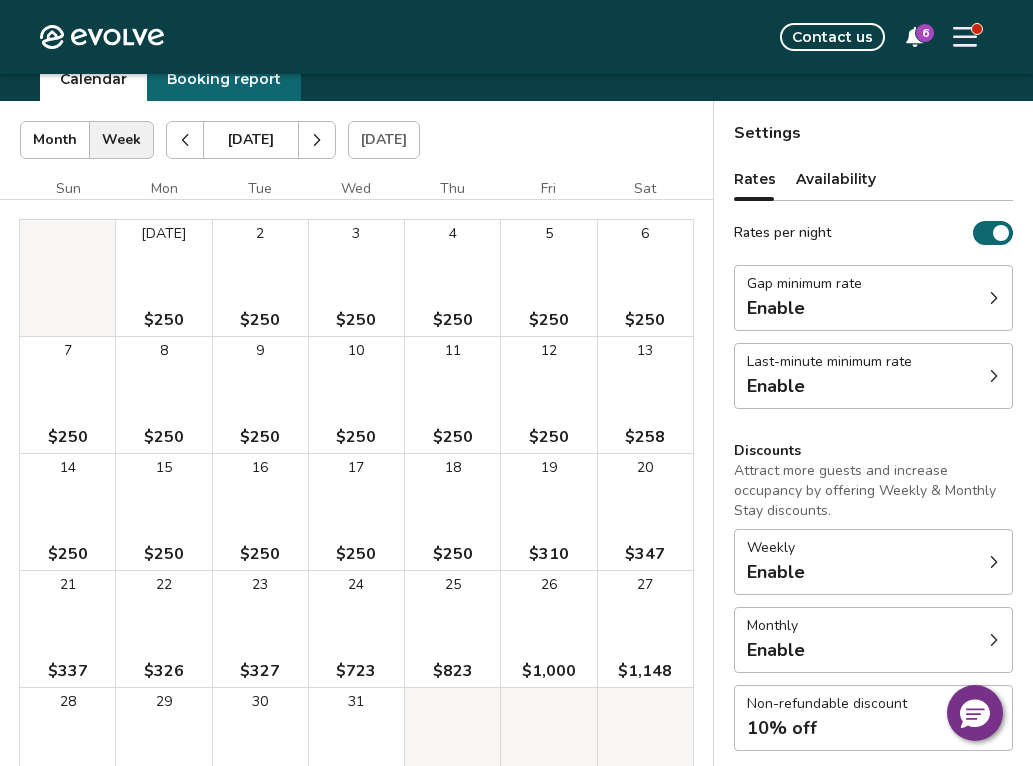 click on "Availability" at bounding box center (836, 179) 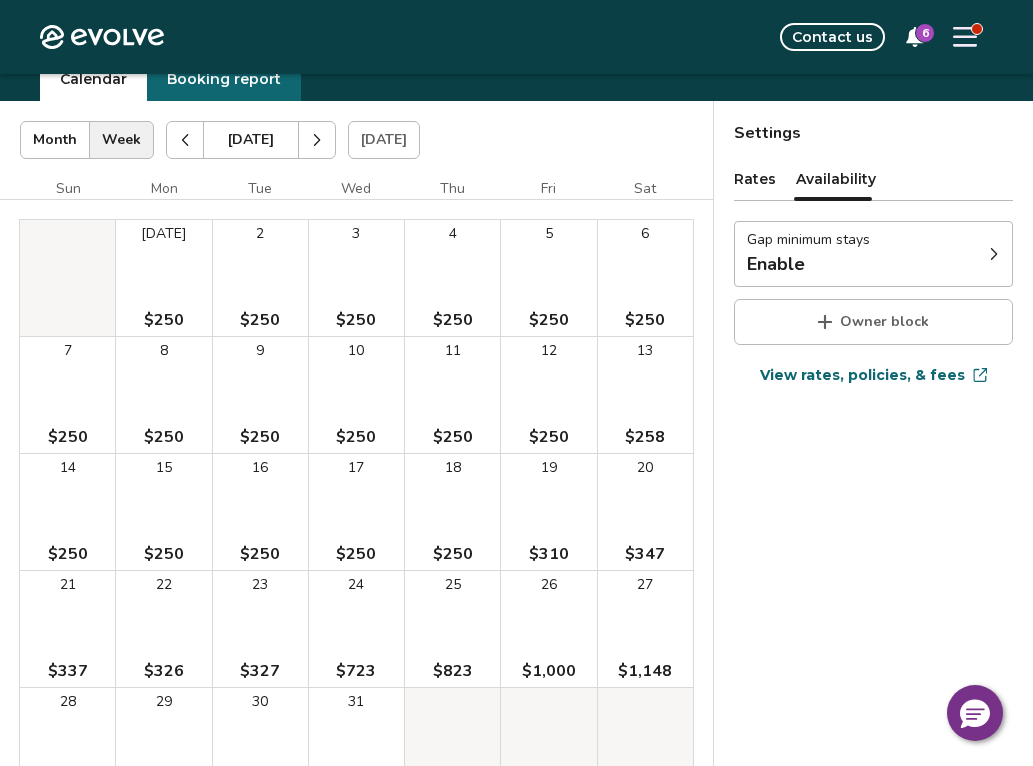click on "Rates" at bounding box center (755, 179) 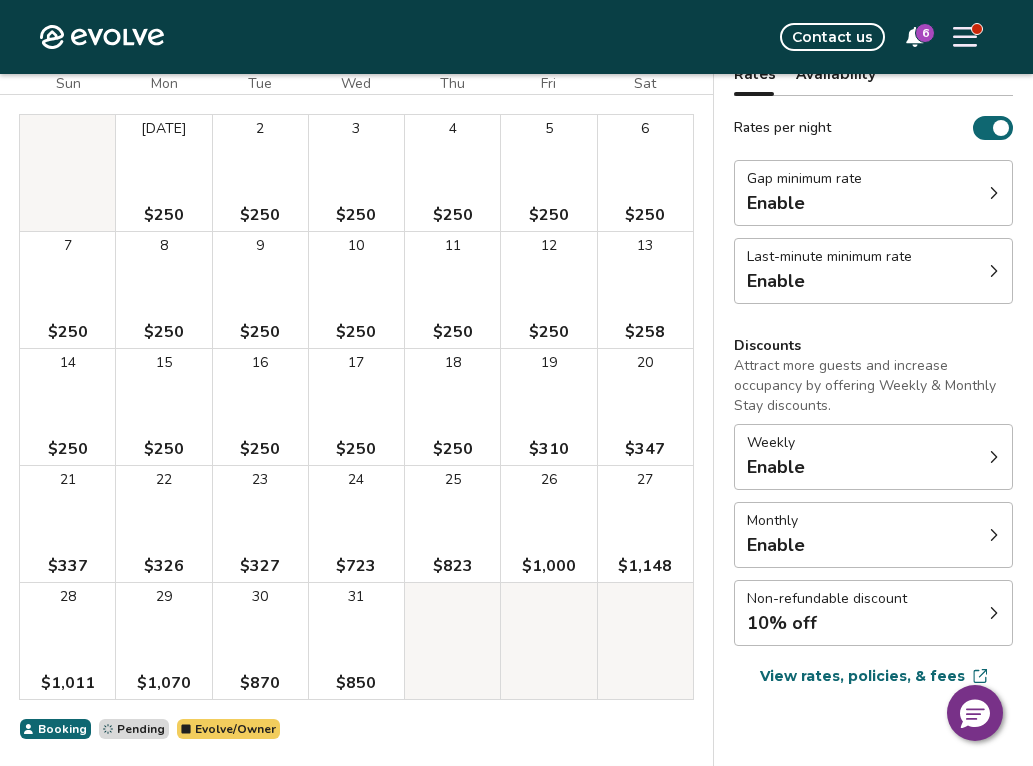 scroll, scrollTop: 268, scrollLeft: 0, axis: vertical 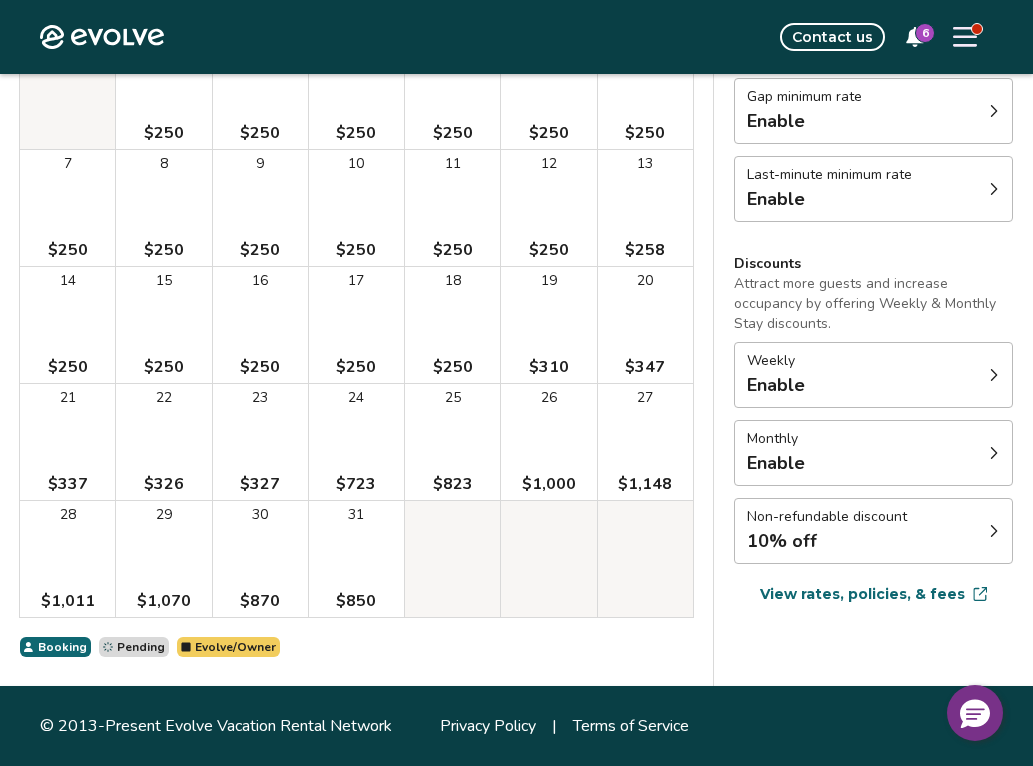 click 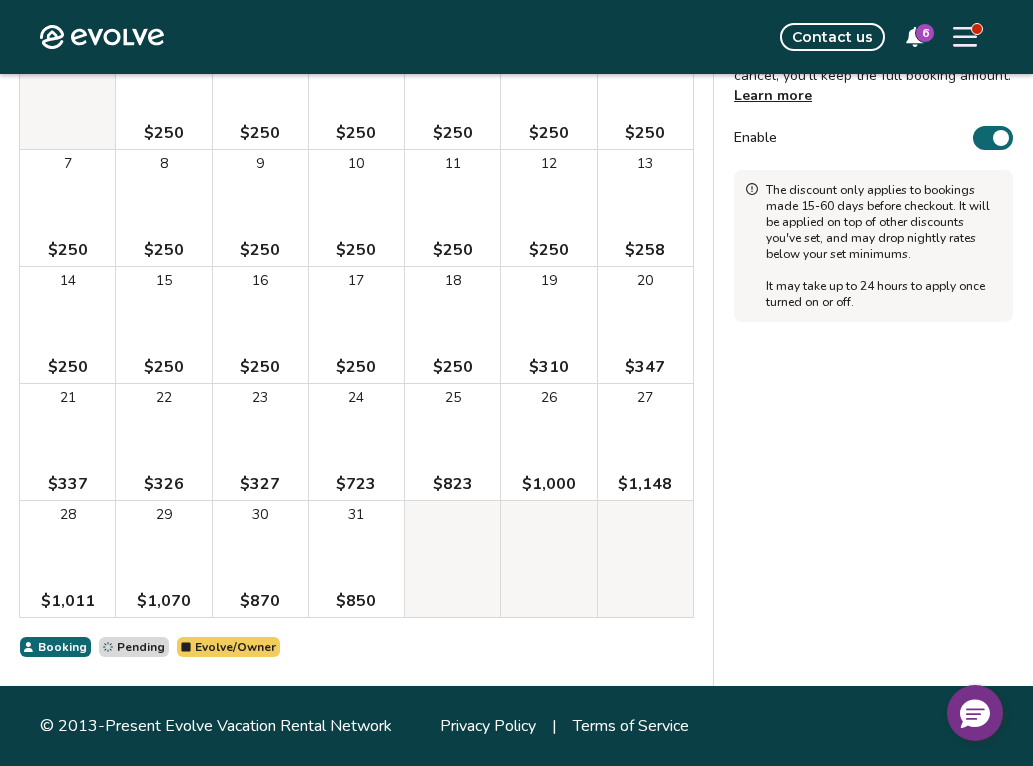 click on "Enable" at bounding box center [873, 138] 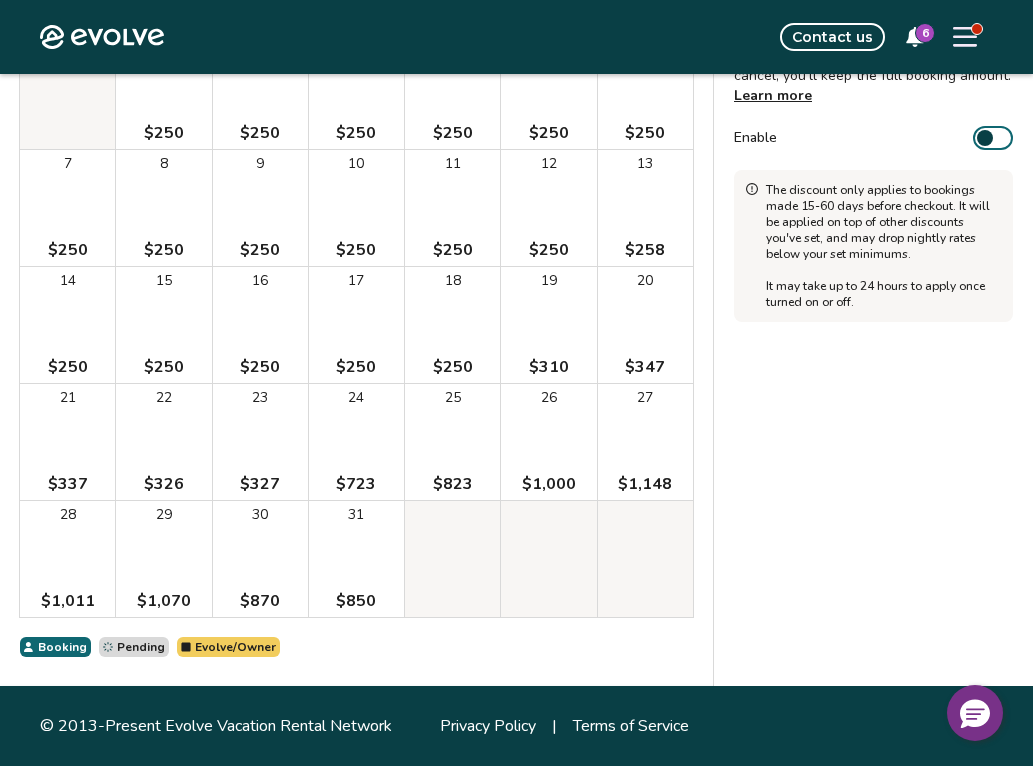 scroll, scrollTop: 0, scrollLeft: 0, axis: both 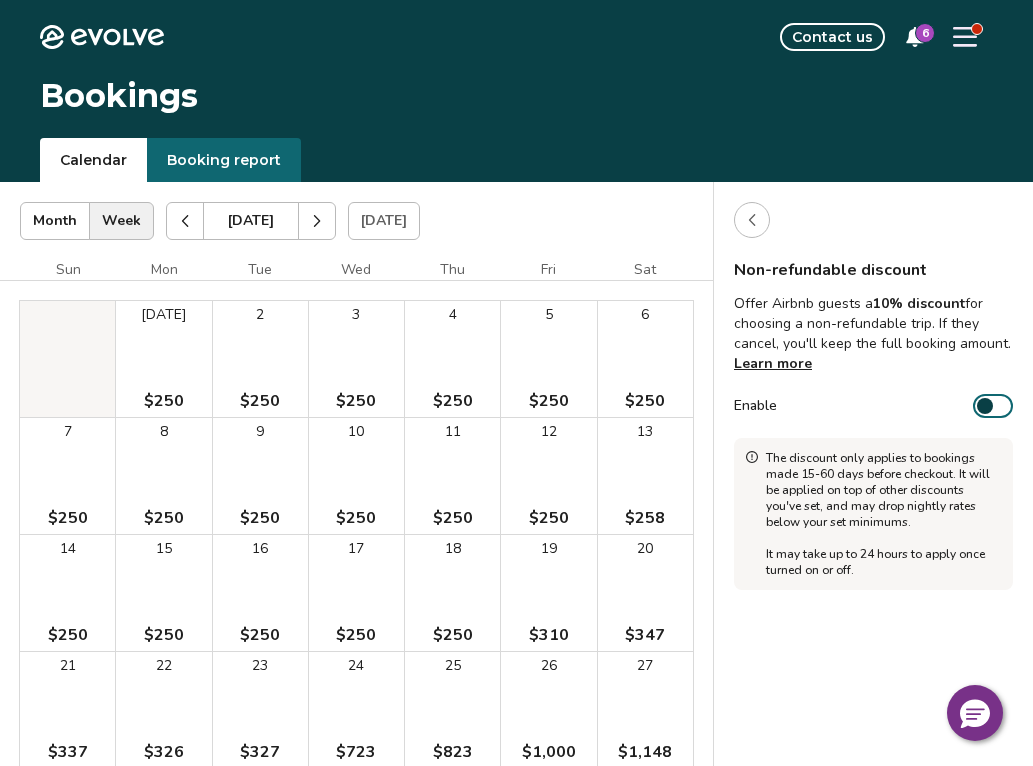 click at bounding box center (752, 220) 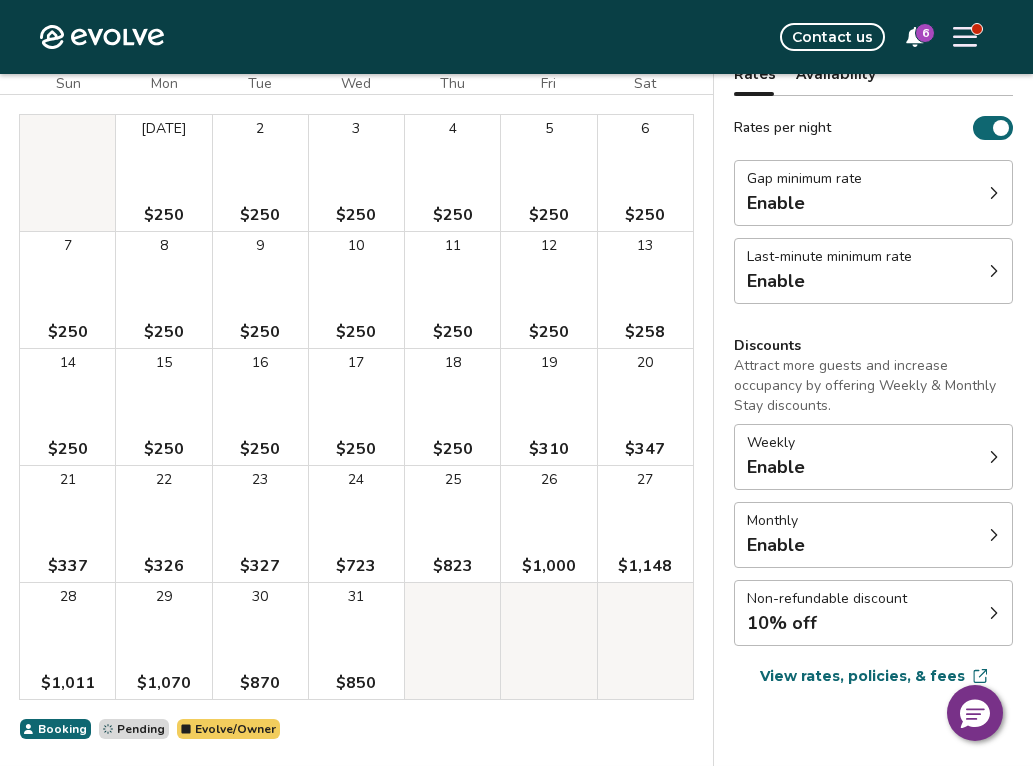 scroll, scrollTop: 268, scrollLeft: 0, axis: vertical 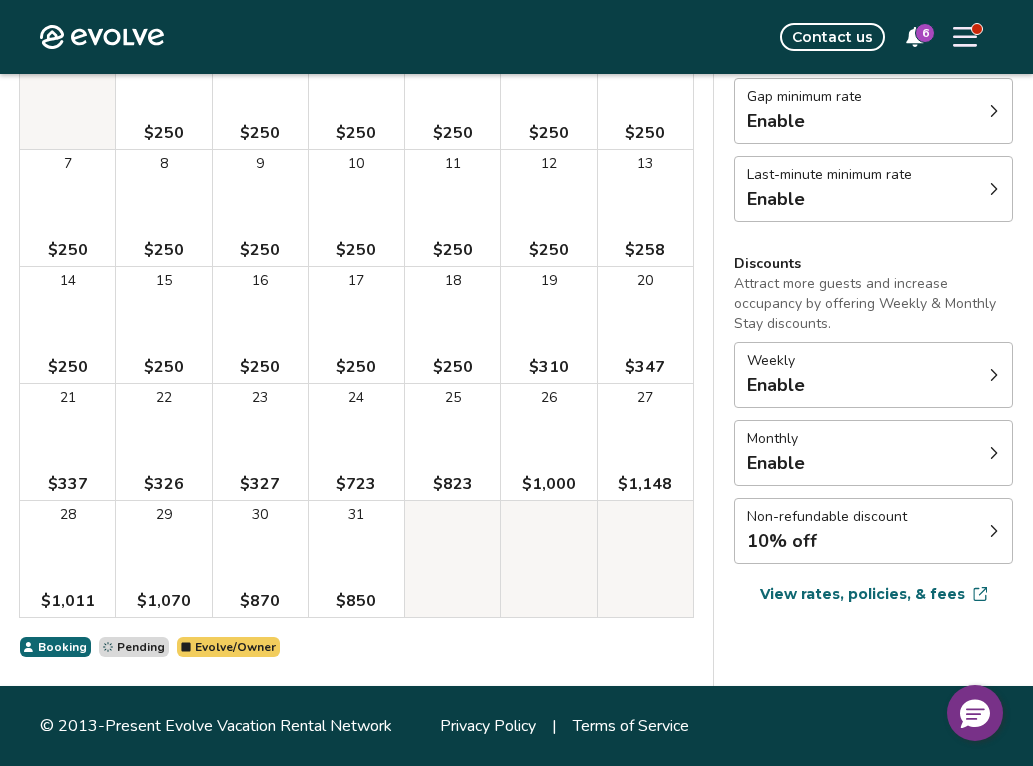 click 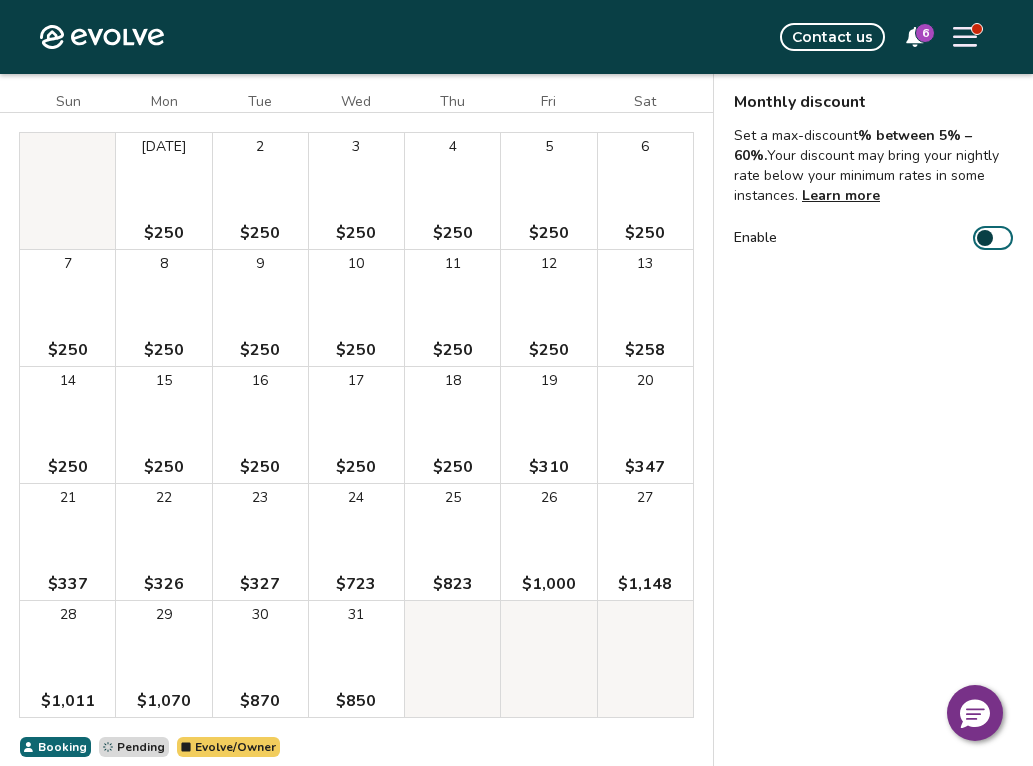 scroll, scrollTop: 157, scrollLeft: 0, axis: vertical 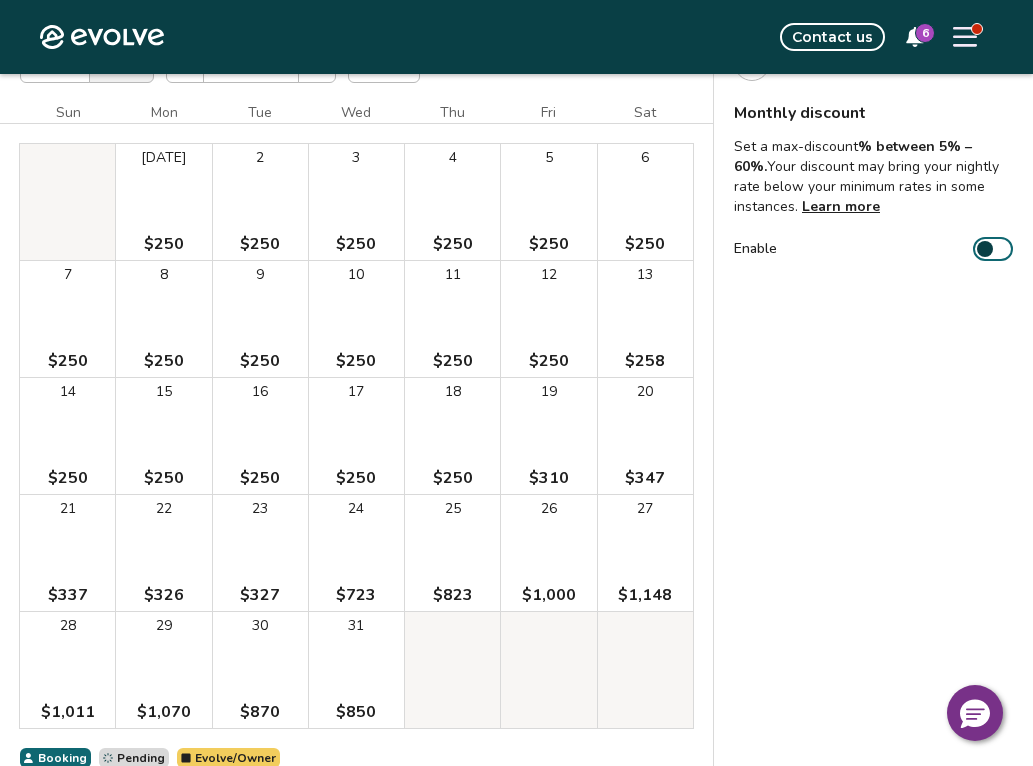 click at bounding box center (985, 249) 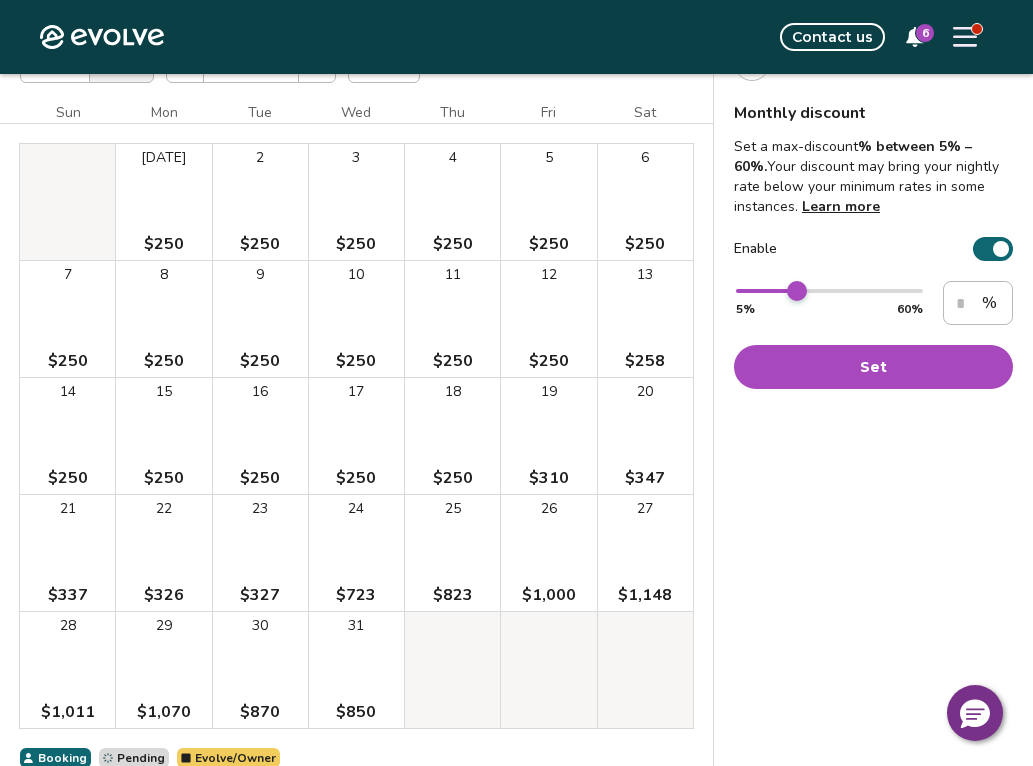 click at bounding box center [797, 291] 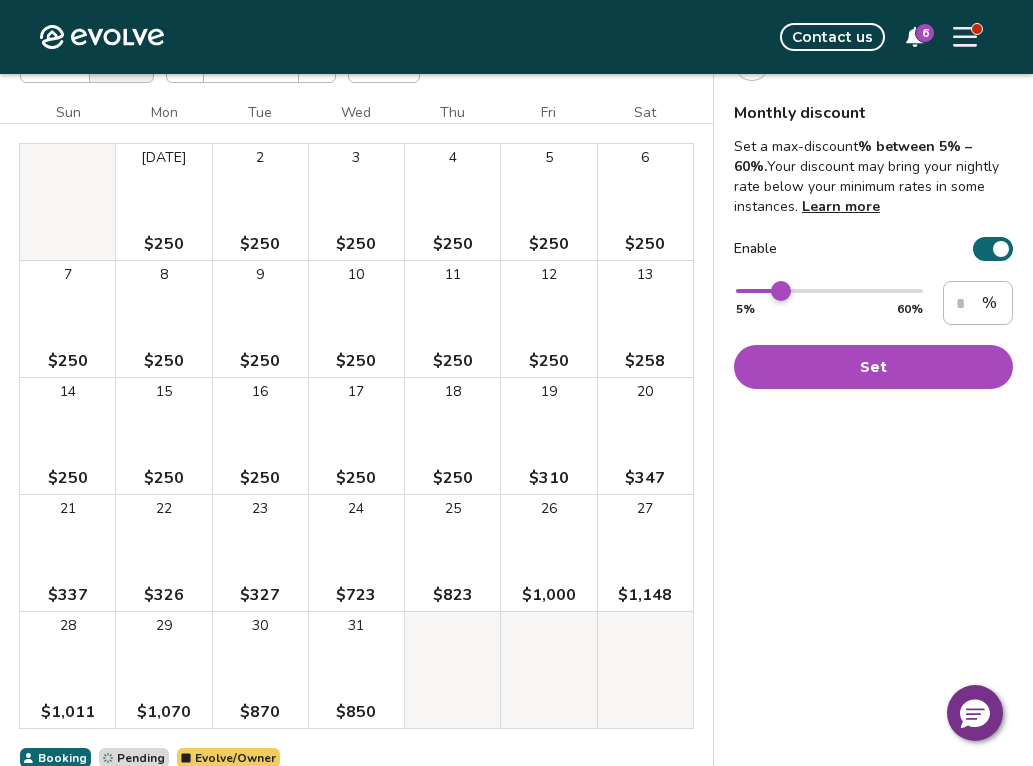 click on "**" at bounding box center (829, 291) 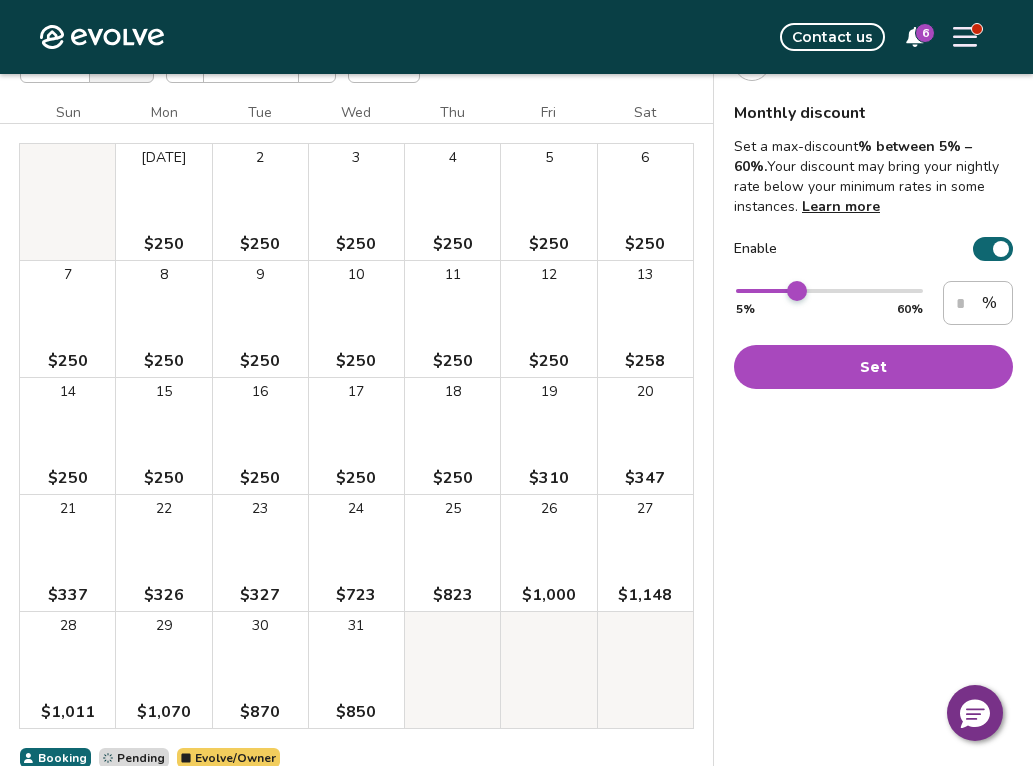 click at bounding box center [797, 291] 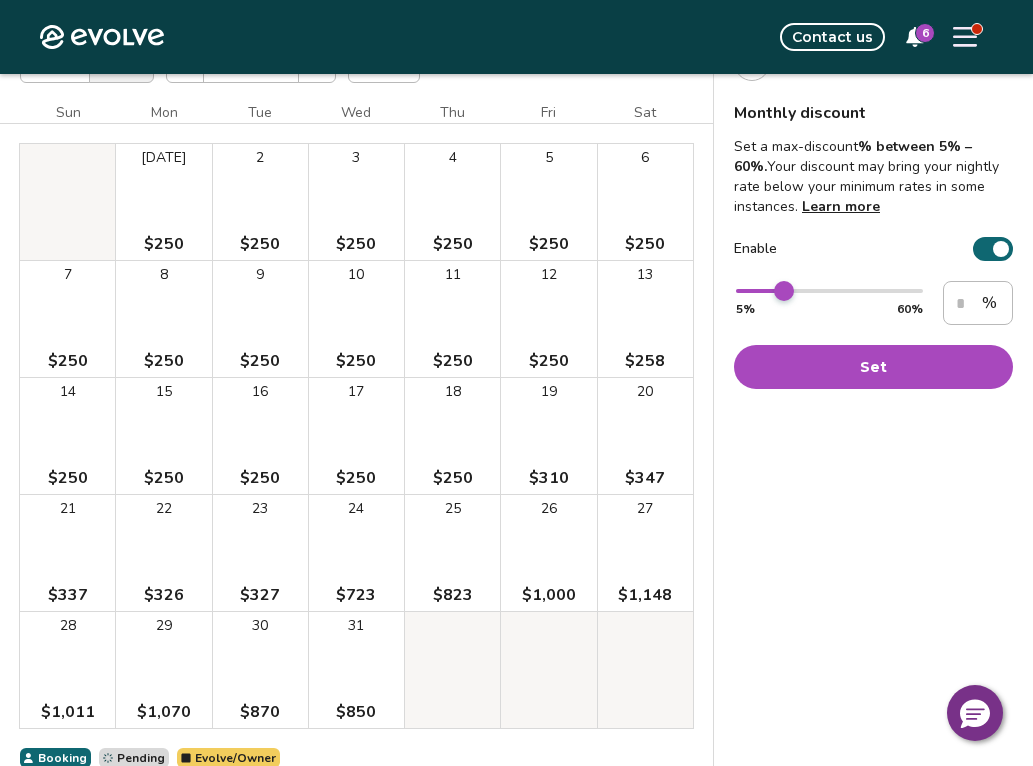 click on "**" at bounding box center (829, 291) 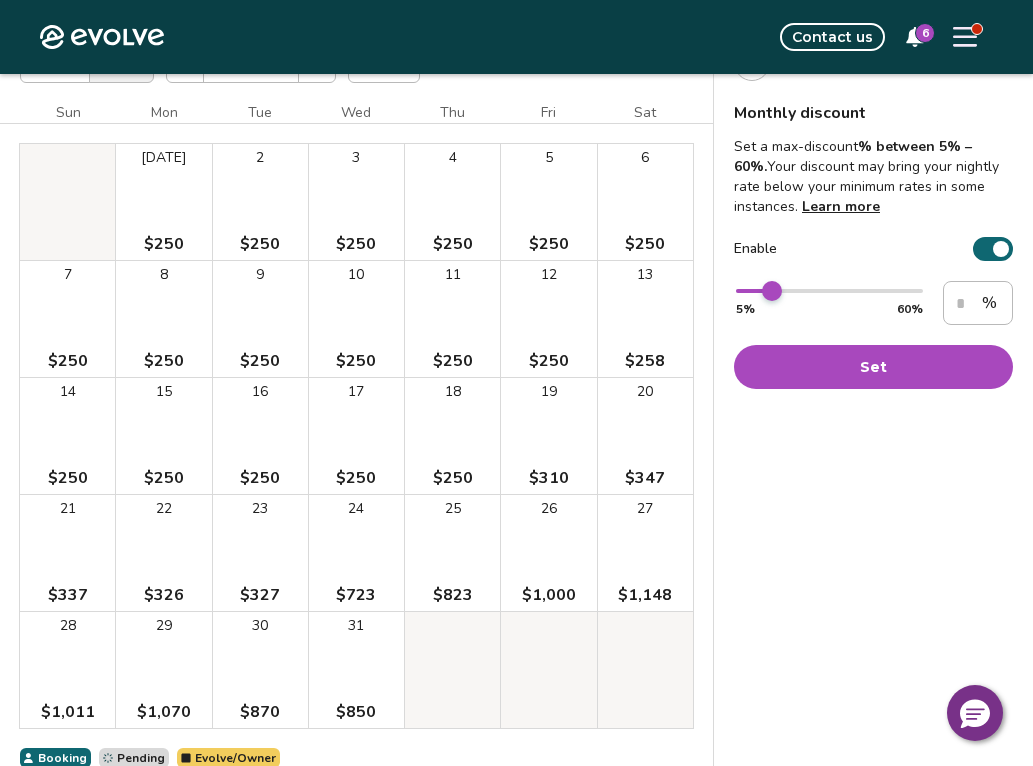 click at bounding box center [772, 291] 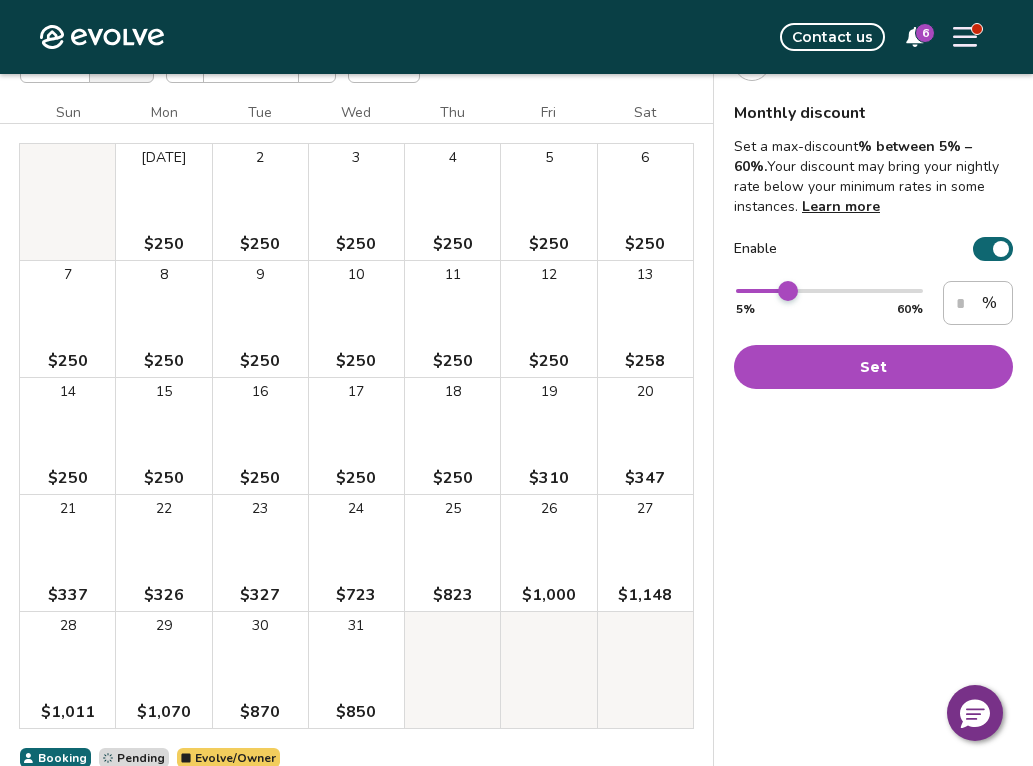 click at bounding box center (788, 291) 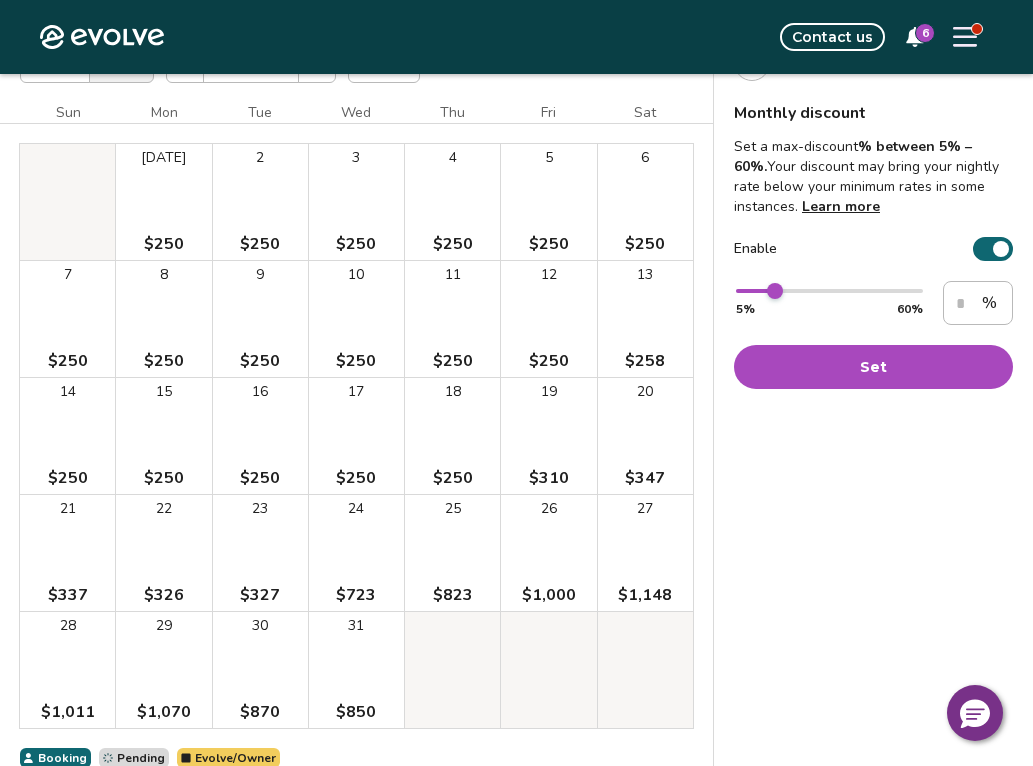 click on "Set" at bounding box center (873, 367) 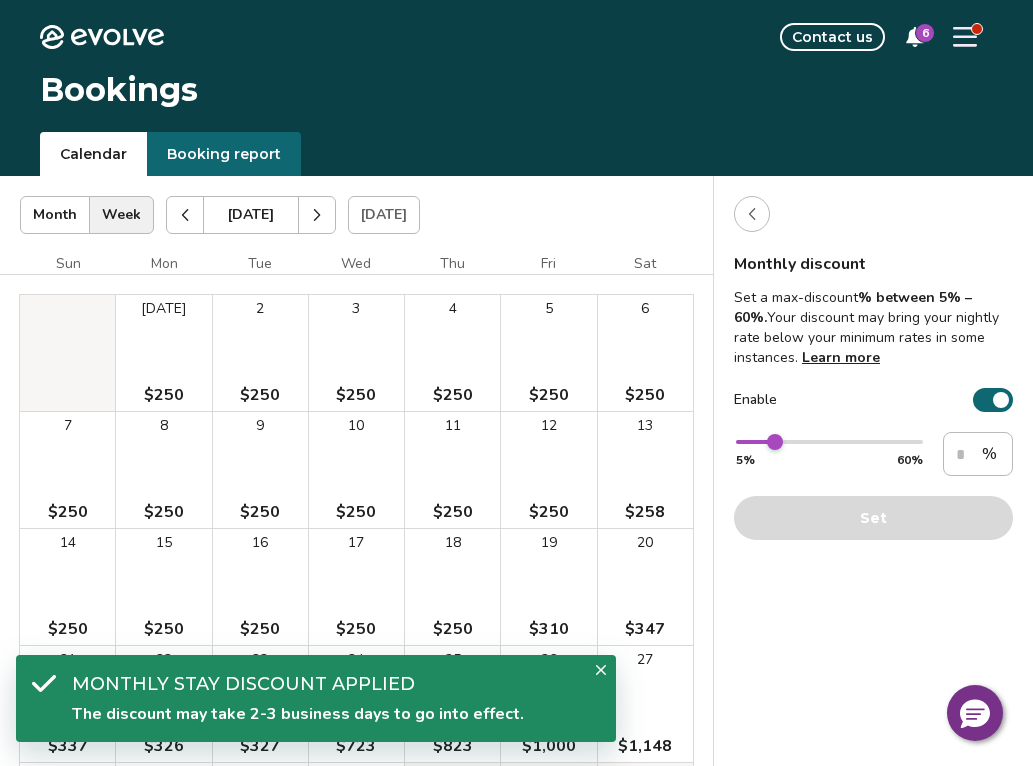 scroll, scrollTop: 0, scrollLeft: 0, axis: both 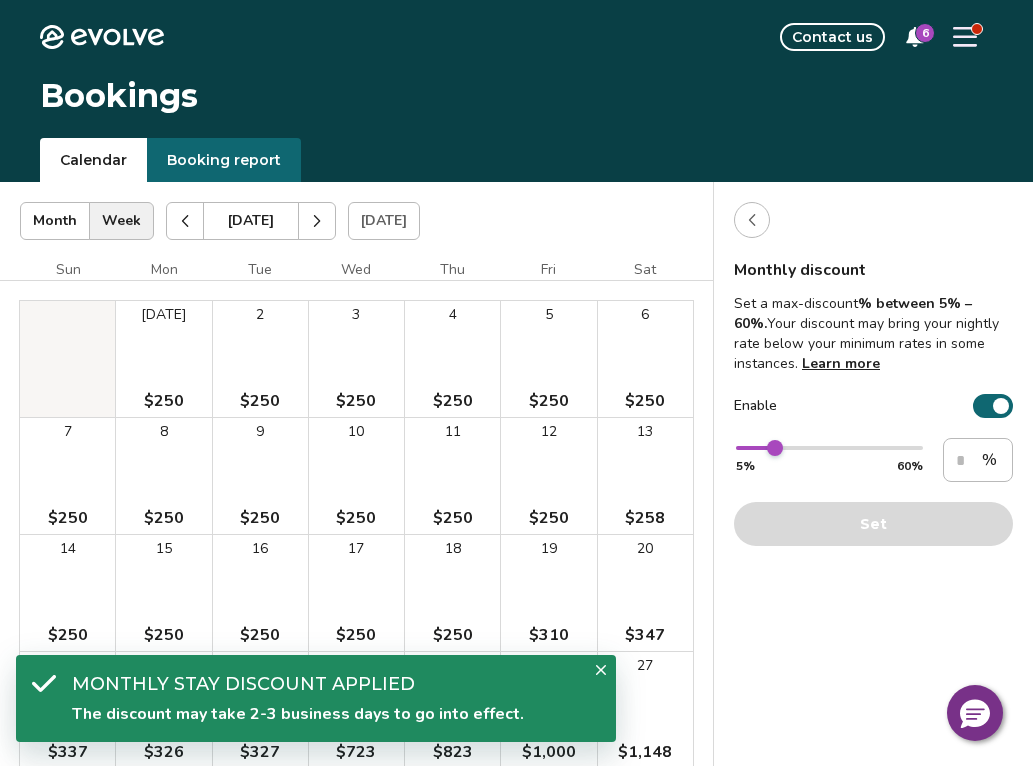 click 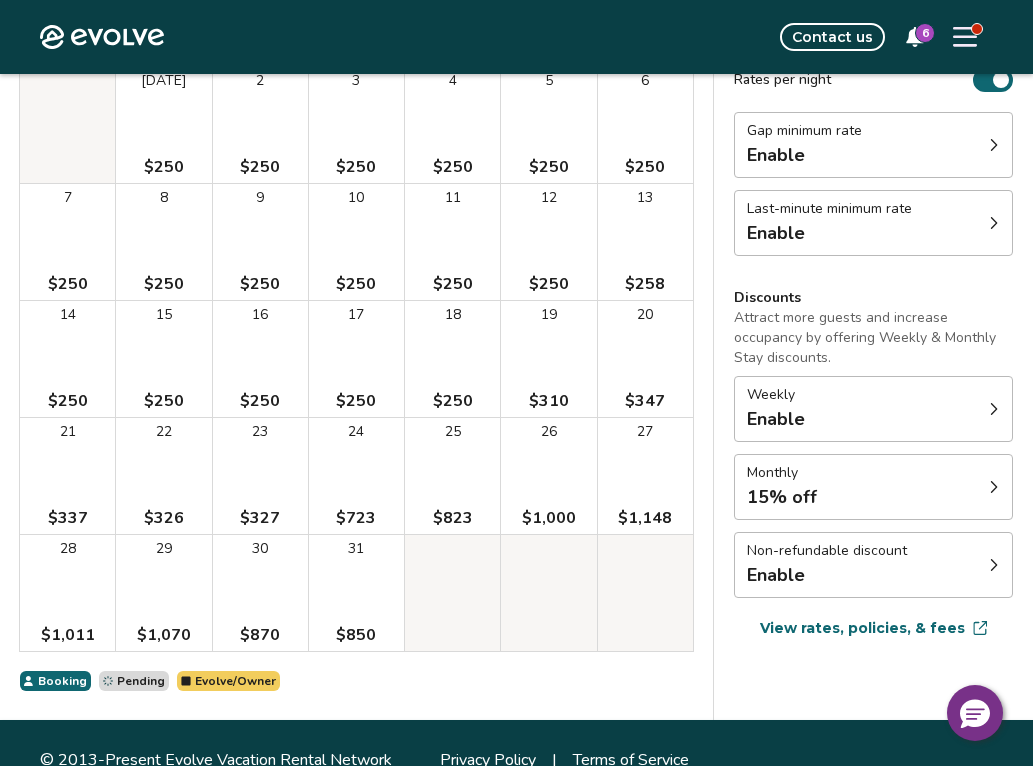 scroll, scrollTop: 268, scrollLeft: 0, axis: vertical 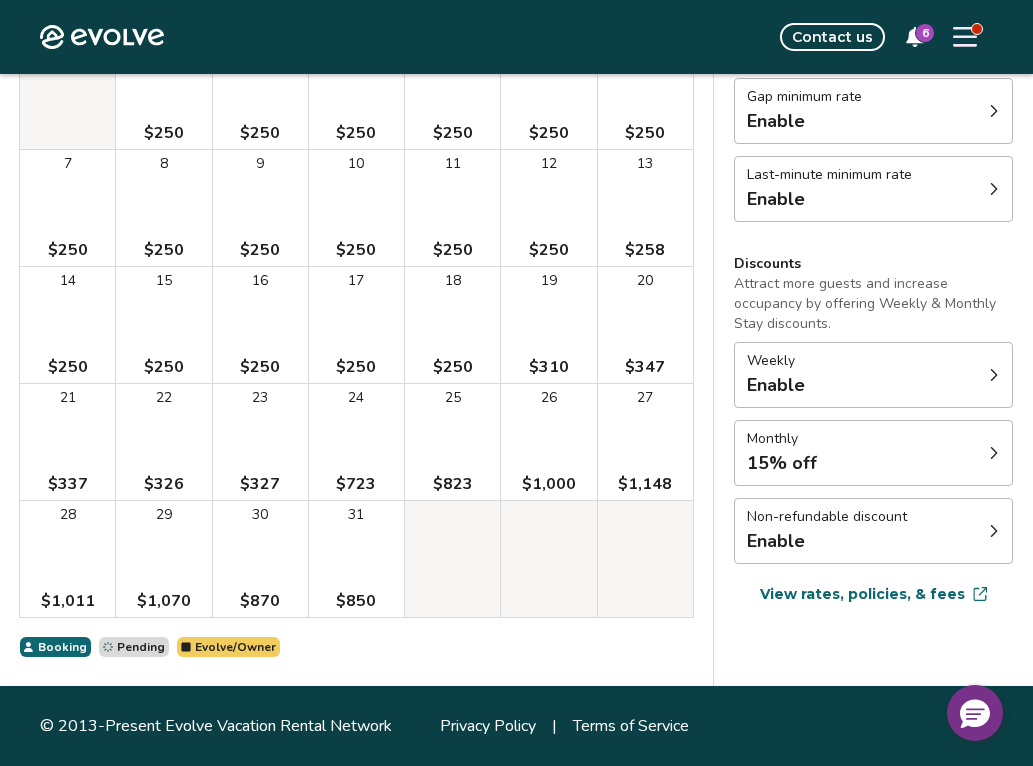 click 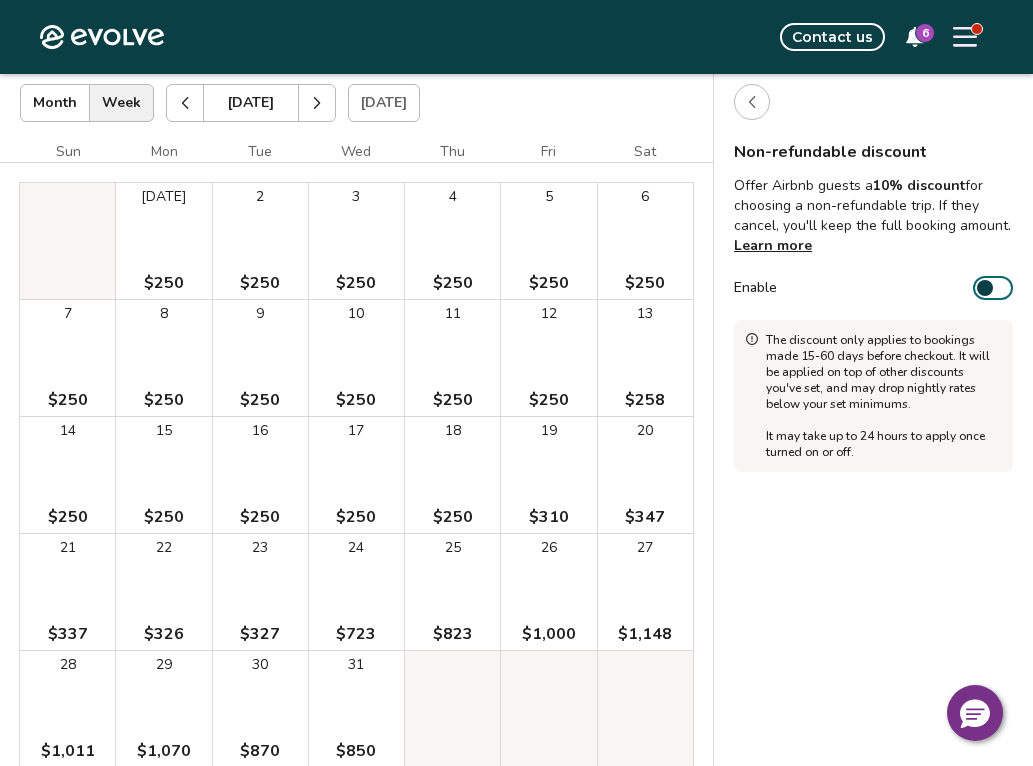 scroll, scrollTop: 97, scrollLeft: 0, axis: vertical 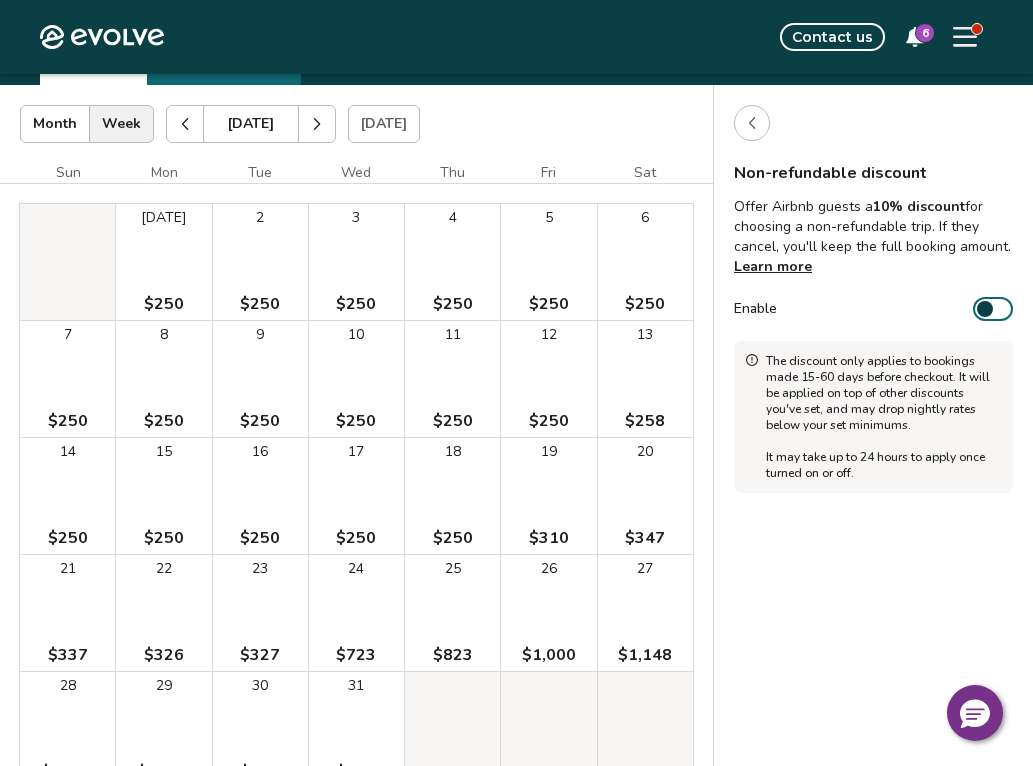 click on "Enable" at bounding box center (993, 309) 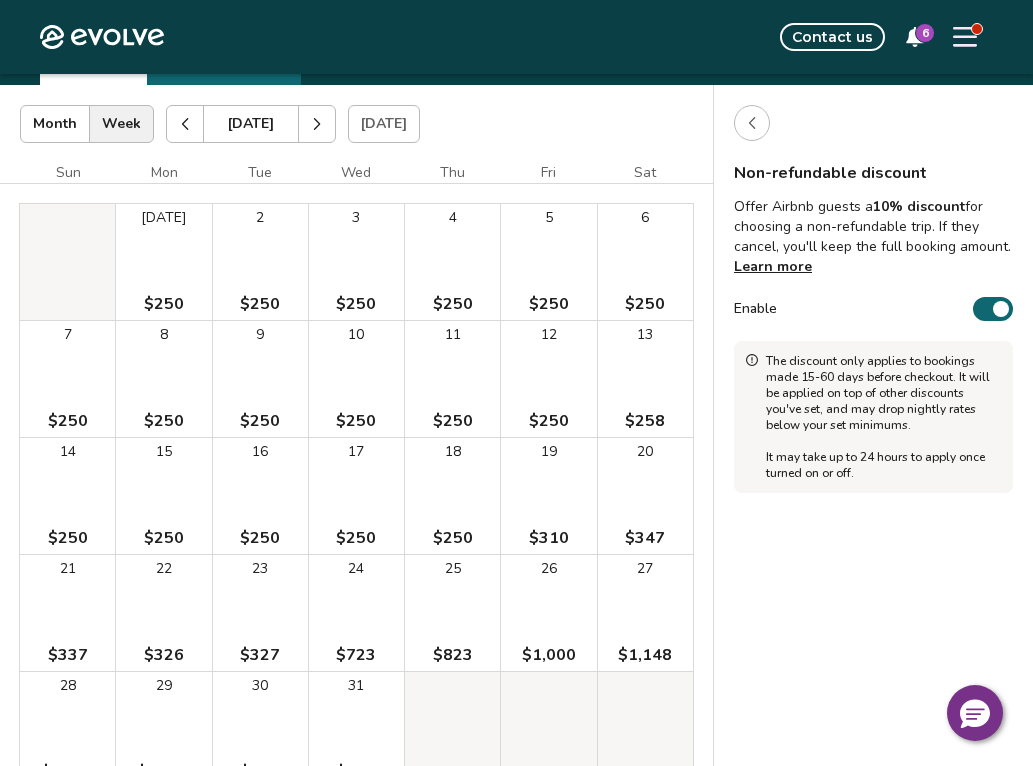 click 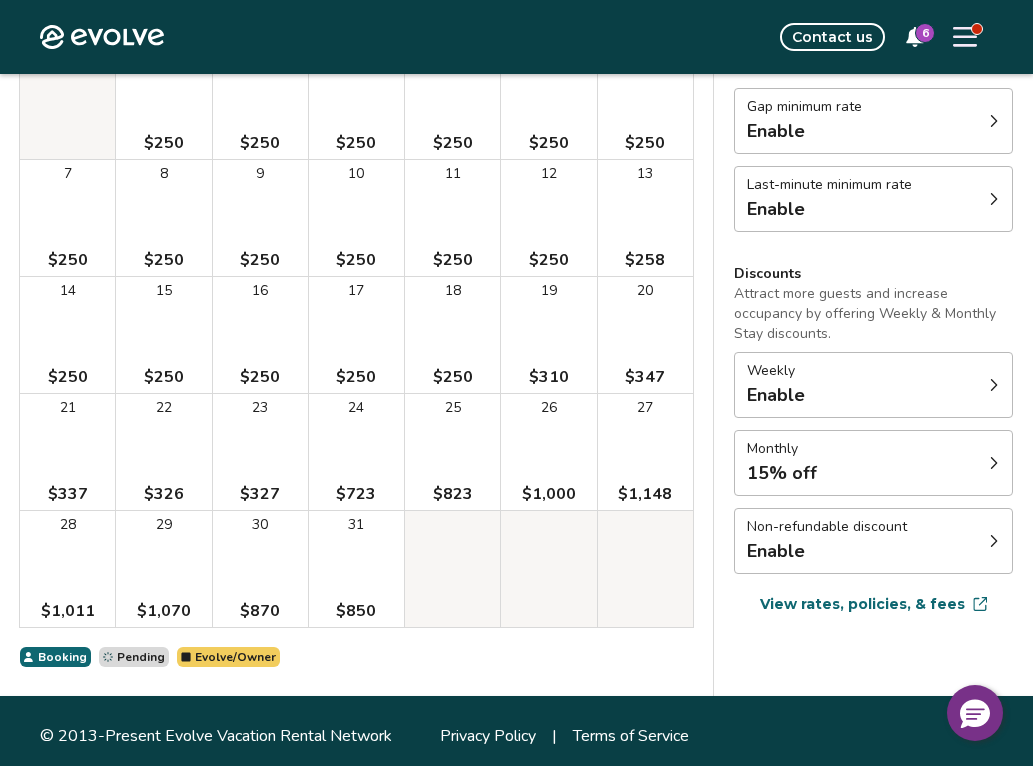scroll, scrollTop: 259, scrollLeft: 0, axis: vertical 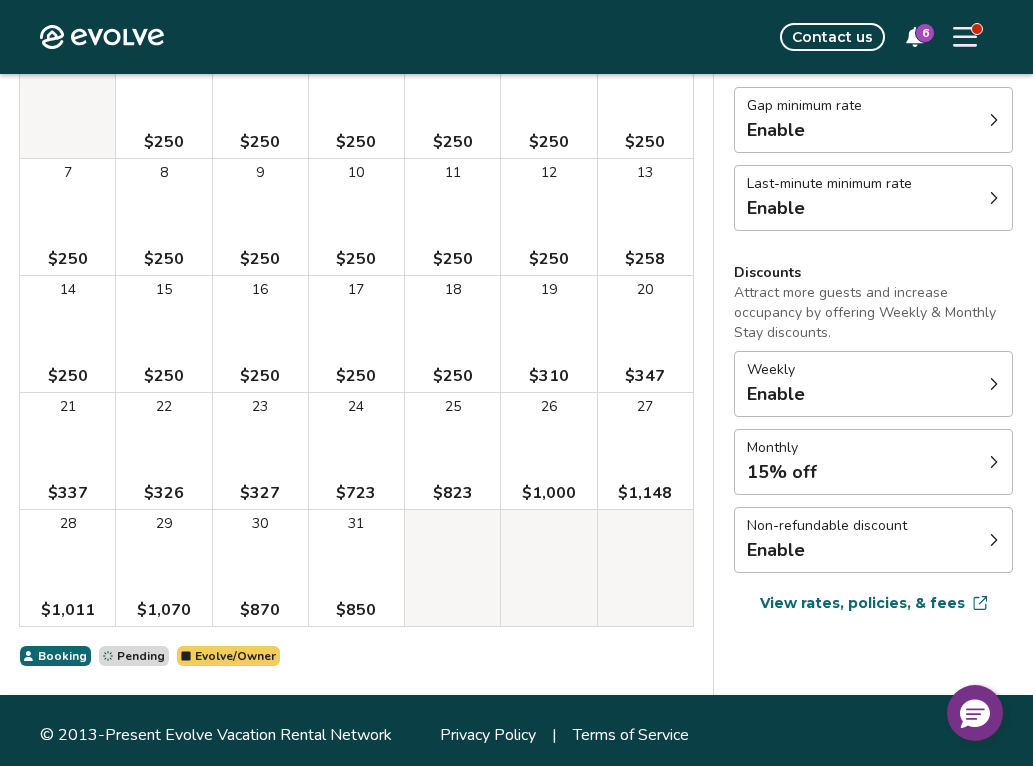 click 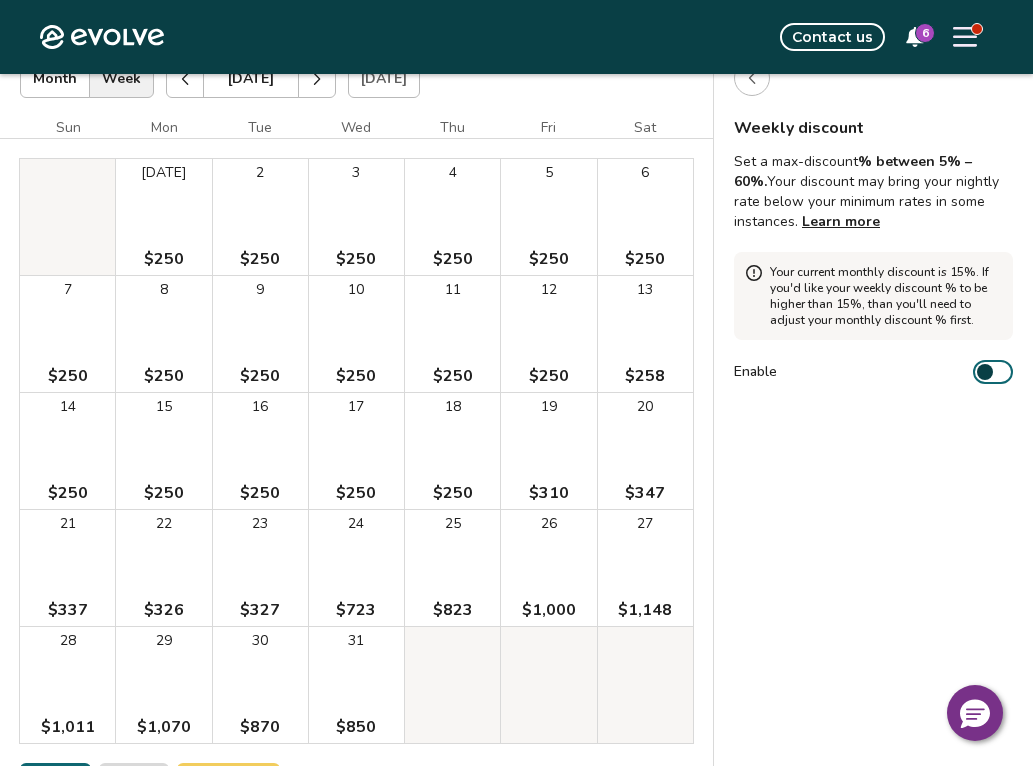 scroll, scrollTop: 124, scrollLeft: 0, axis: vertical 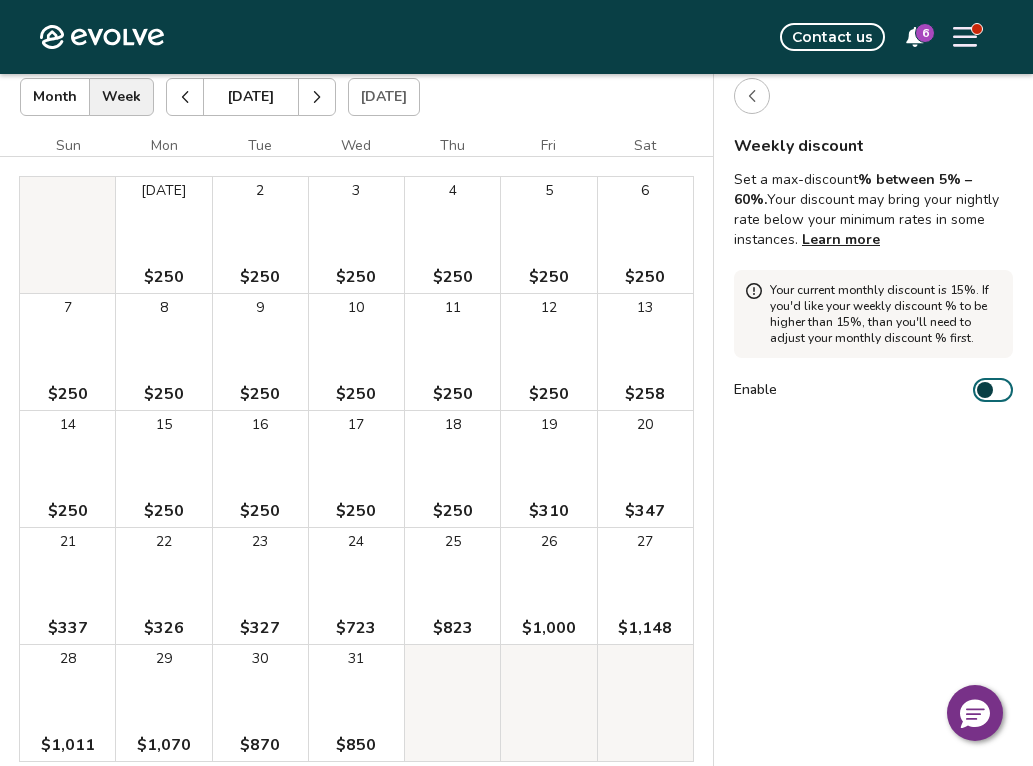 click 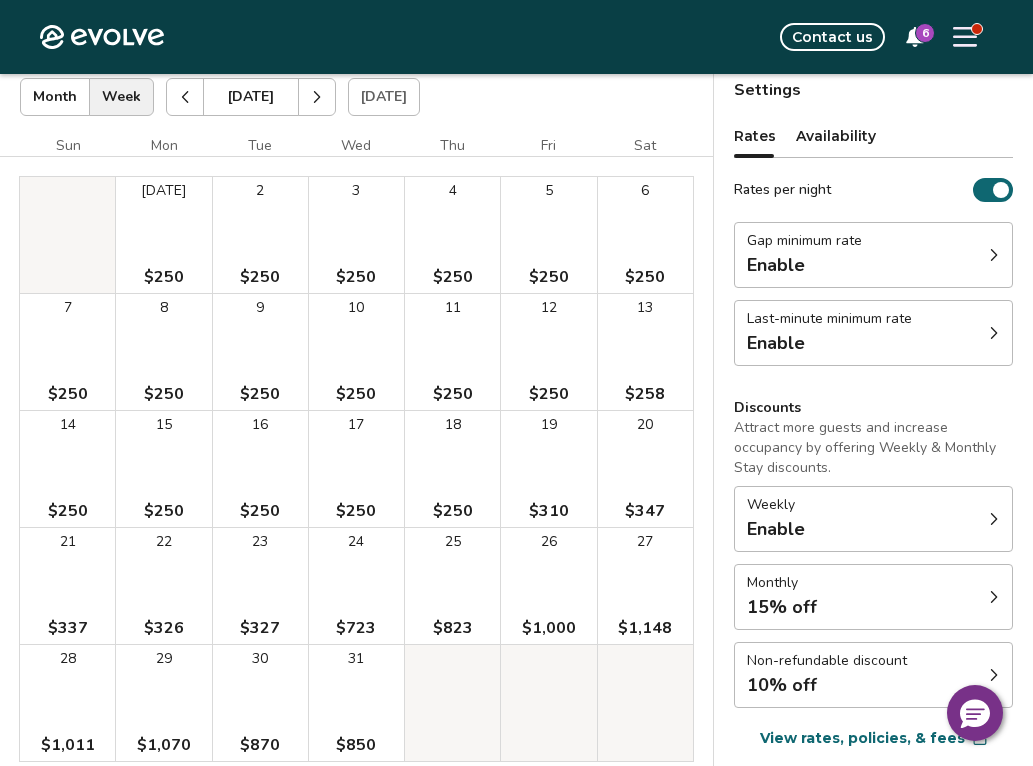 click on "Availability" at bounding box center [836, 136] 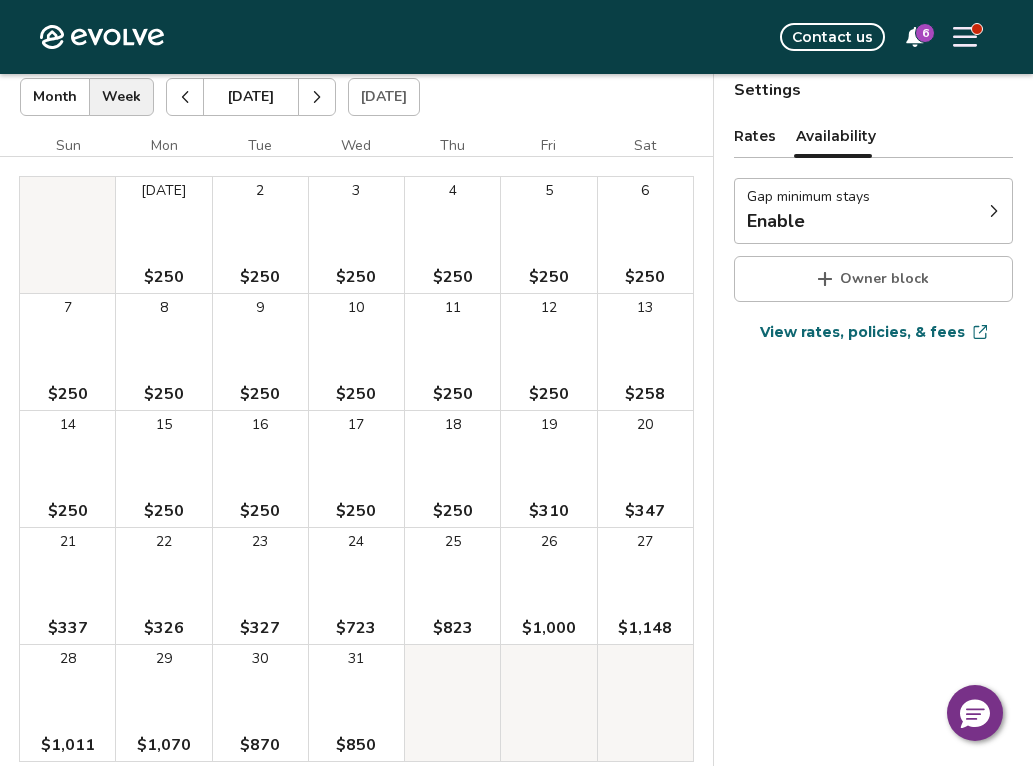click on "Gap minimum stays Enable" at bounding box center [873, 211] 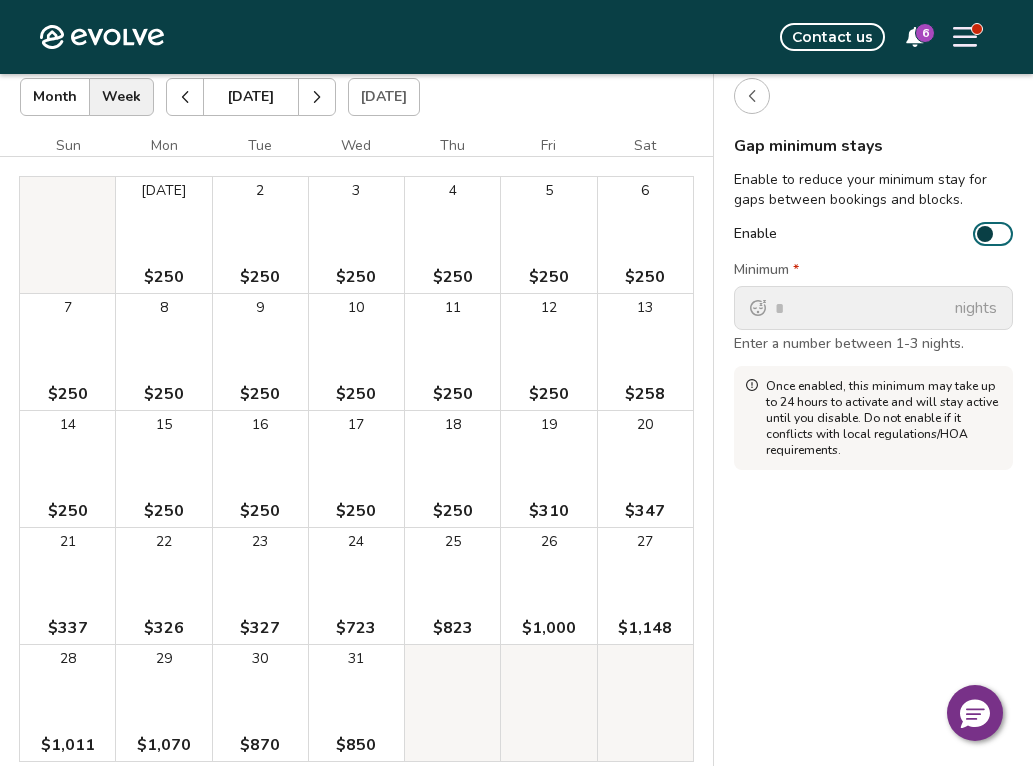 click on "Enable" at bounding box center (993, 234) 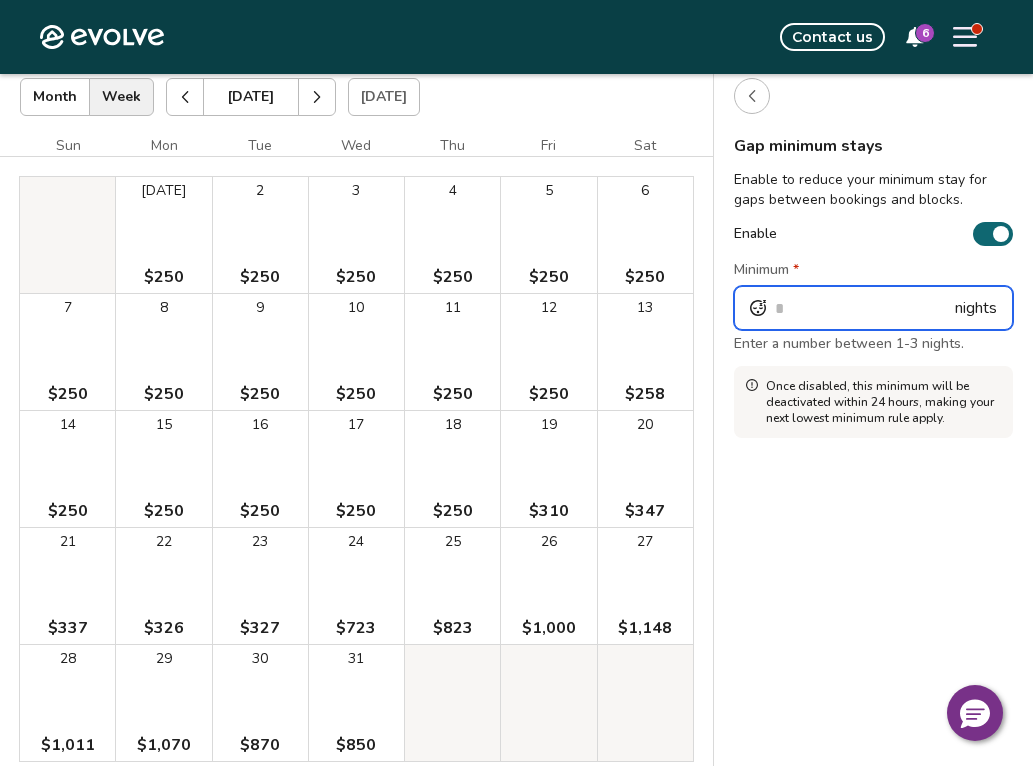 click on "*" at bounding box center [873, 308] 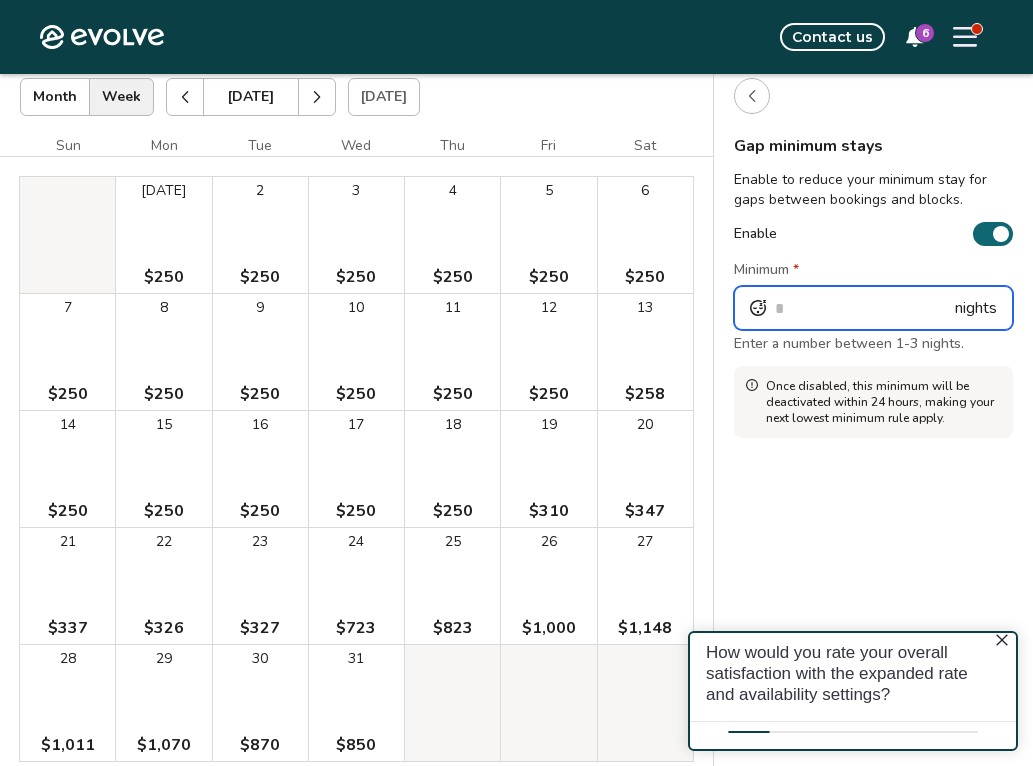 scroll, scrollTop: 0, scrollLeft: 0, axis: both 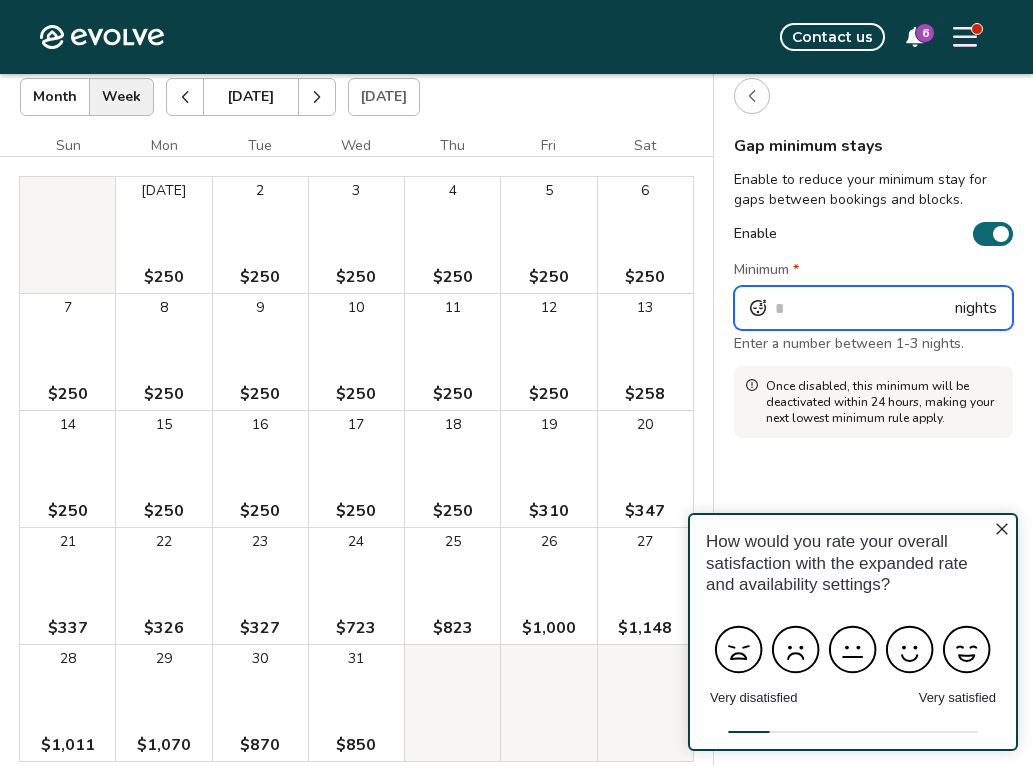 type on "*" 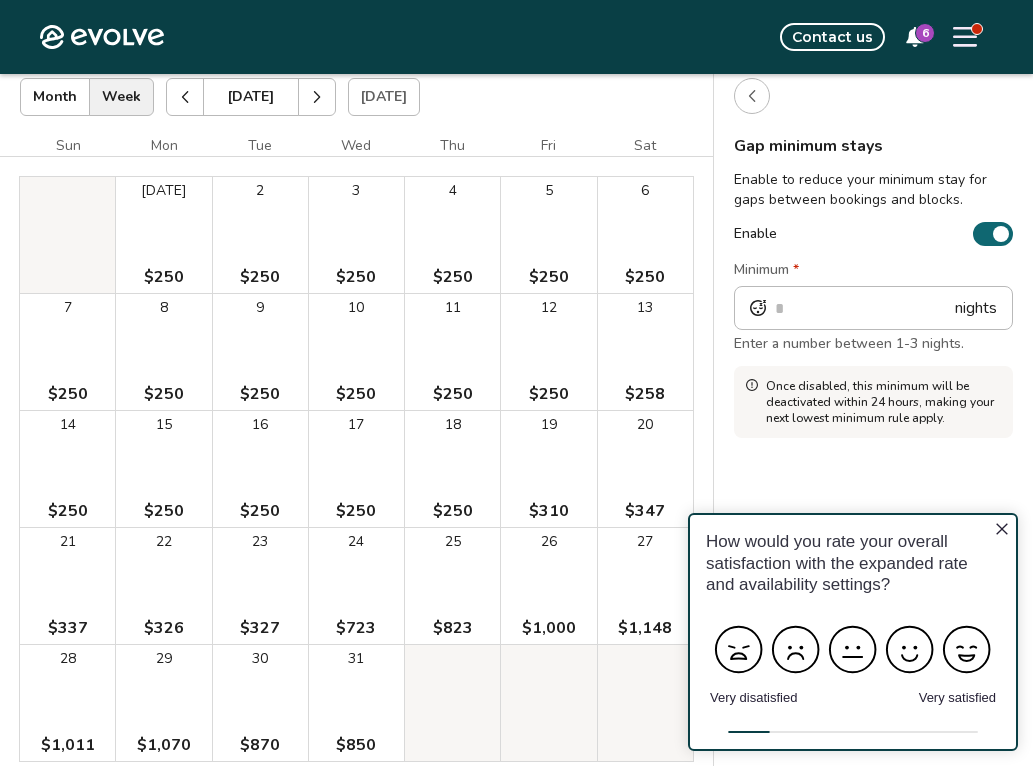 click on "How would you rate your overall satisfaction with the expanded rate and
availability settings?" at bounding box center (853, 563) 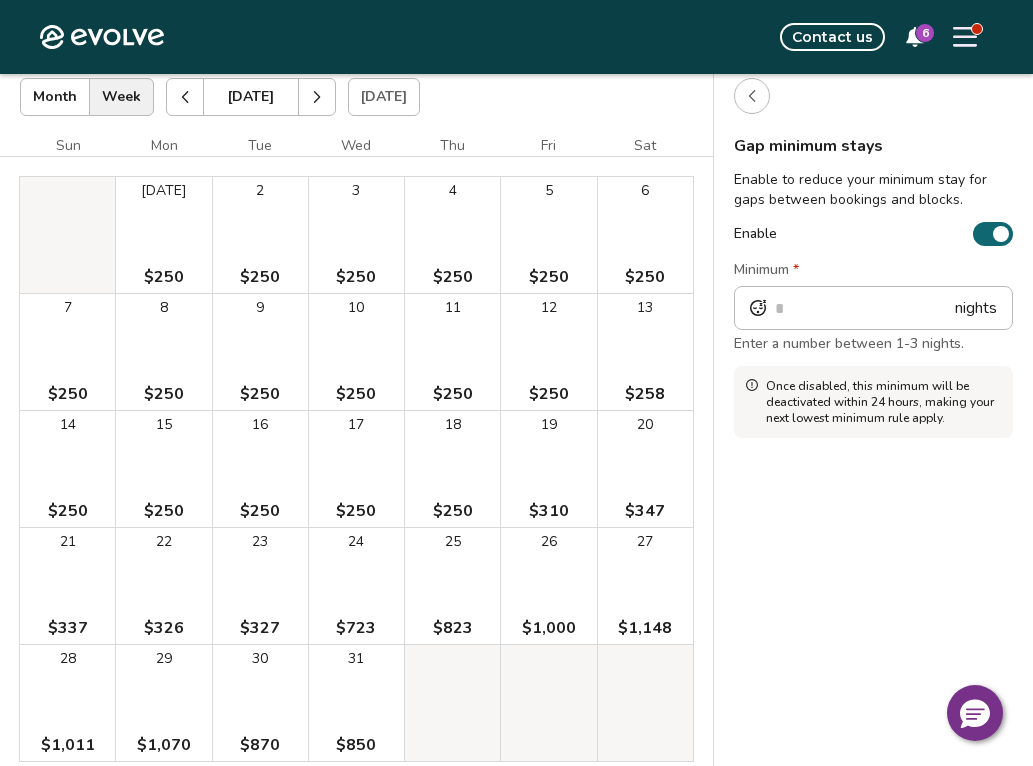 click 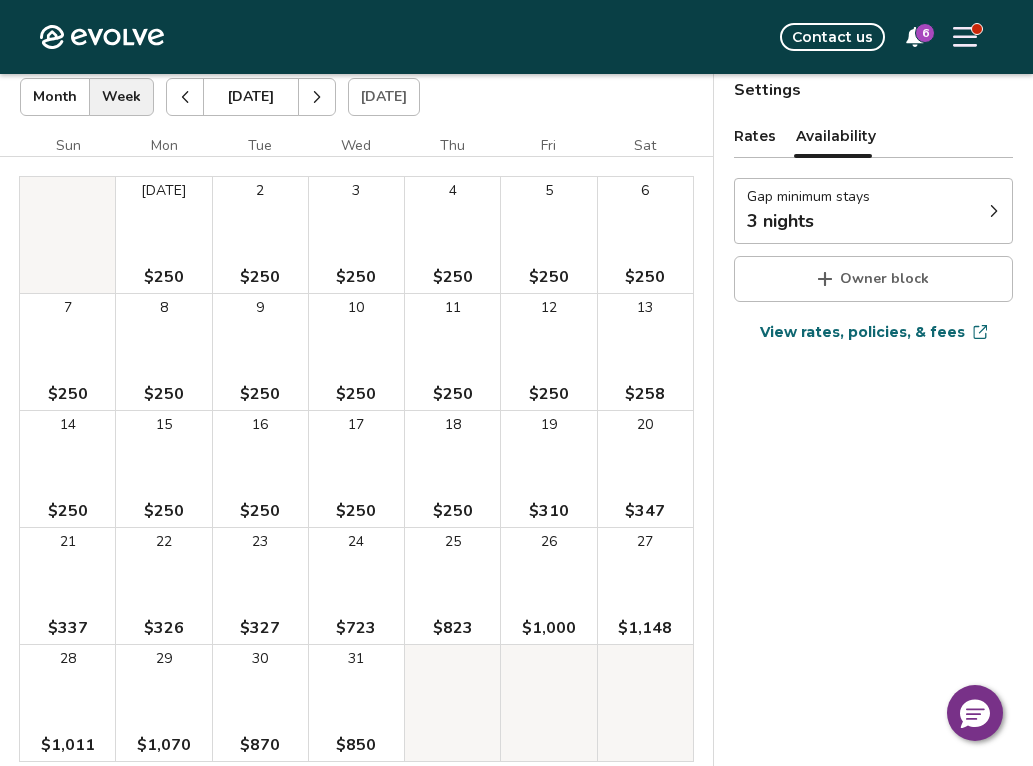 click on "Rates" at bounding box center (755, 136) 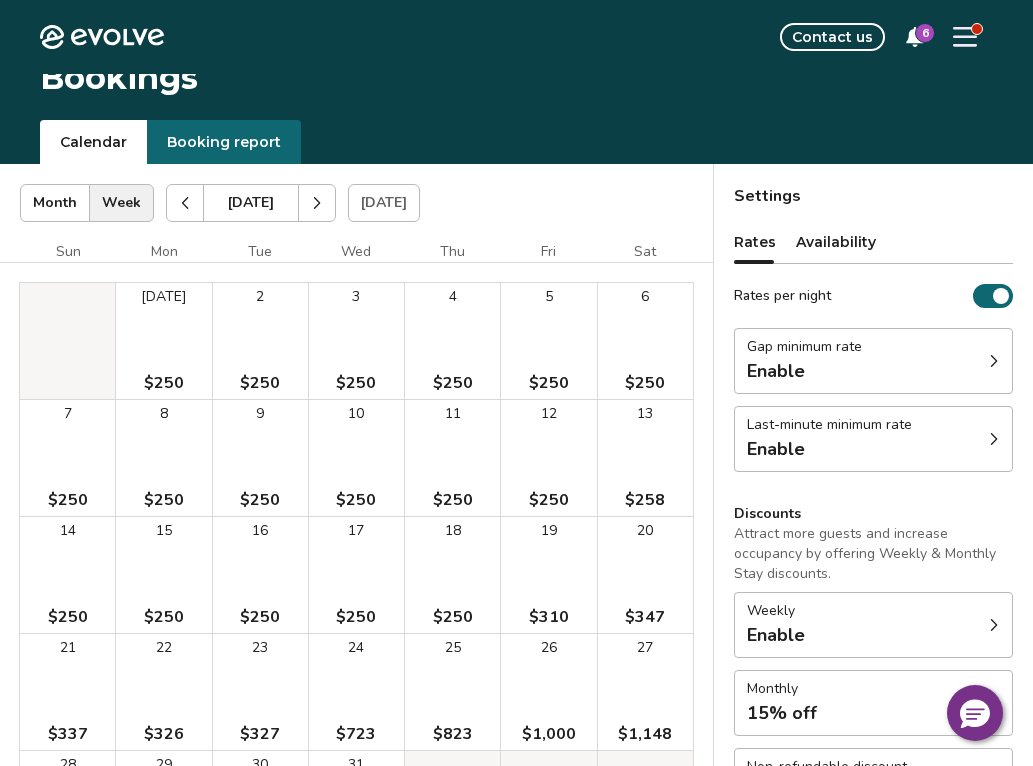 scroll, scrollTop: 0, scrollLeft: 0, axis: both 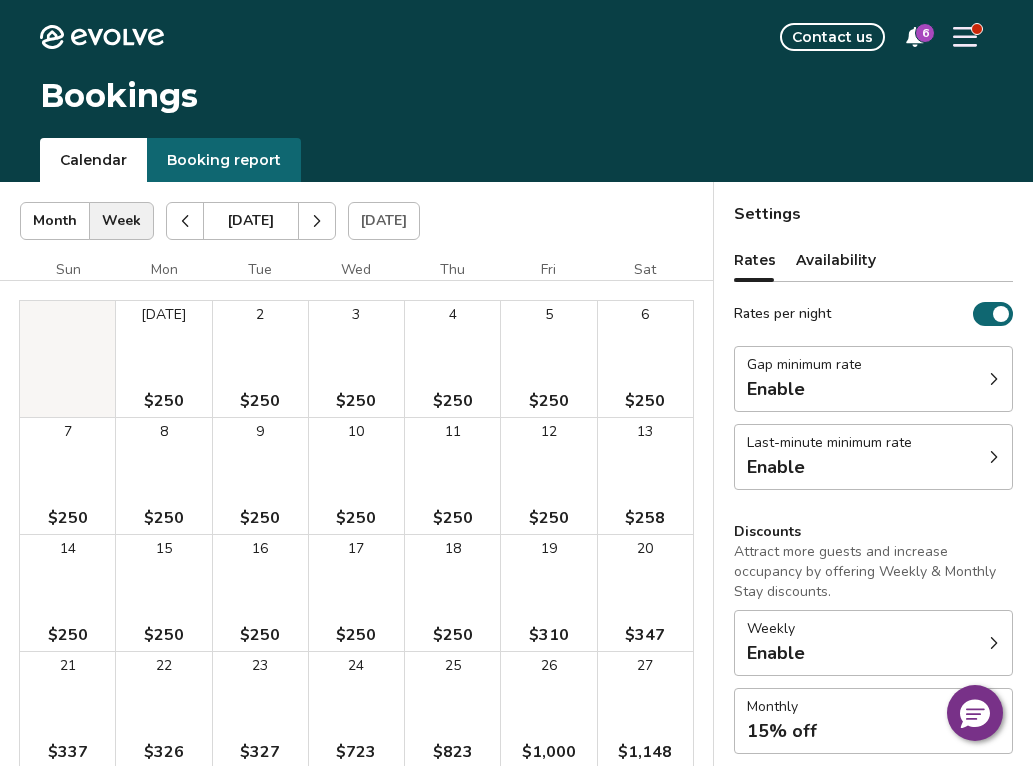 click on "Today" at bounding box center (384, 221) 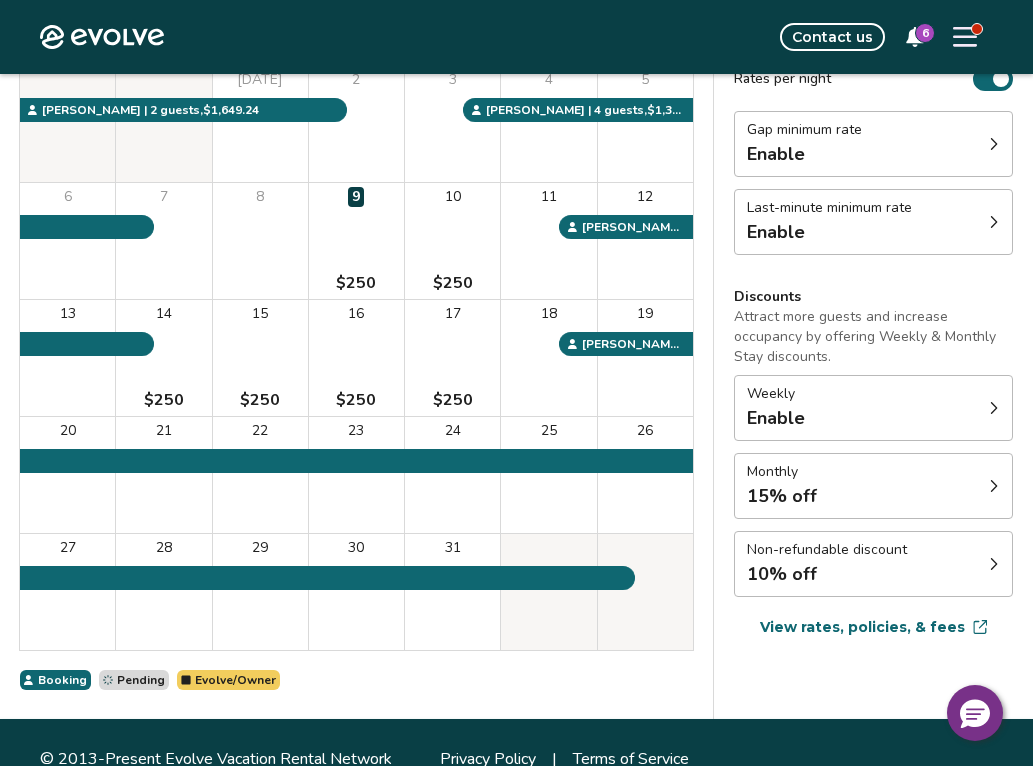 scroll, scrollTop: 241, scrollLeft: 0, axis: vertical 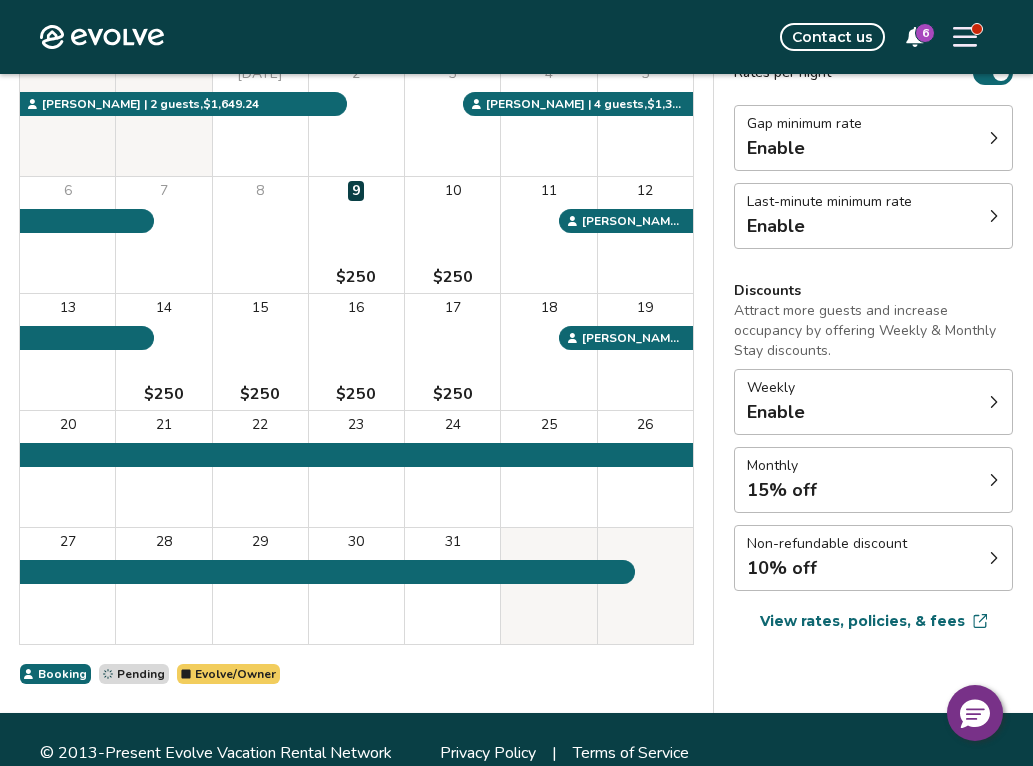 click 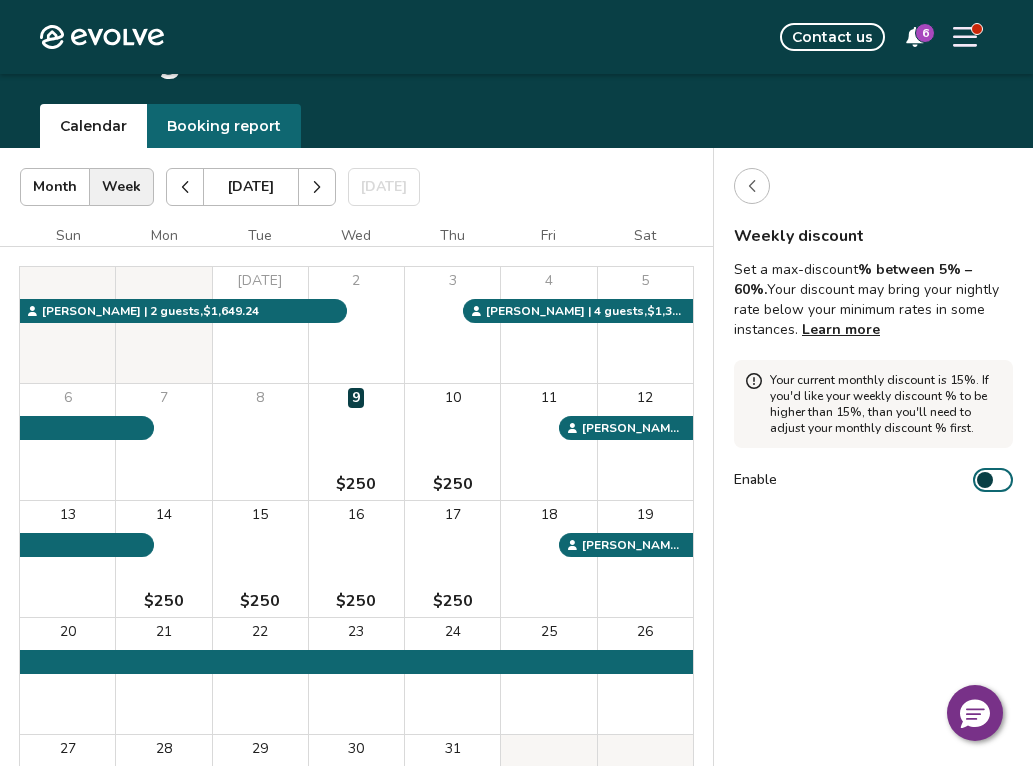 scroll, scrollTop: 22, scrollLeft: 0, axis: vertical 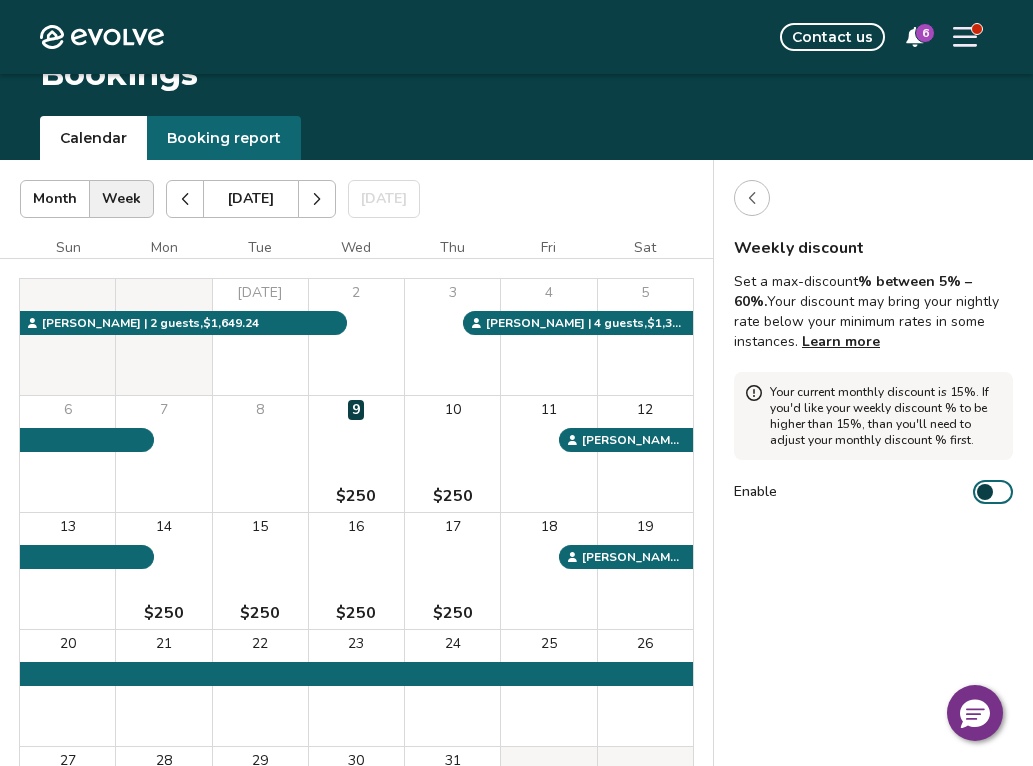 click 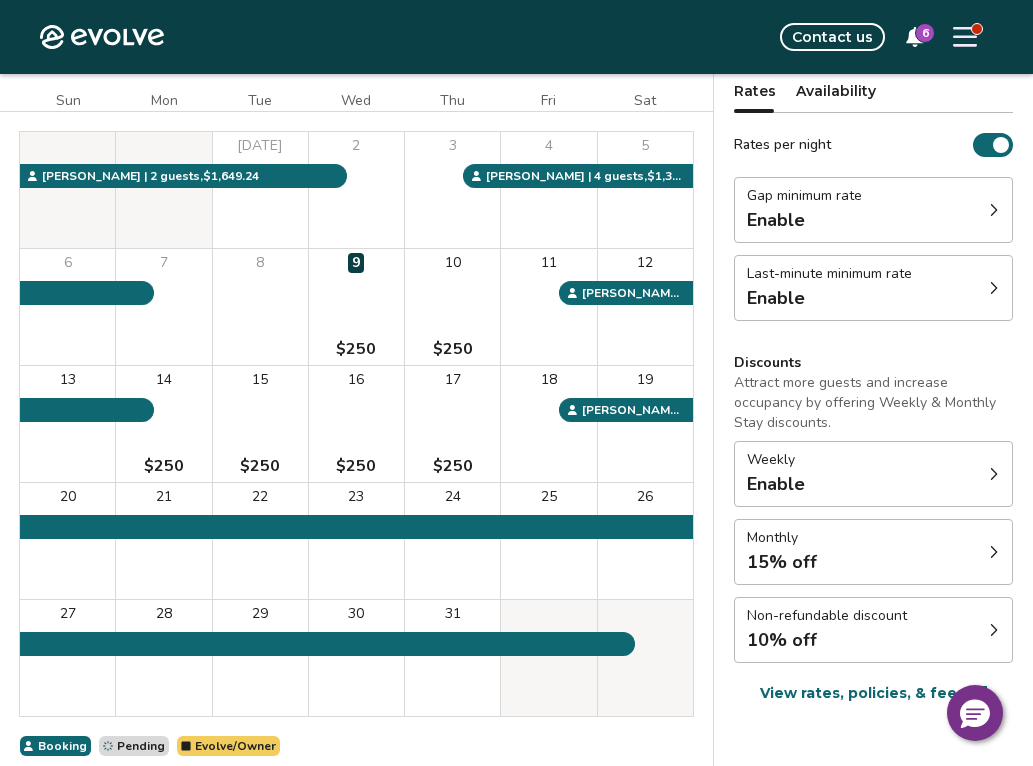 scroll, scrollTop: 268, scrollLeft: 0, axis: vertical 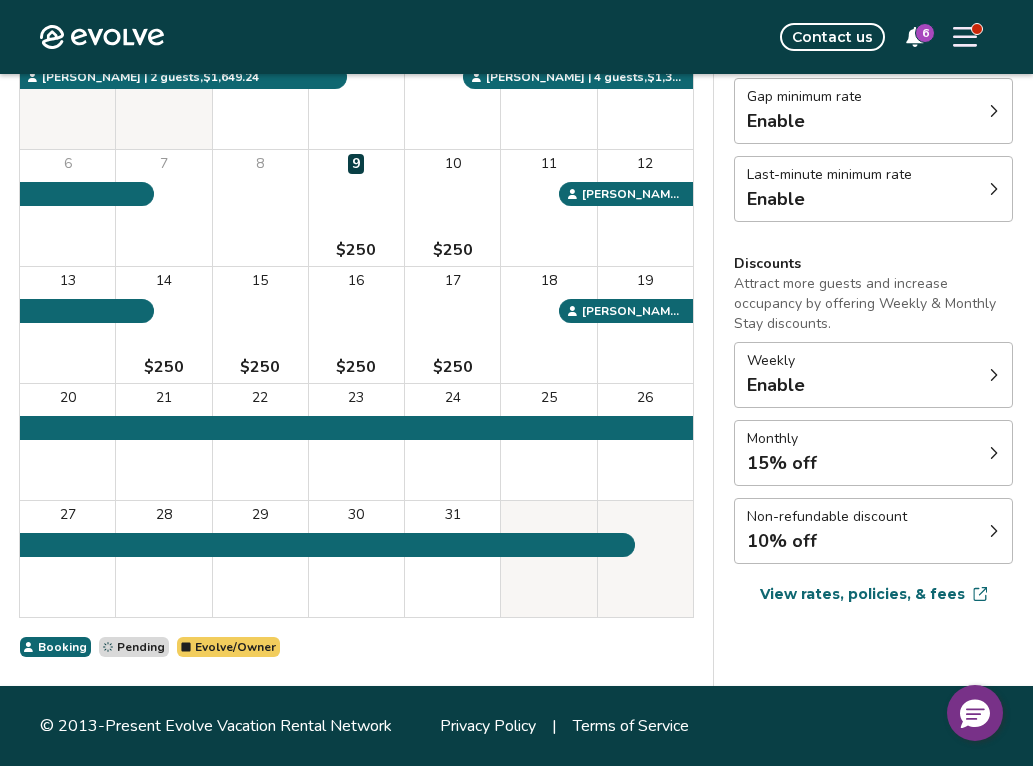 click on "View rates, policies, & fees" at bounding box center (862, 594) 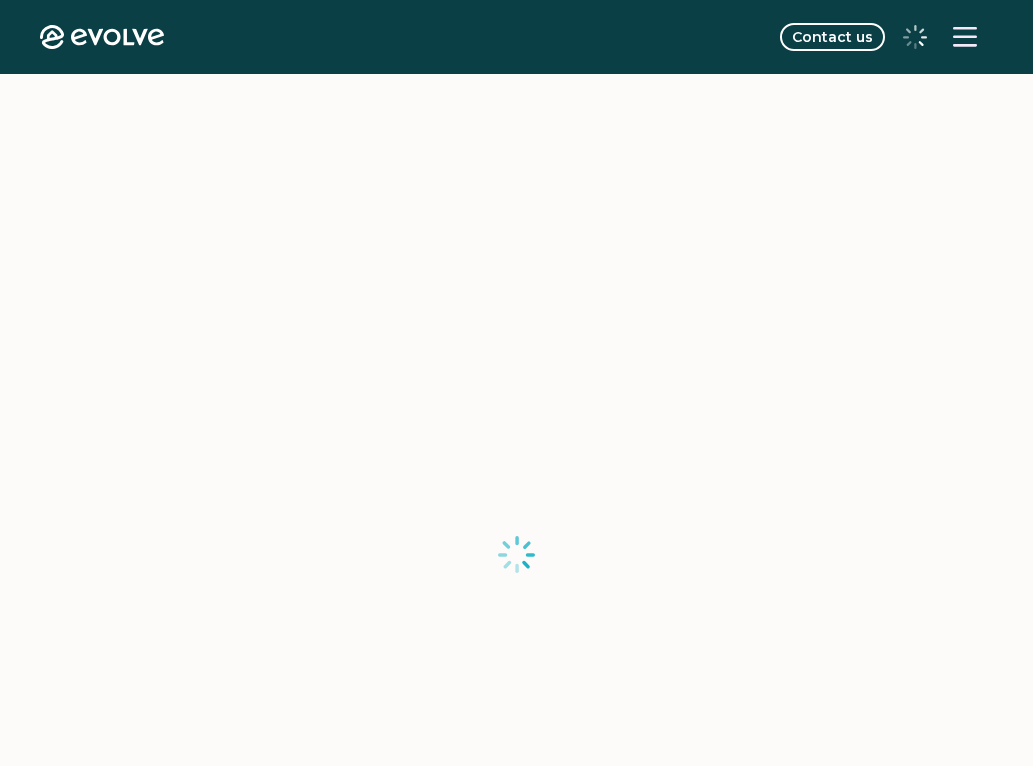 scroll, scrollTop: 0, scrollLeft: 0, axis: both 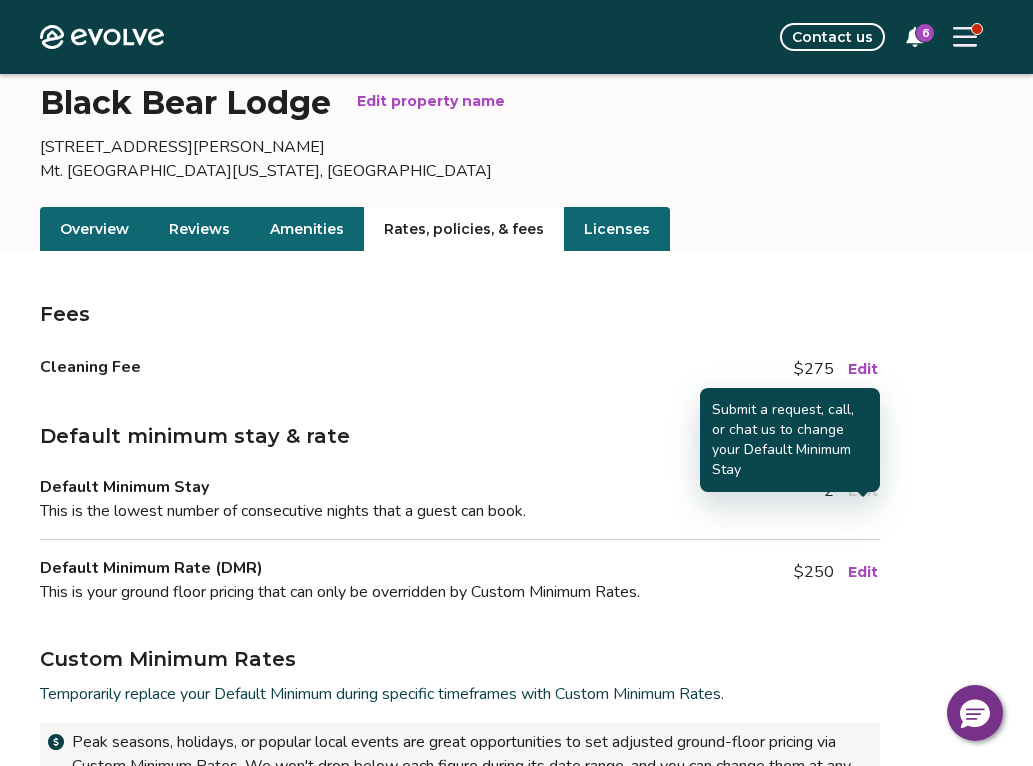 click on "Edit" at bounding box center (863, 491) 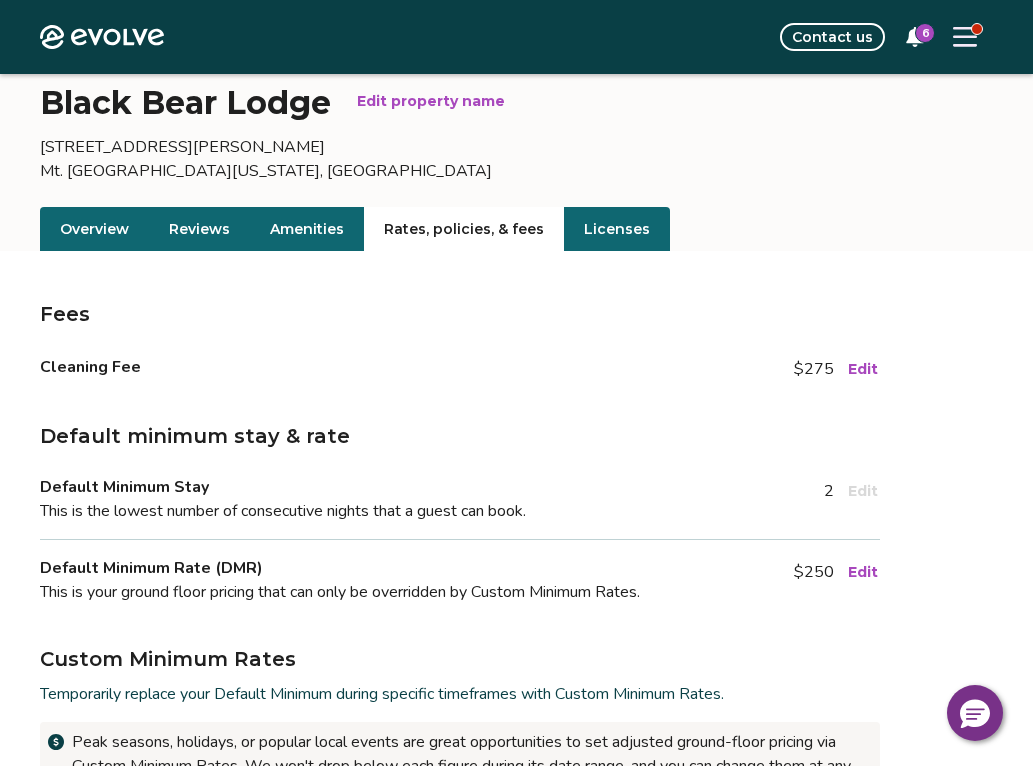 click on "Default Minimum Stay This is the lowest number of consecutive nights that a guest can book. 2 Edit" at bounding box center [460, 499] 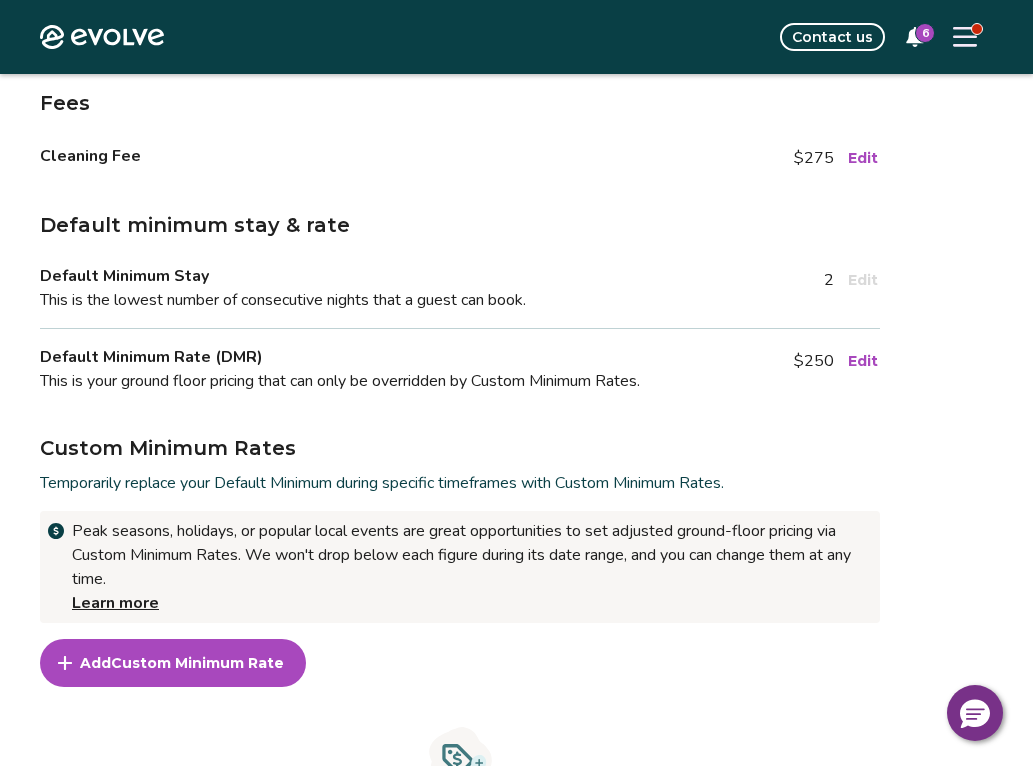 scroll, scrollTop: 259, scrollLeft: 0, axis: vertical 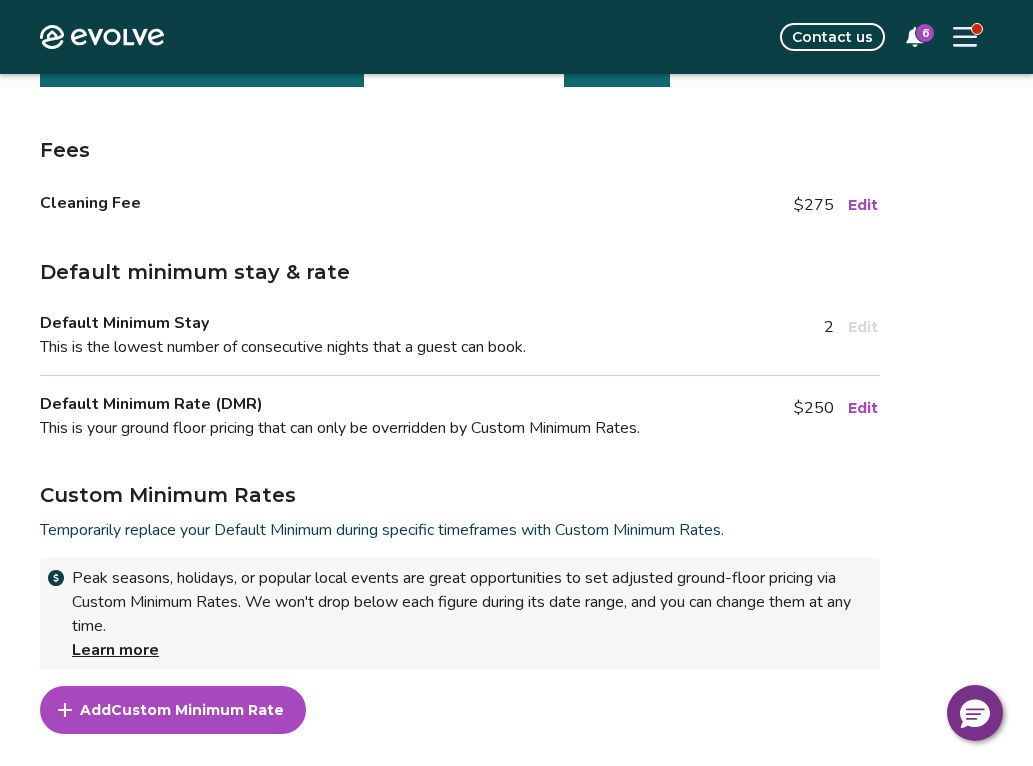 click on "Edit" at bounding box center (863, 205) 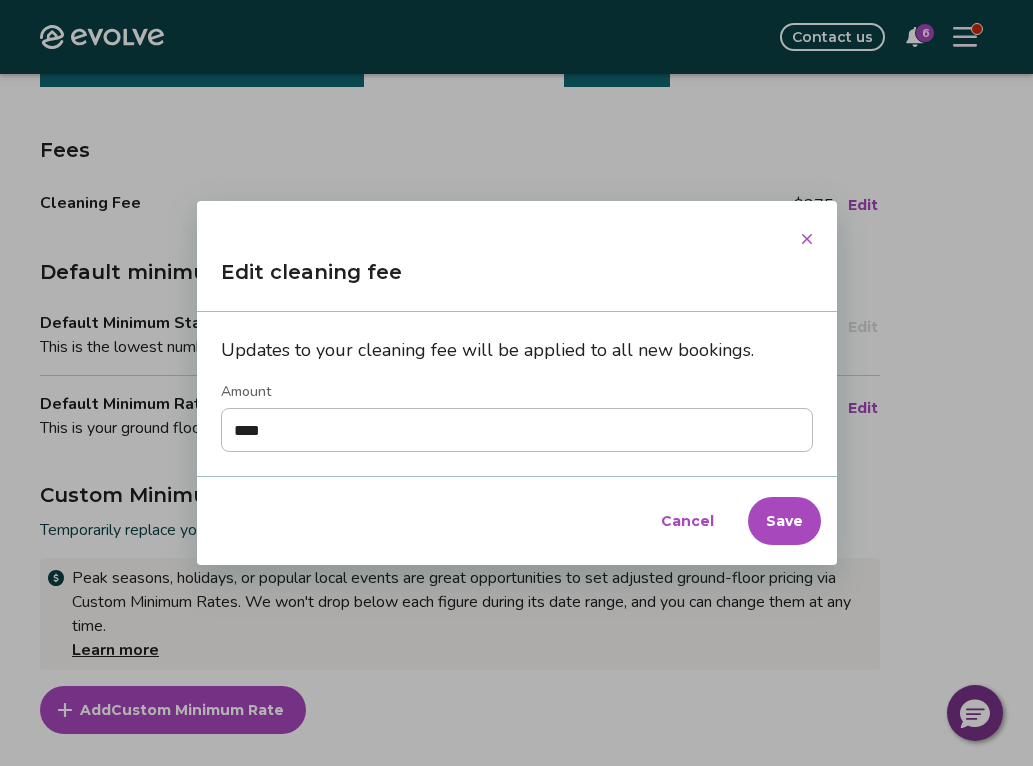 type on "****" 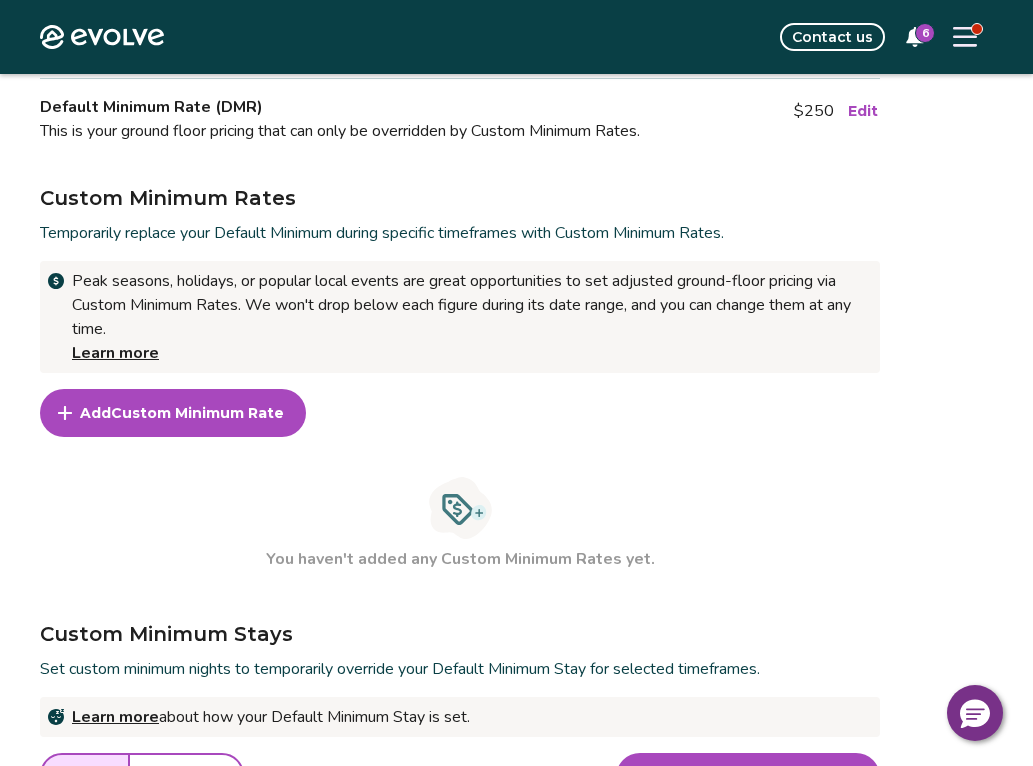 scroll, scrollTop: 498, scrollLeft: 0, axis: vertical 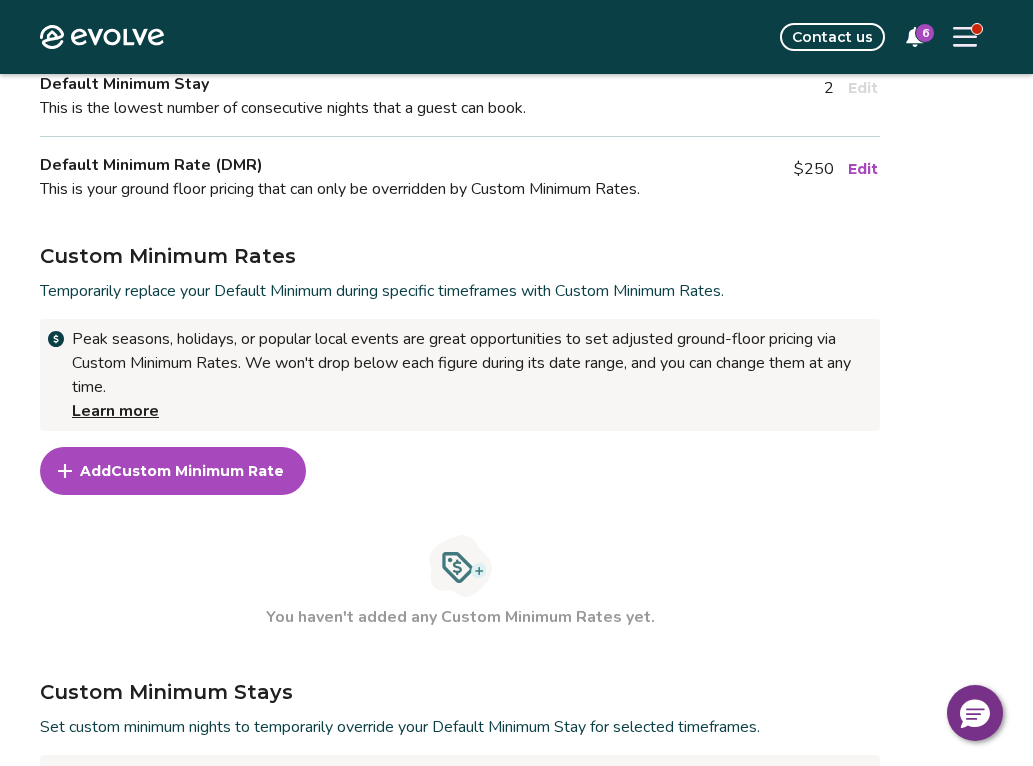 click on "Custom Minimum Rate" at bounding box center (197, 471) 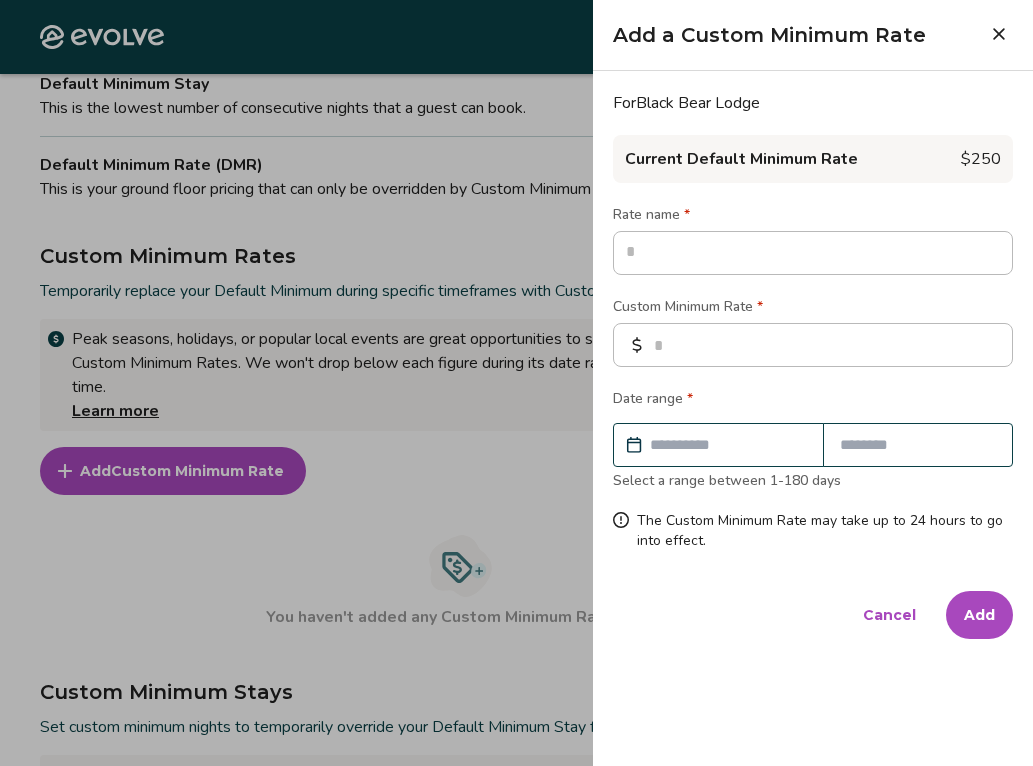 type on "*" 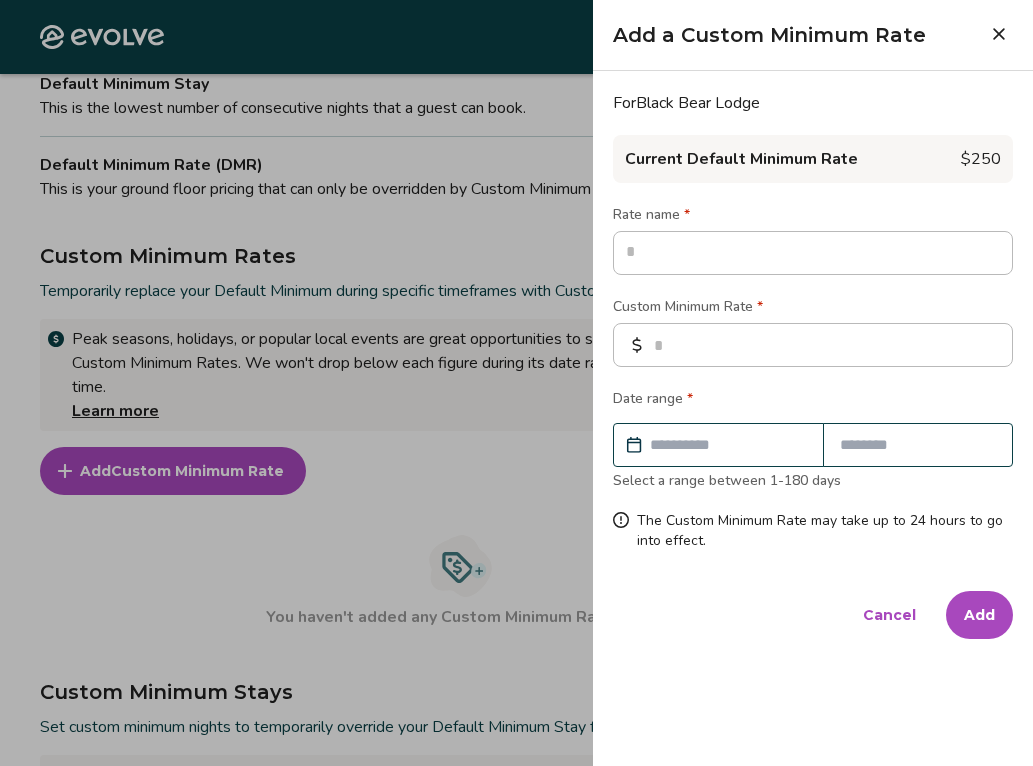 type on "*" 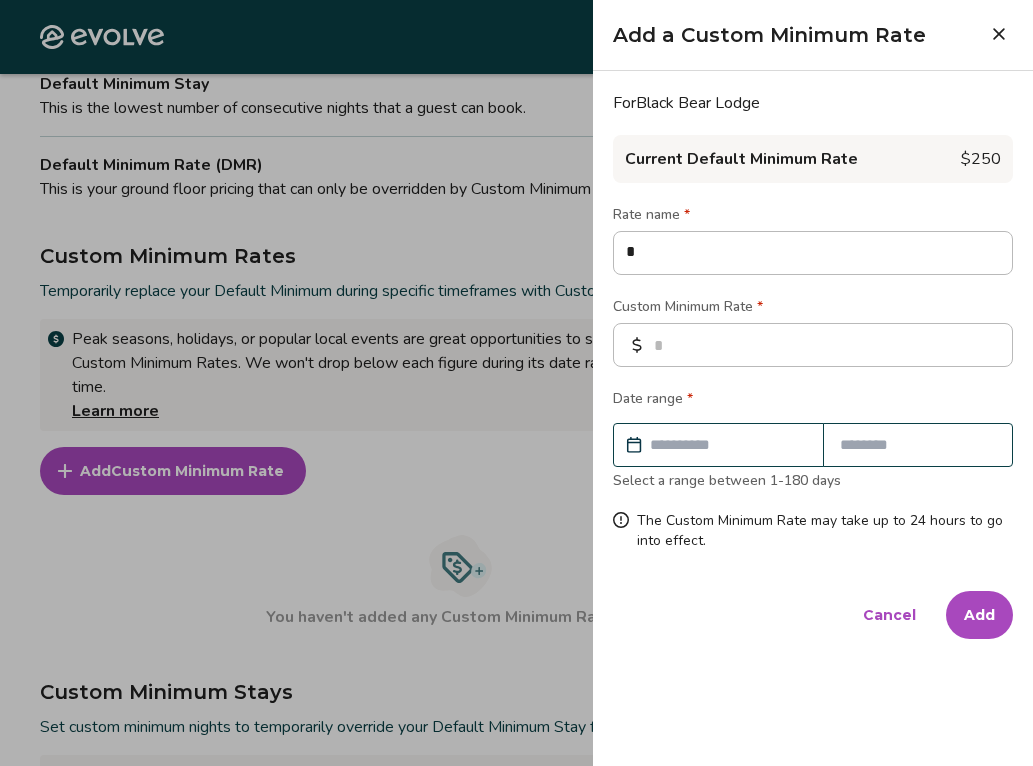 type on "**" 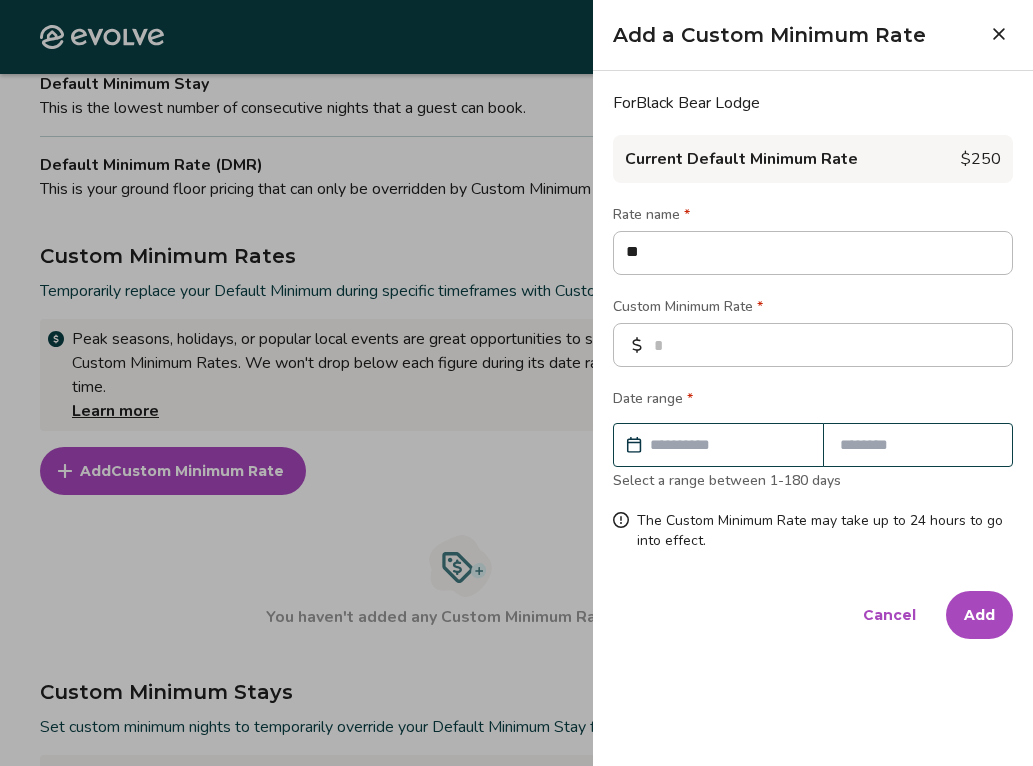 type on "***" 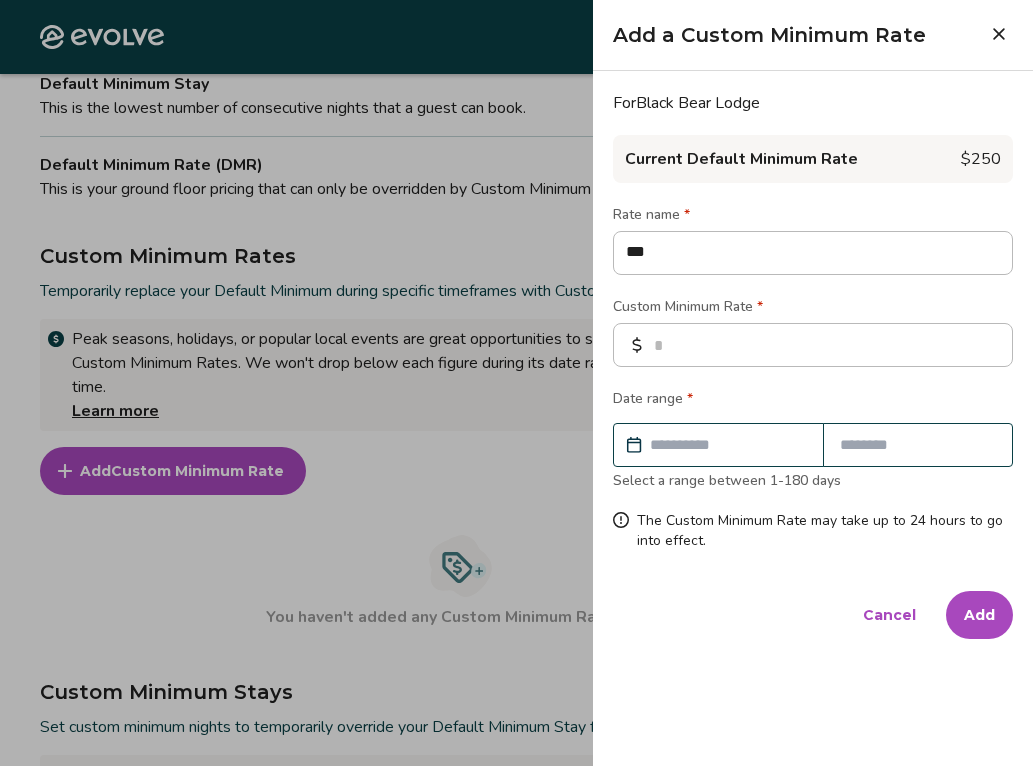 type on "****" 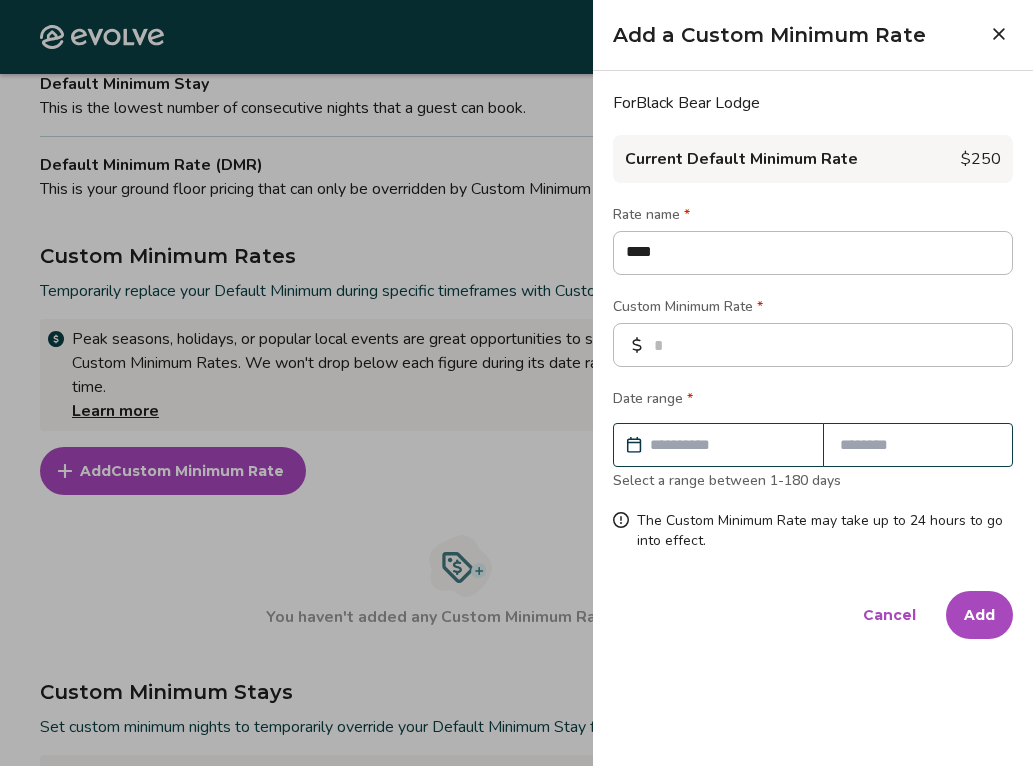 type on "****" 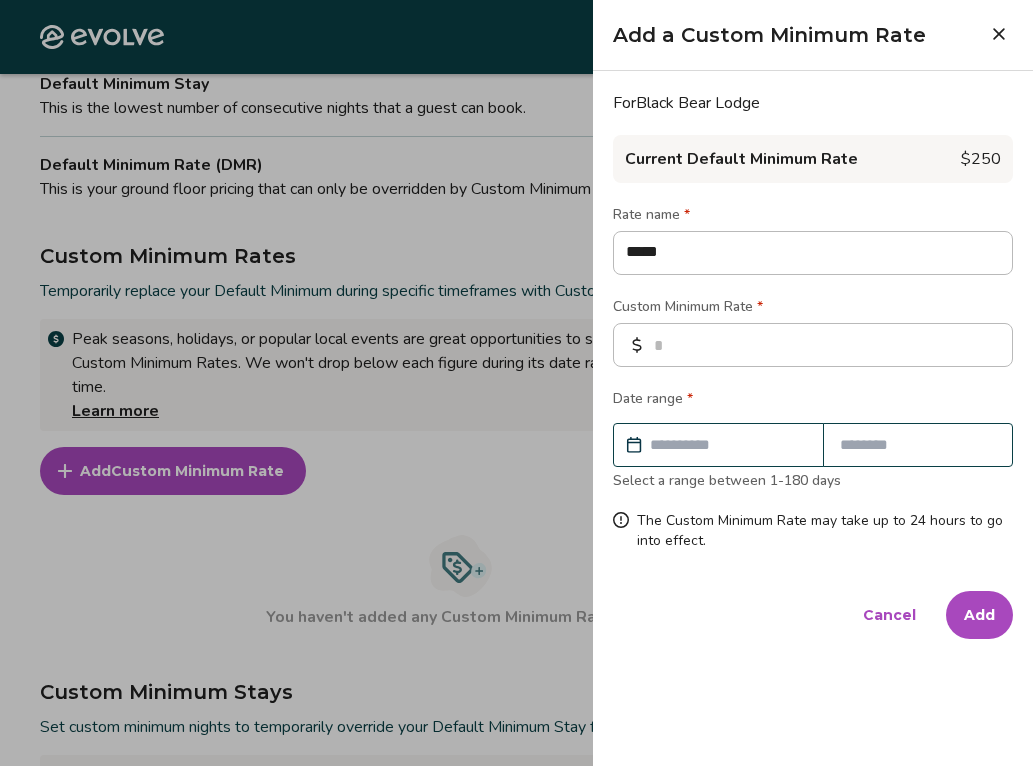 type on "******" 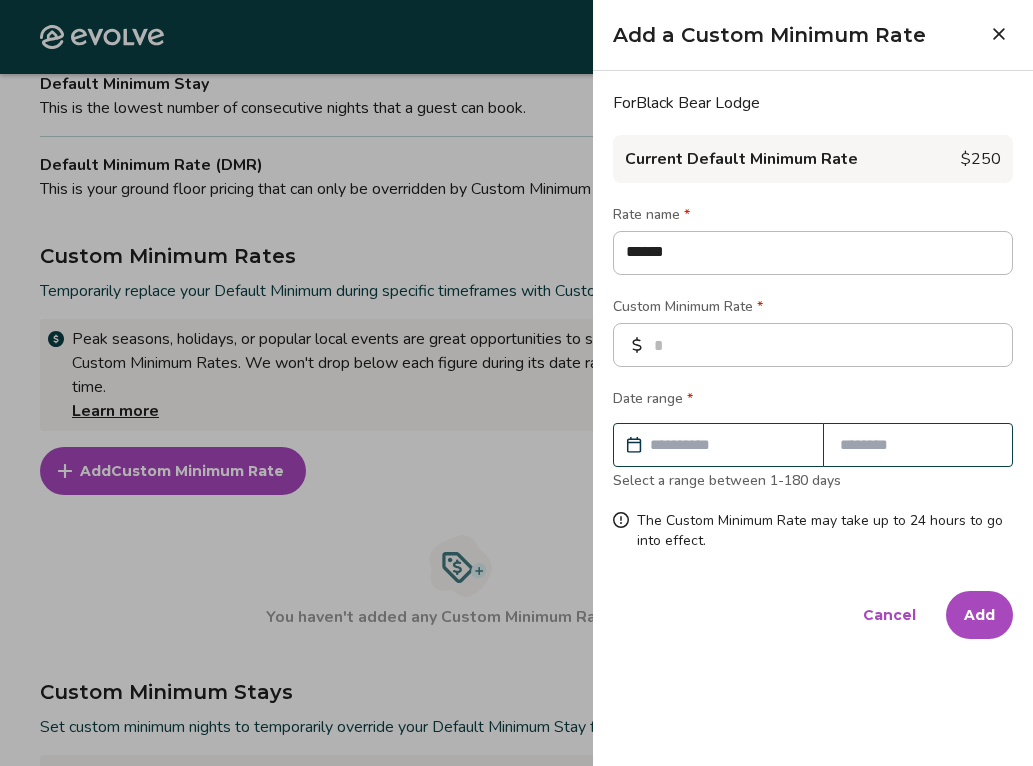 type on "*******" 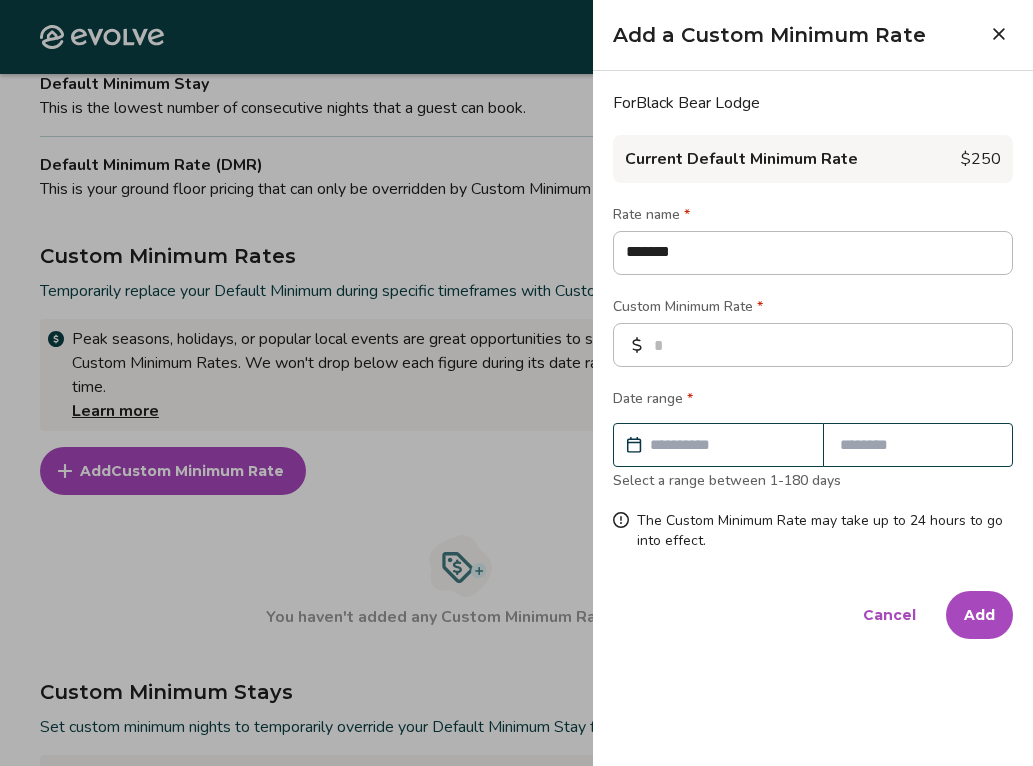 type on "********" 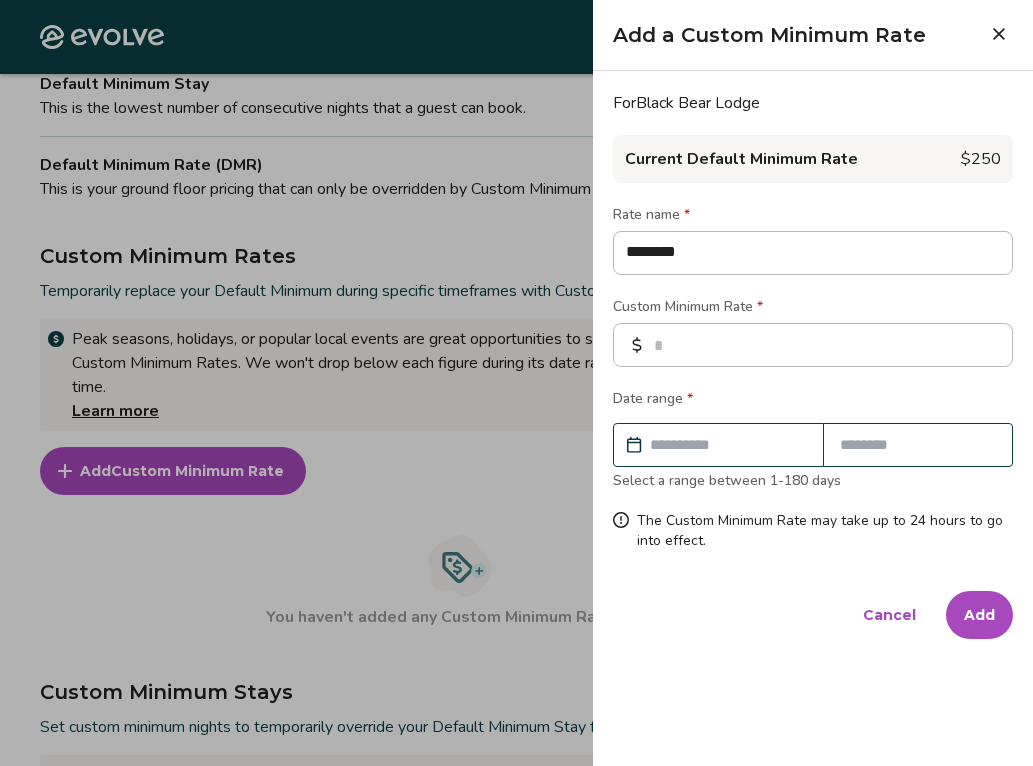type on "*********" 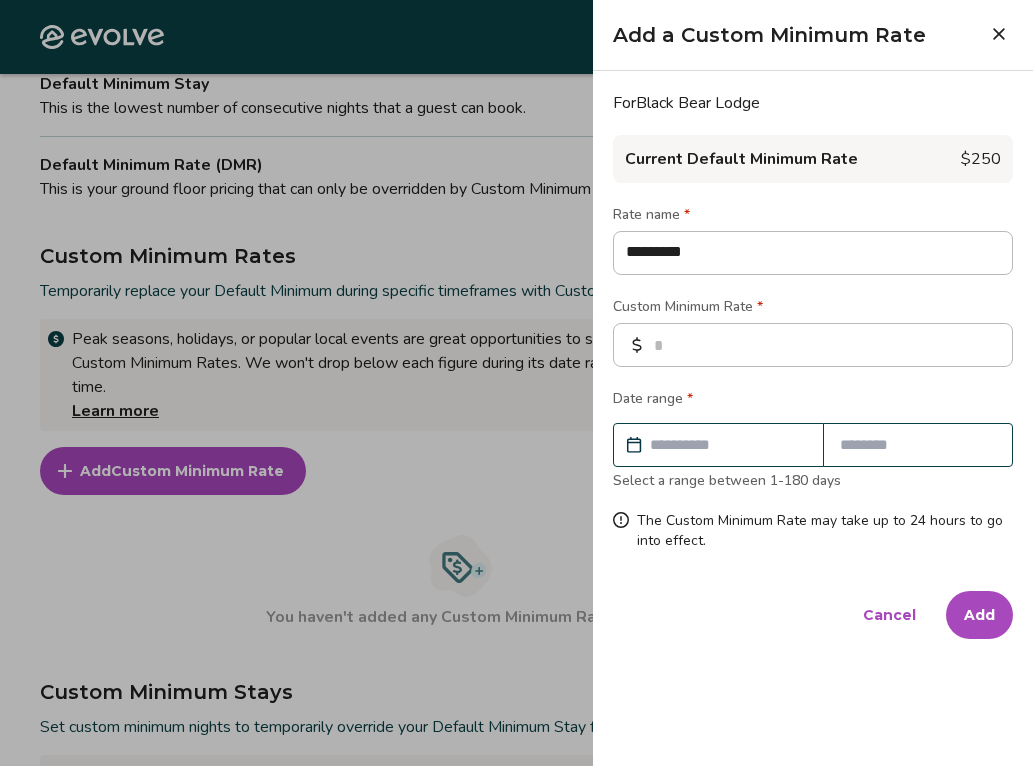 type on "**********" 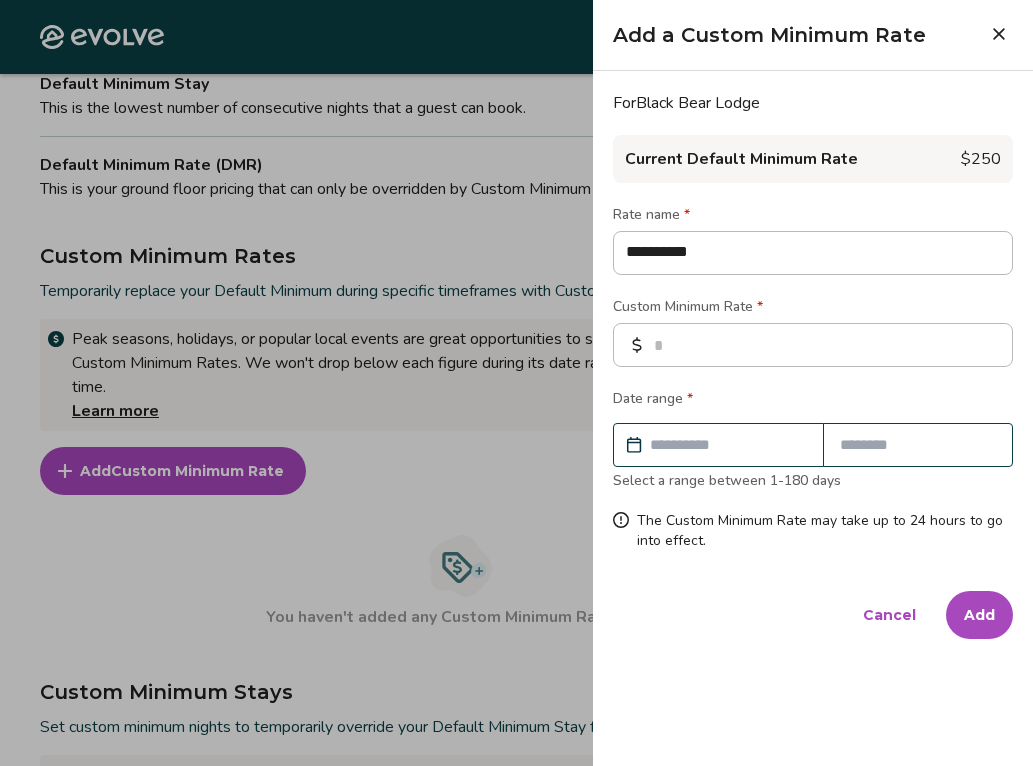 type on "**********" 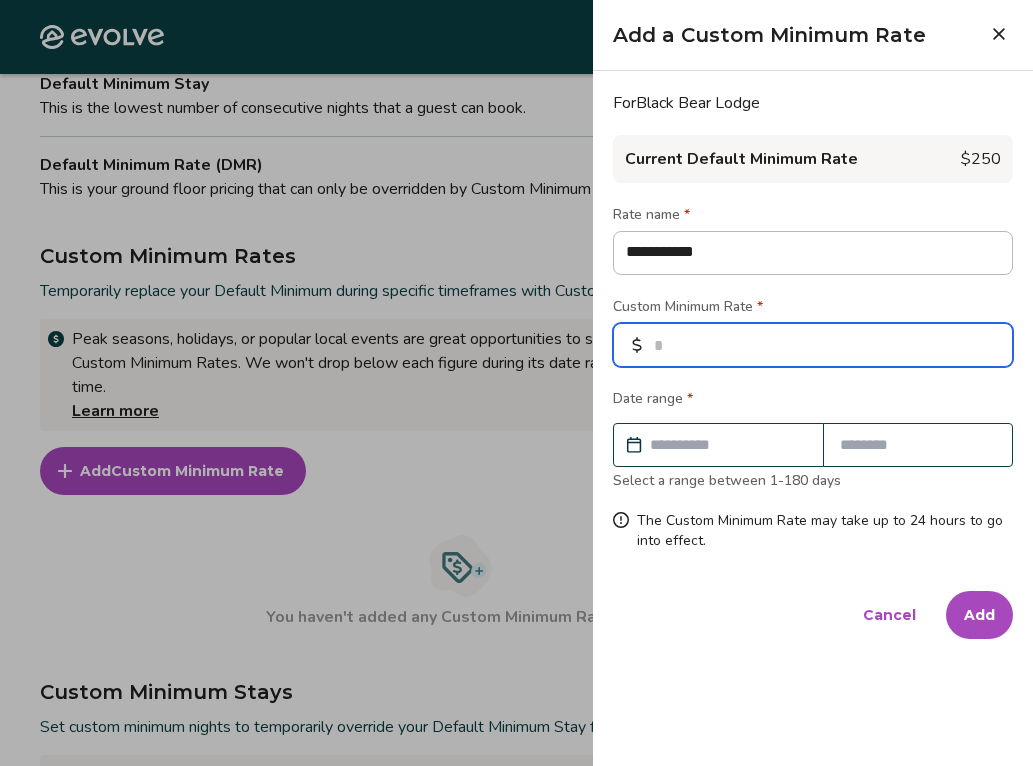 click at bounding box center (813, 345) 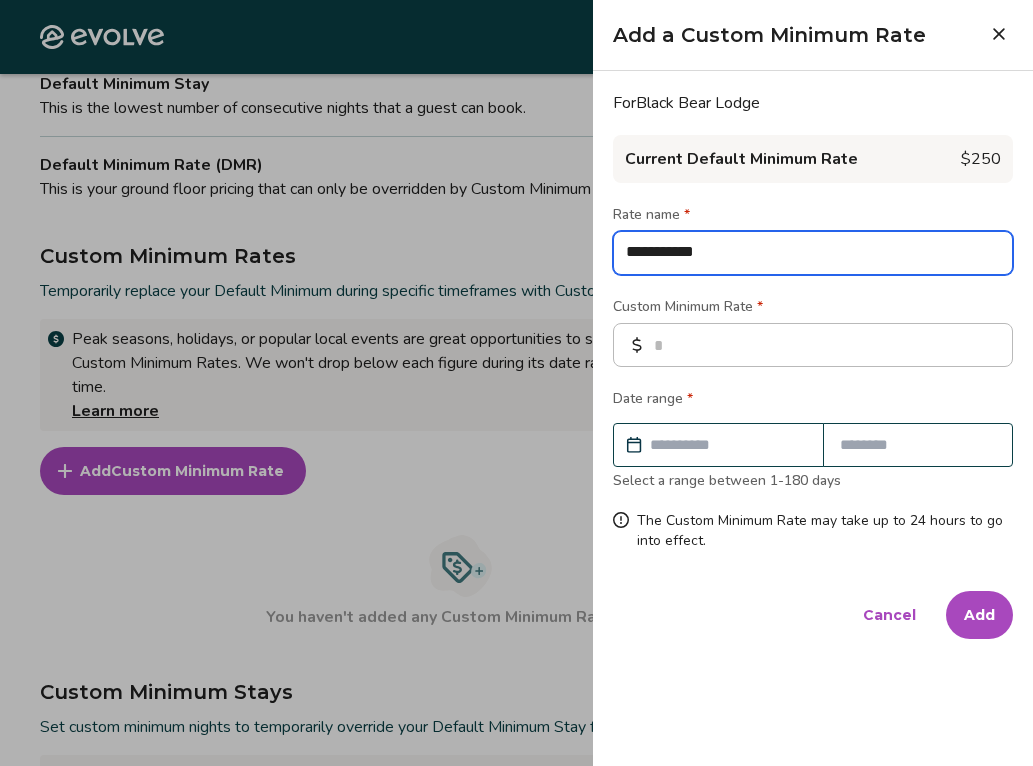 click on "**********" at bounding box center [813, 253] 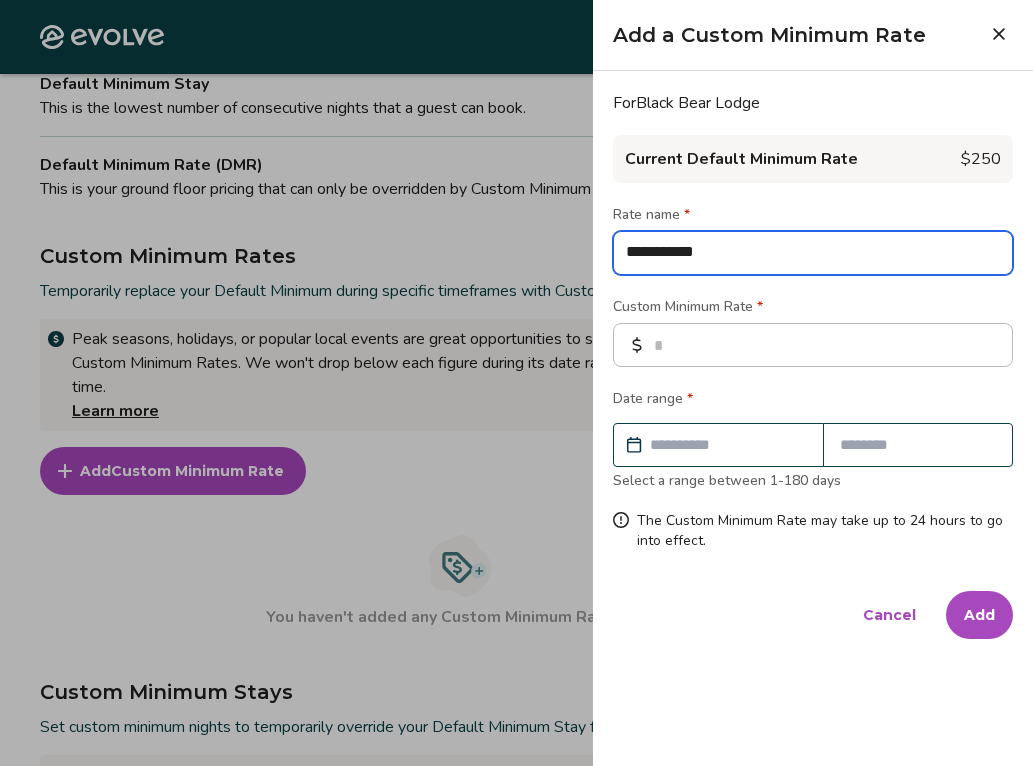type on "*" 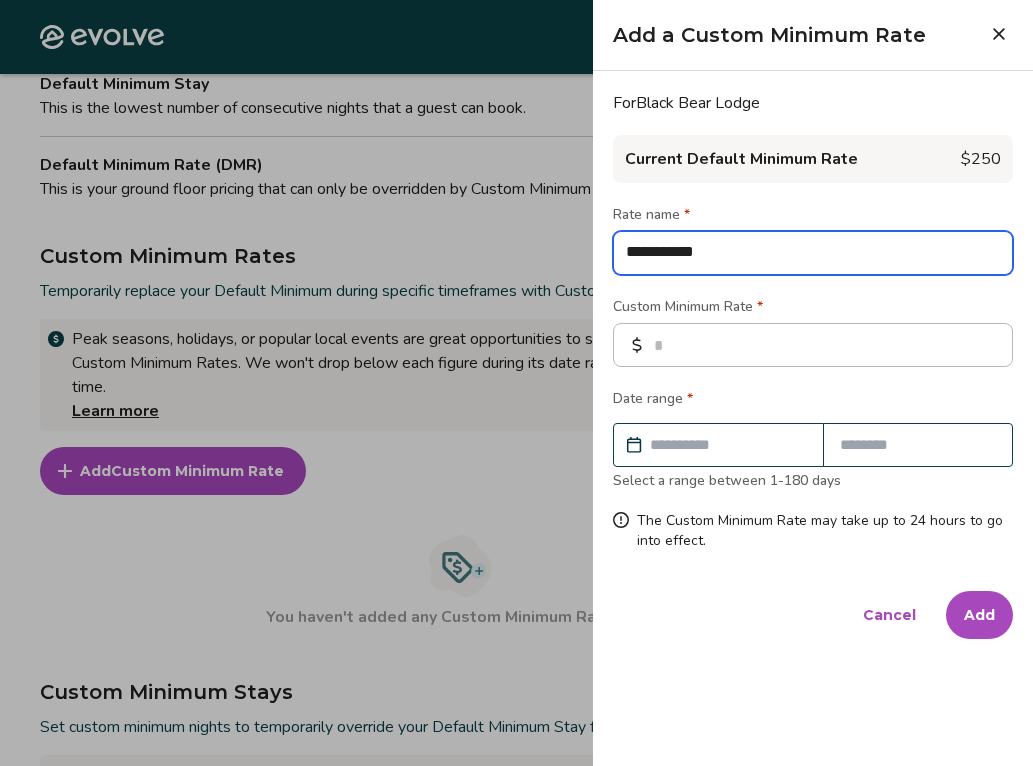 type on "*" 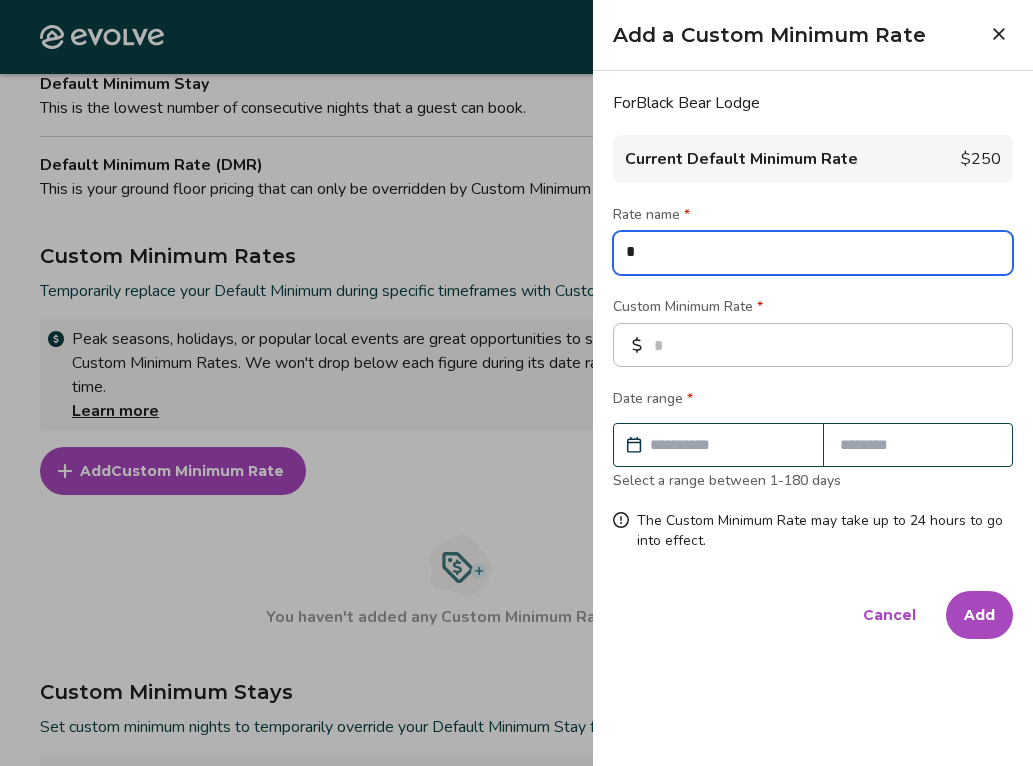 type on "**" 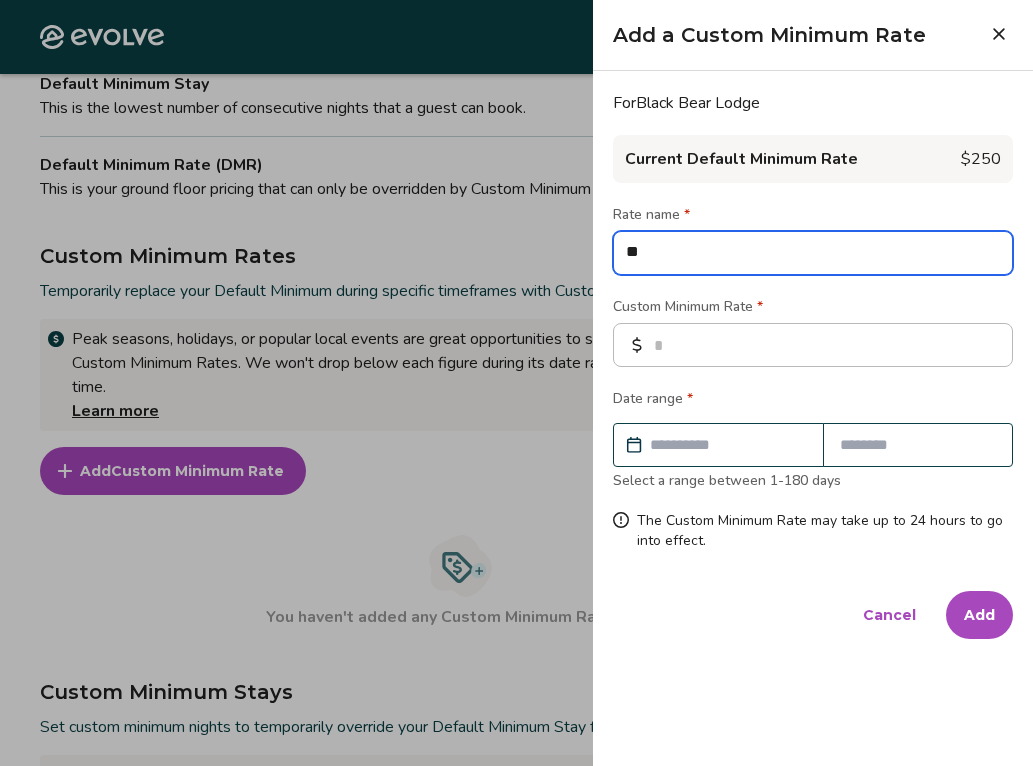 type on "***" 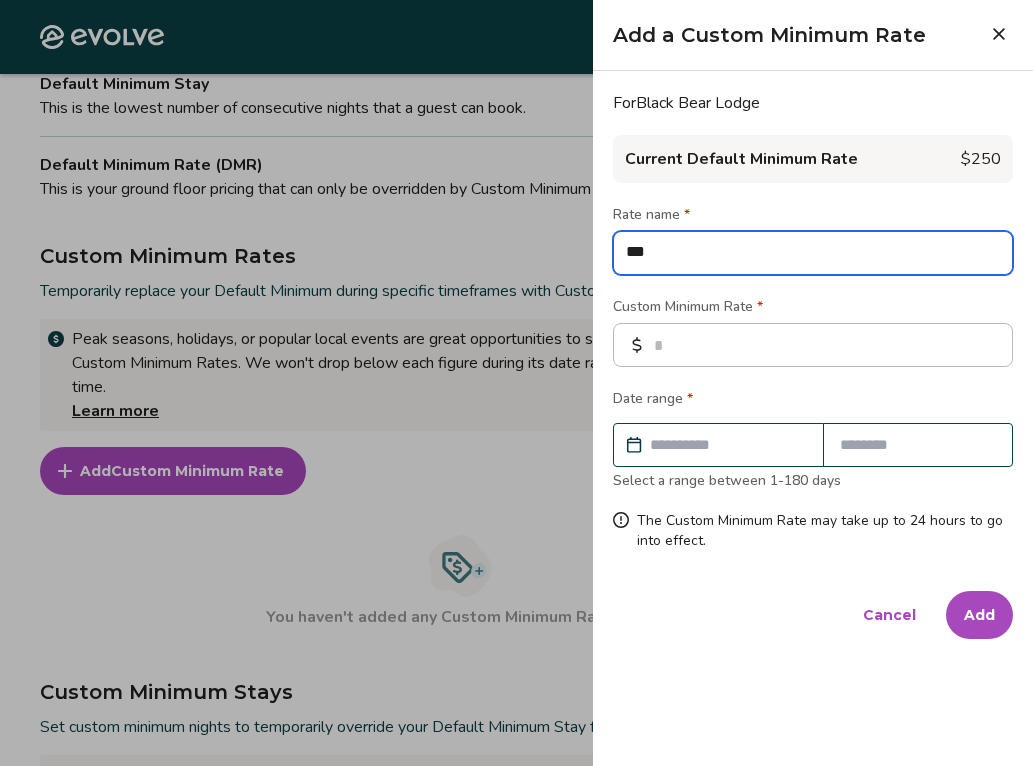 type on "****" 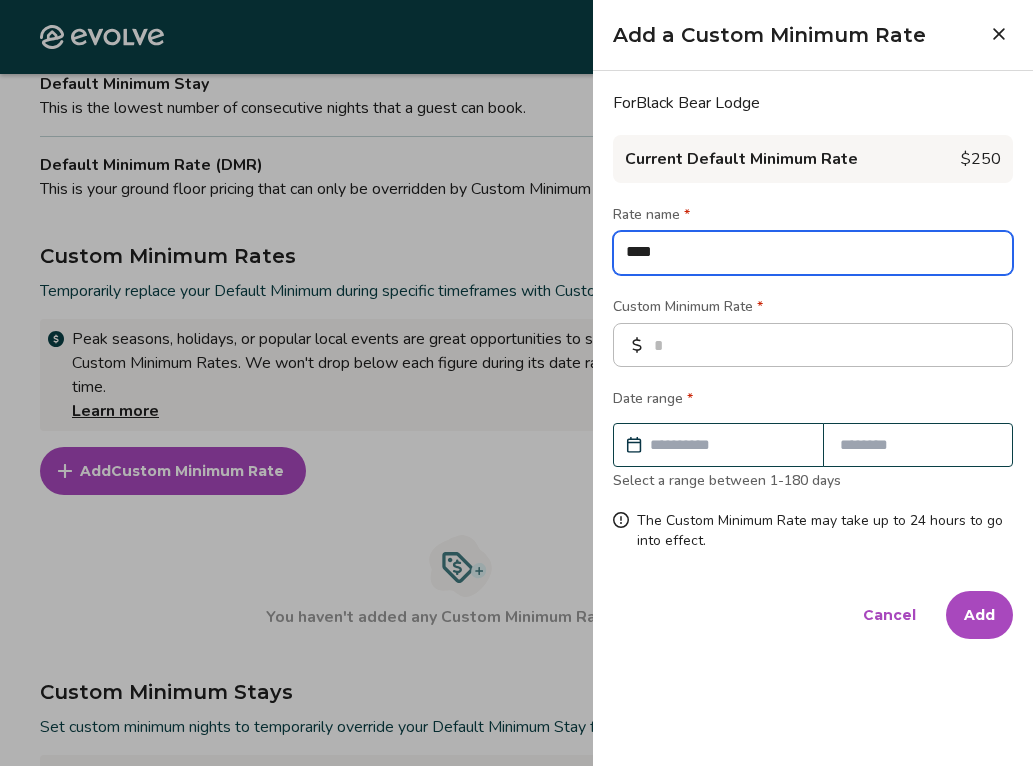 type on "*****" 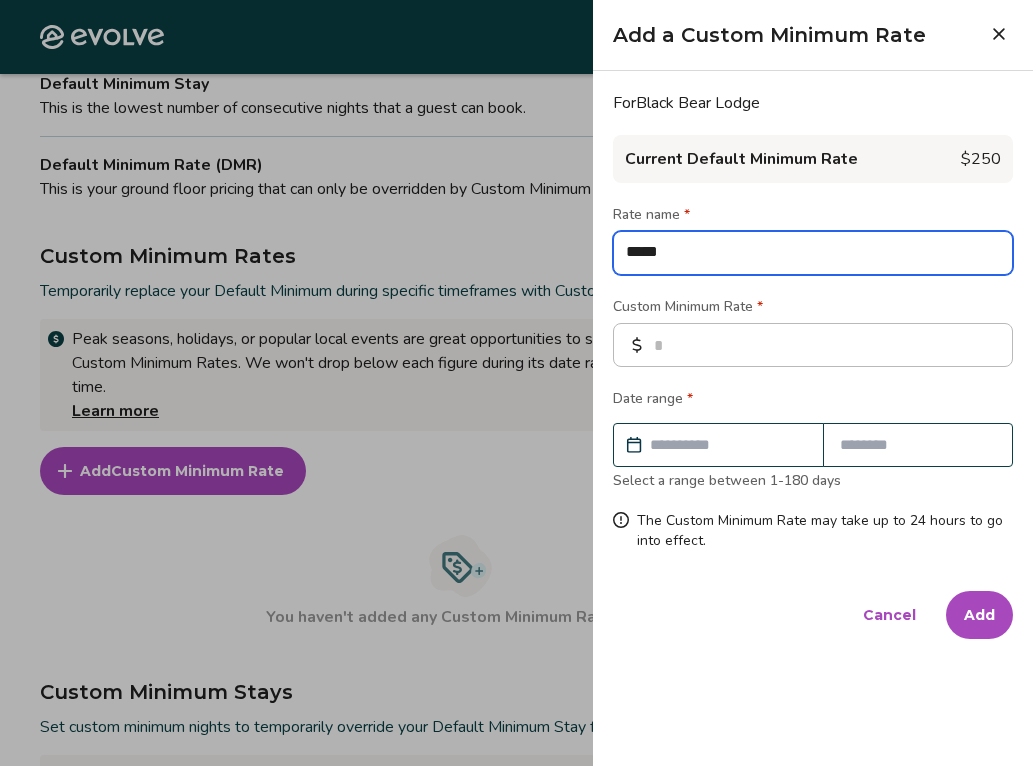 type on "******" 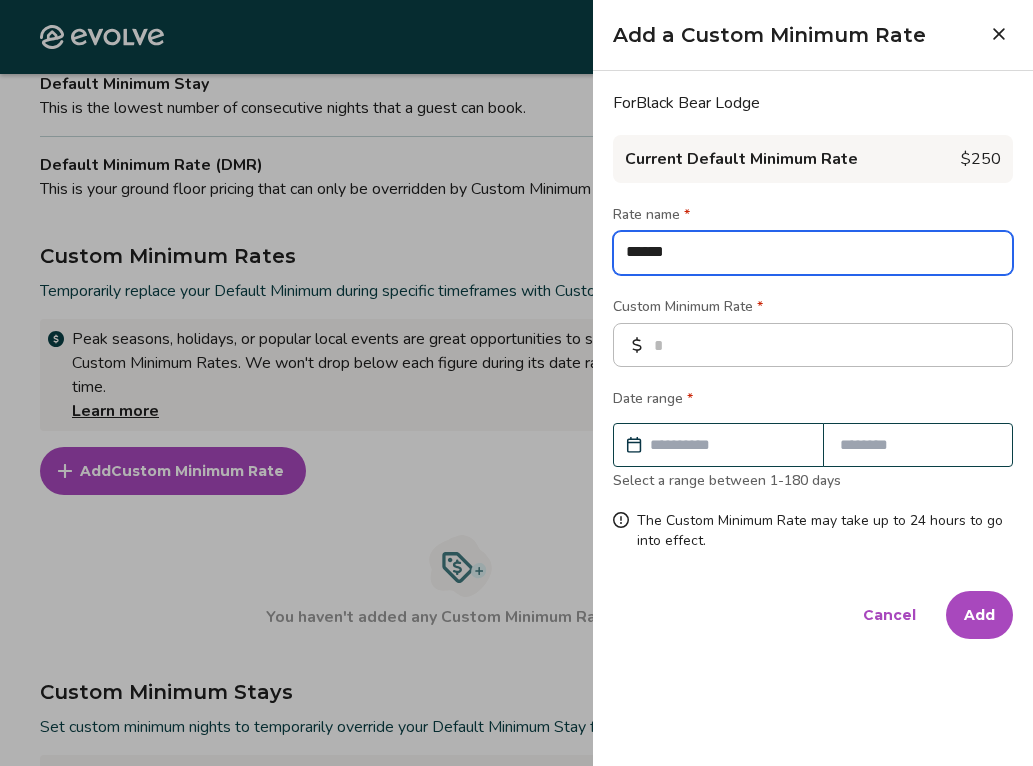 type on "******" 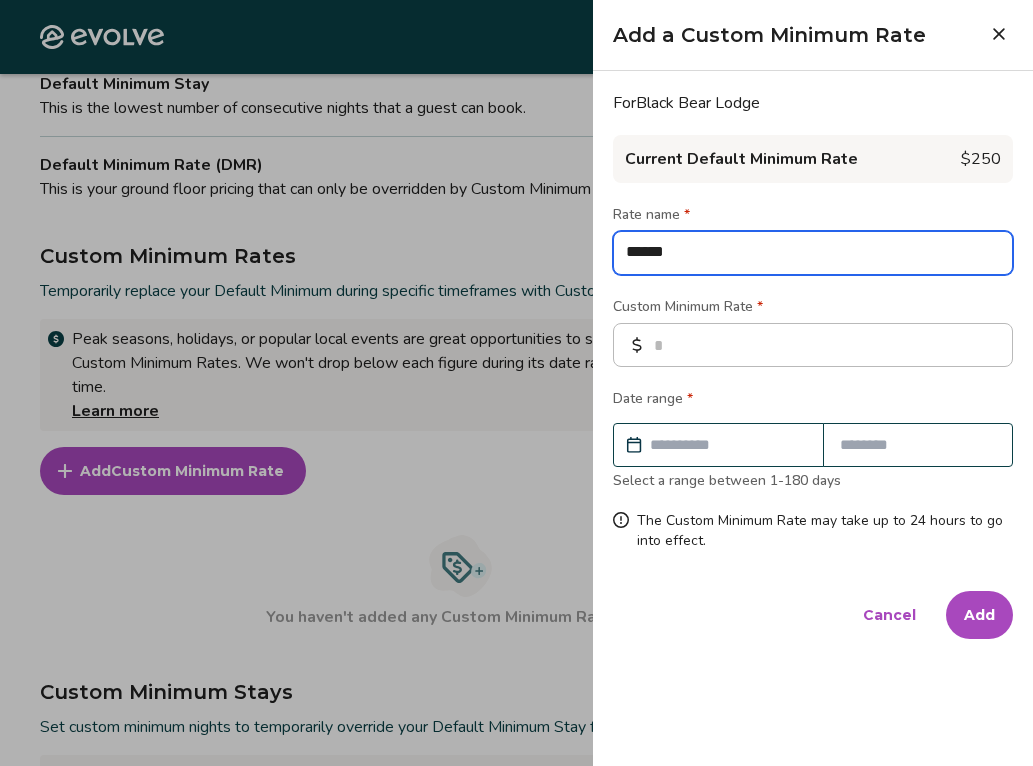 type on "*" 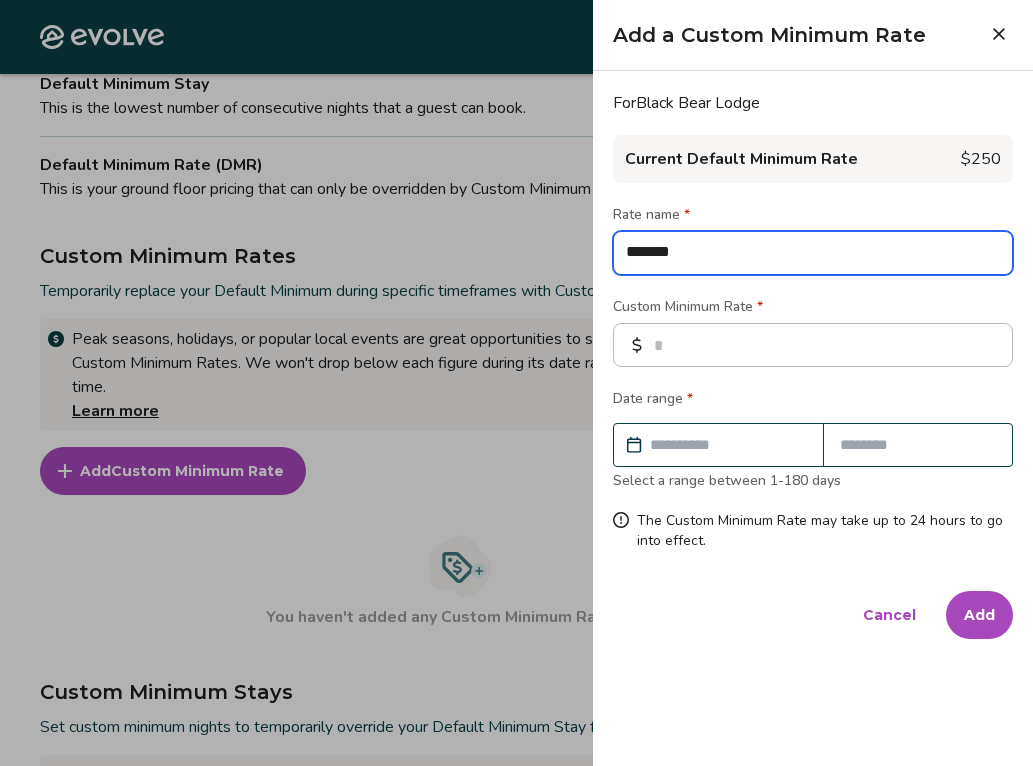 type on "******" 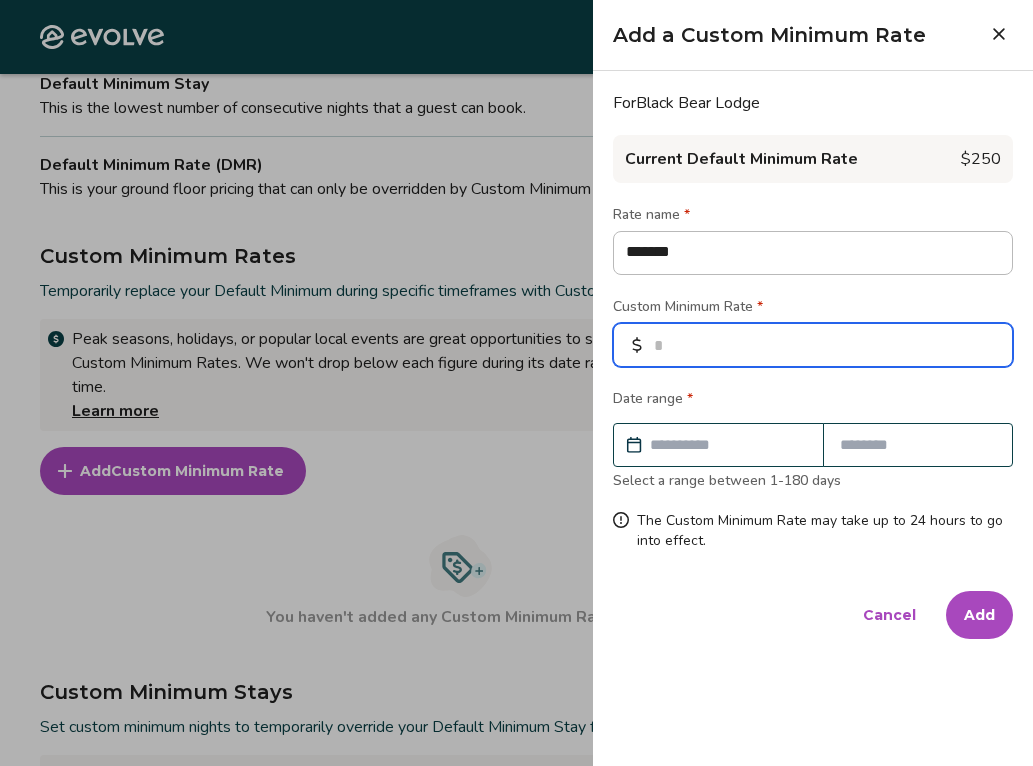 click at bounding box center (813, 345) 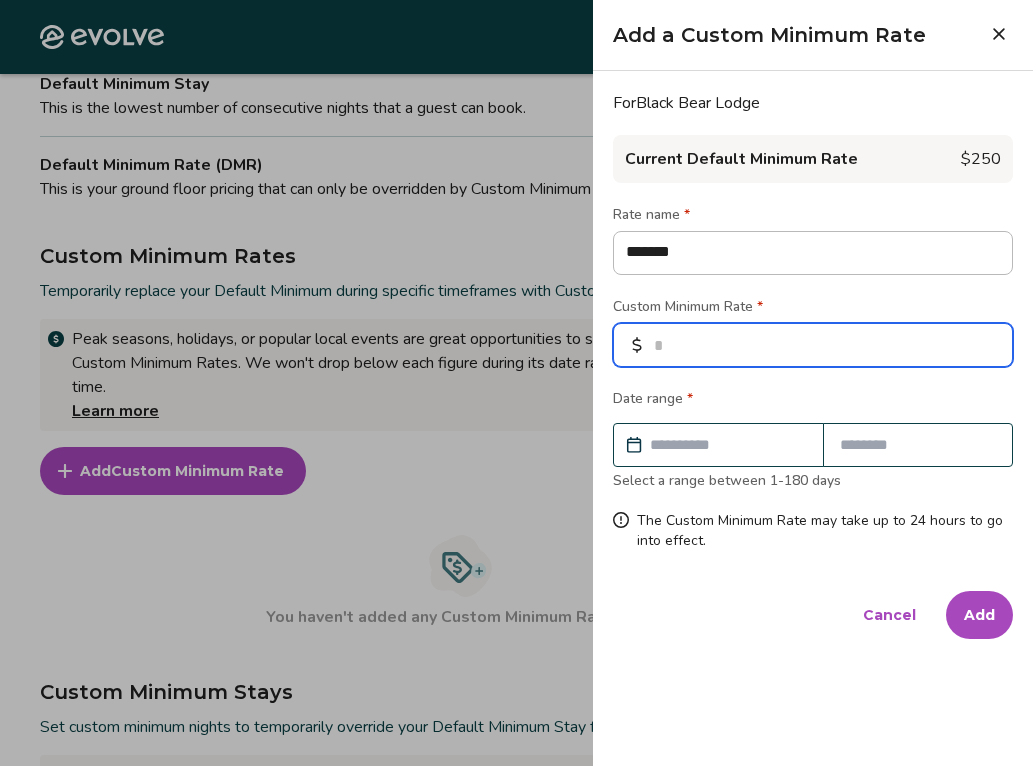 type on "*" 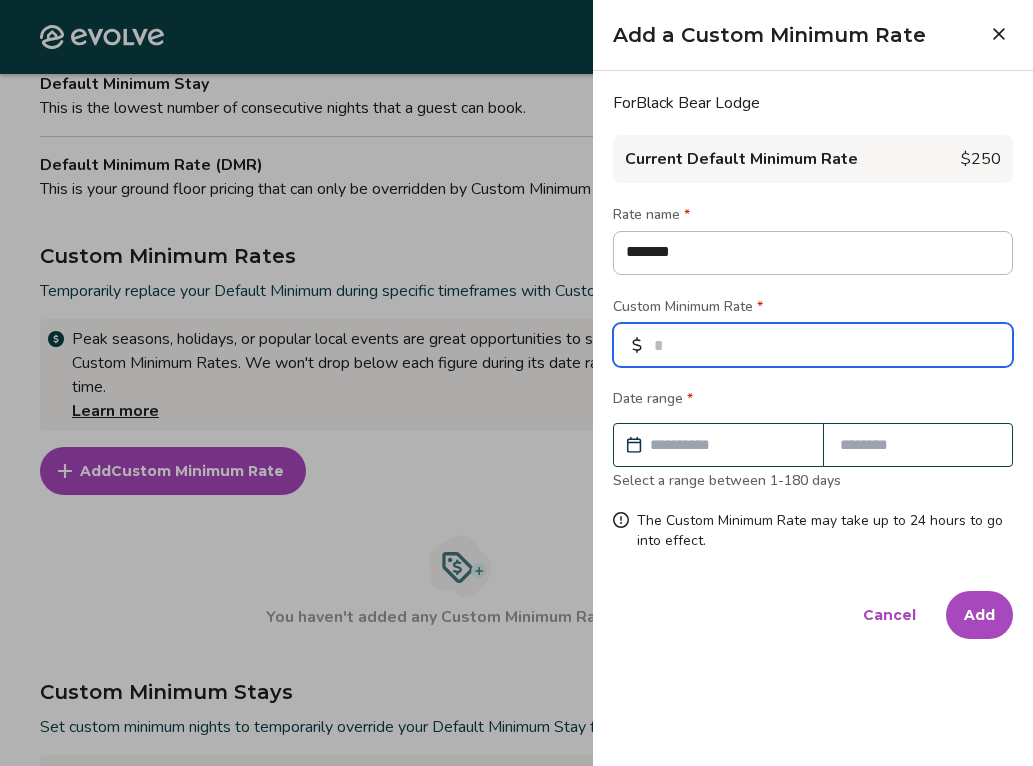 type on "*" 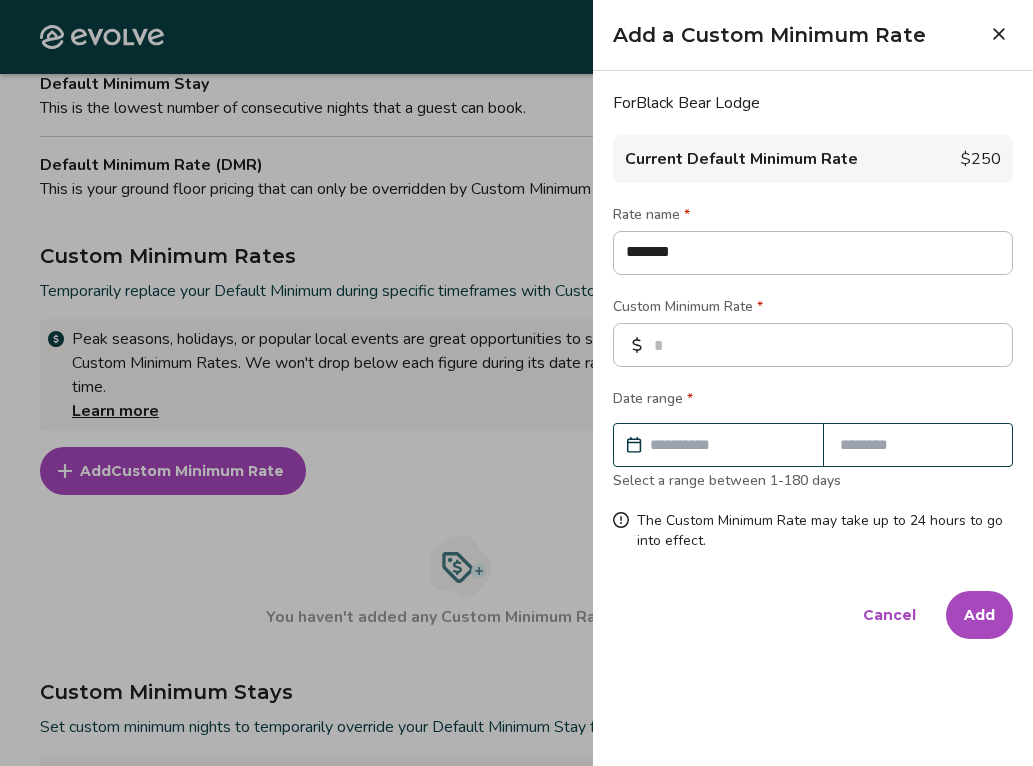 click at bounding box center (728, 445) 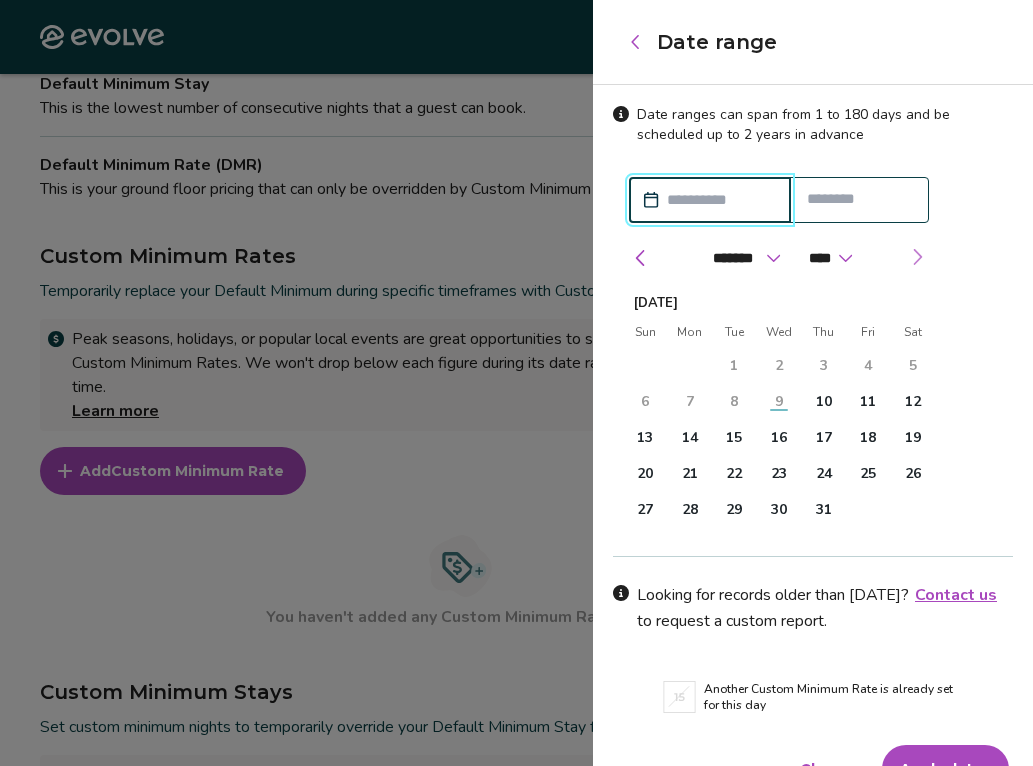 click at bounding box center (917, 257) 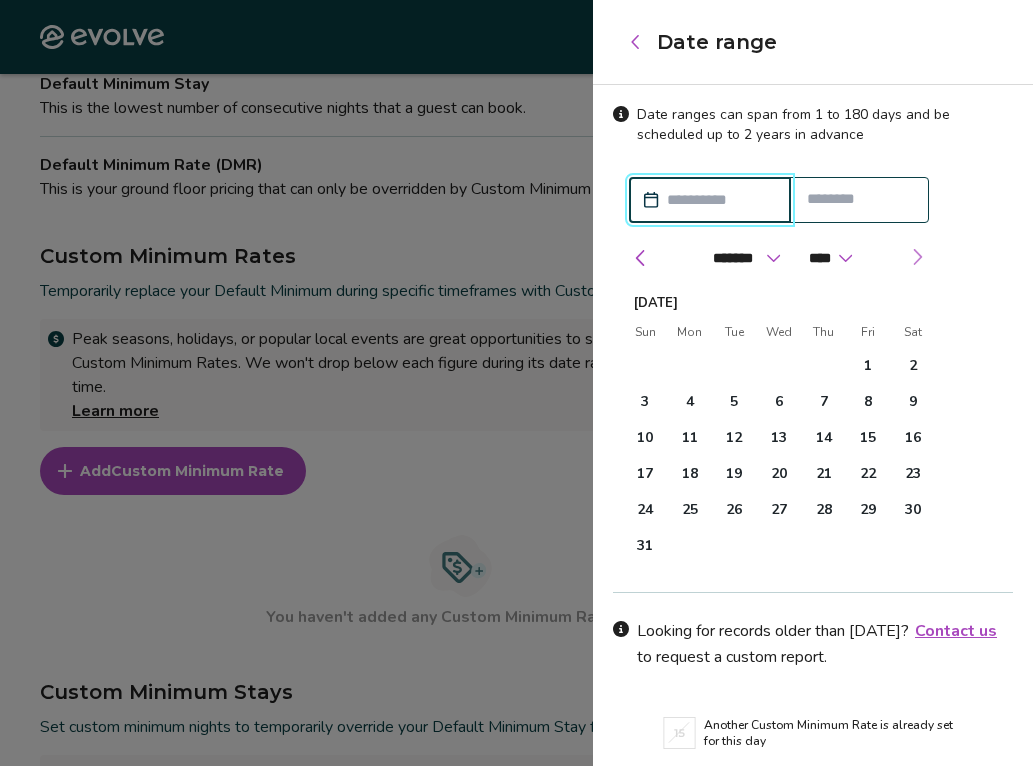 click at bounding box center (917, 257) 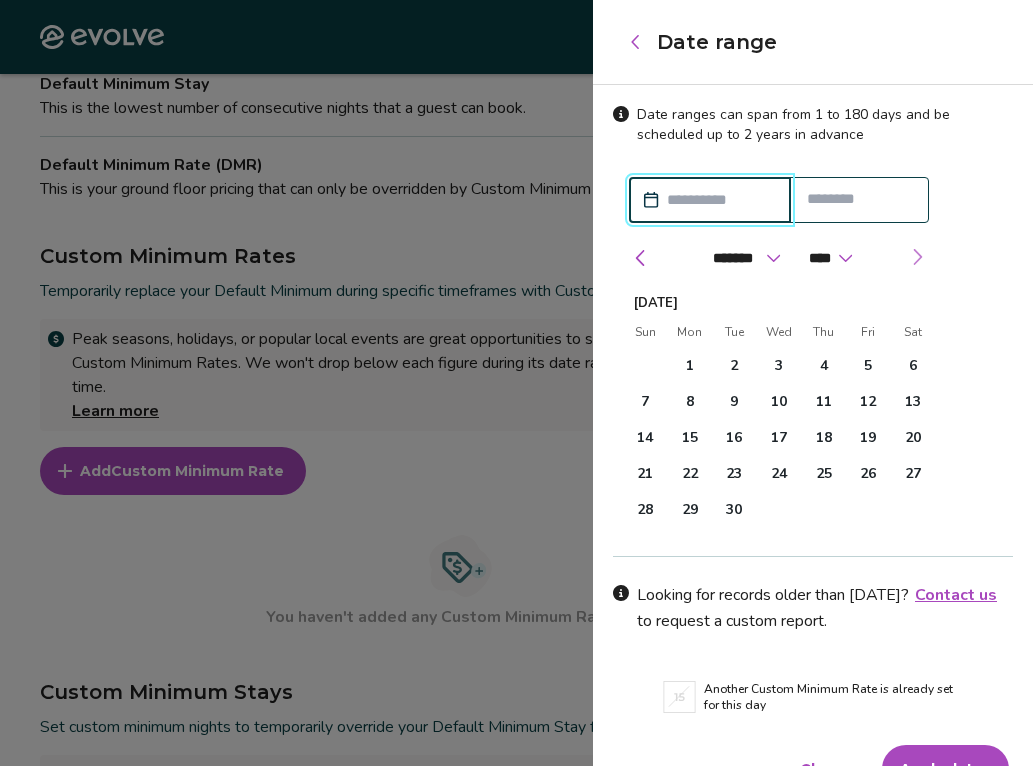 click at bounding box center [917, 257] 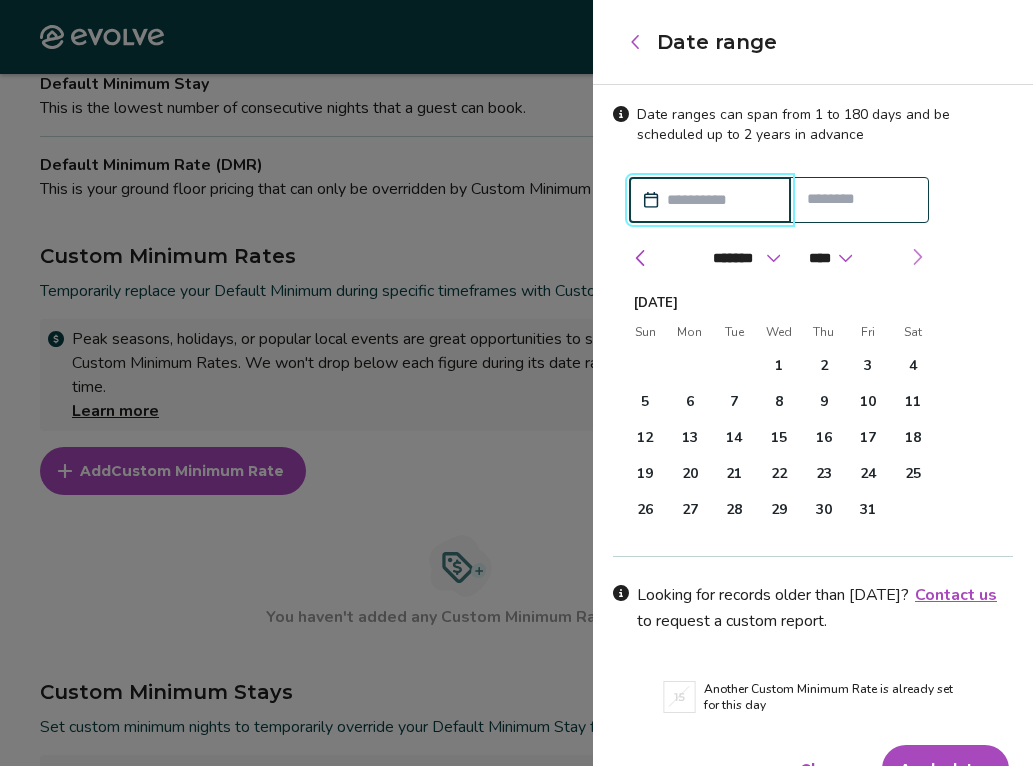 click at bounding box center (917, 257) 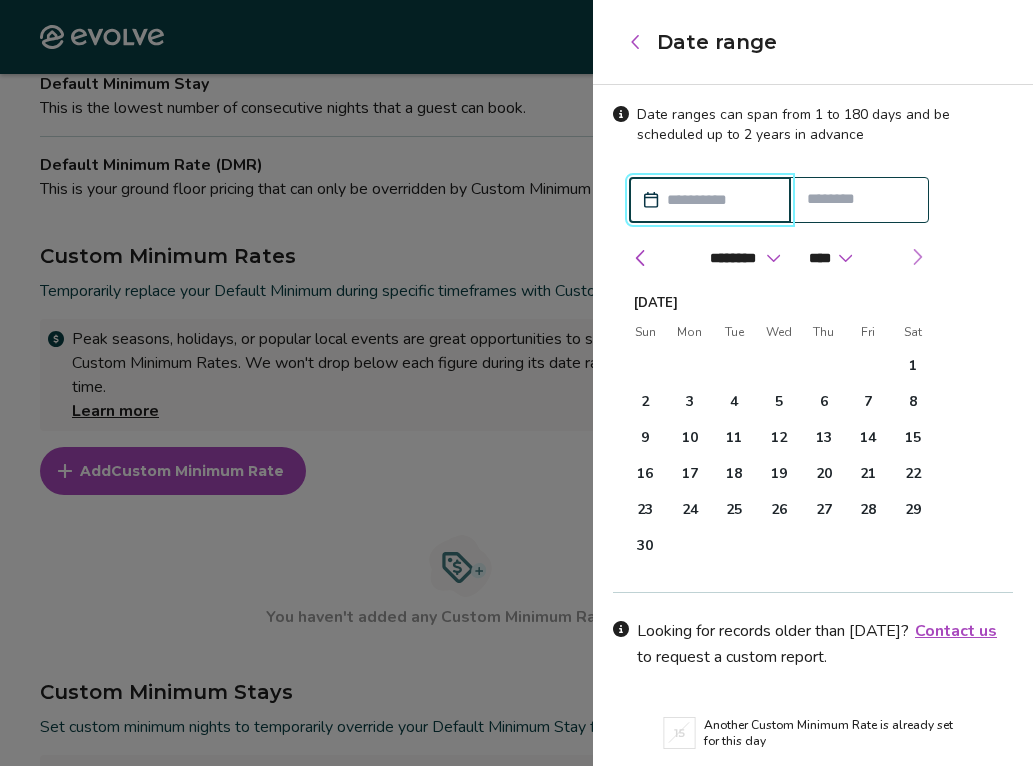 click at bounding box center [917, 257] 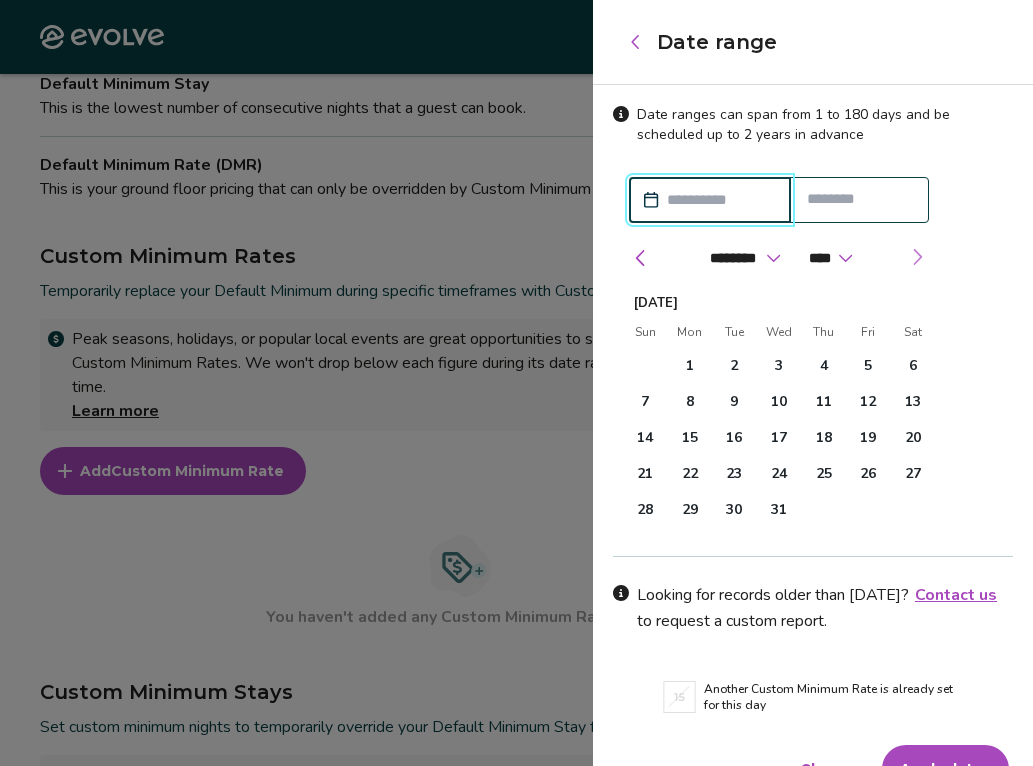 click at bounding box center (917, 257) 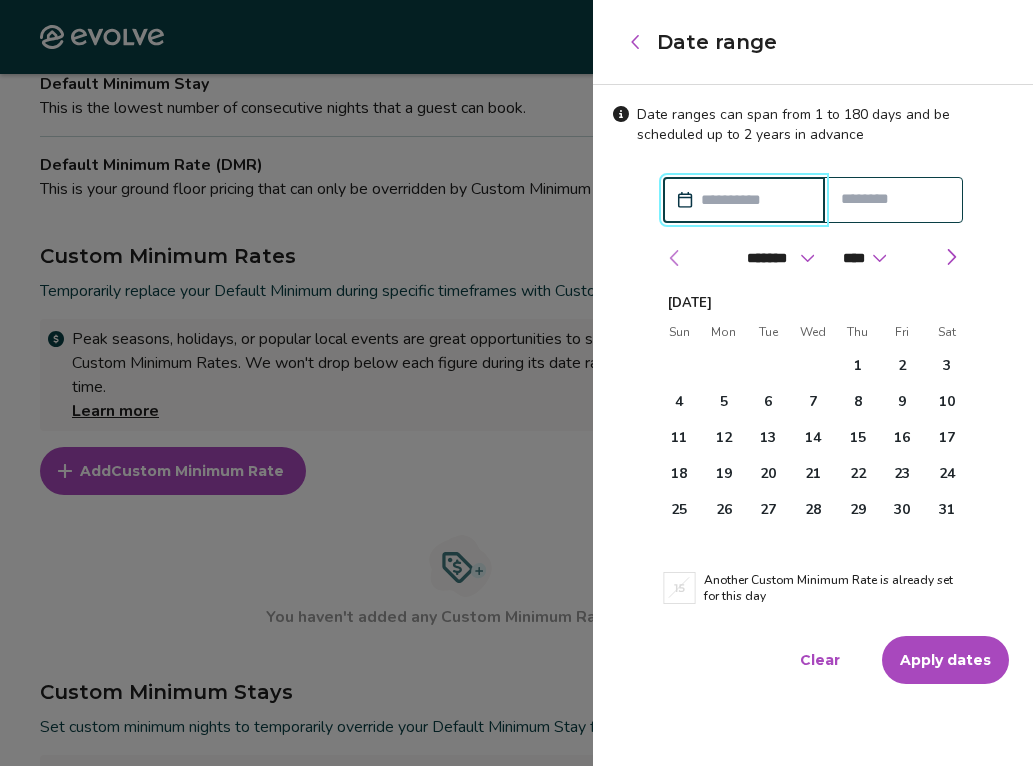 click at bounding box center [675, 258] 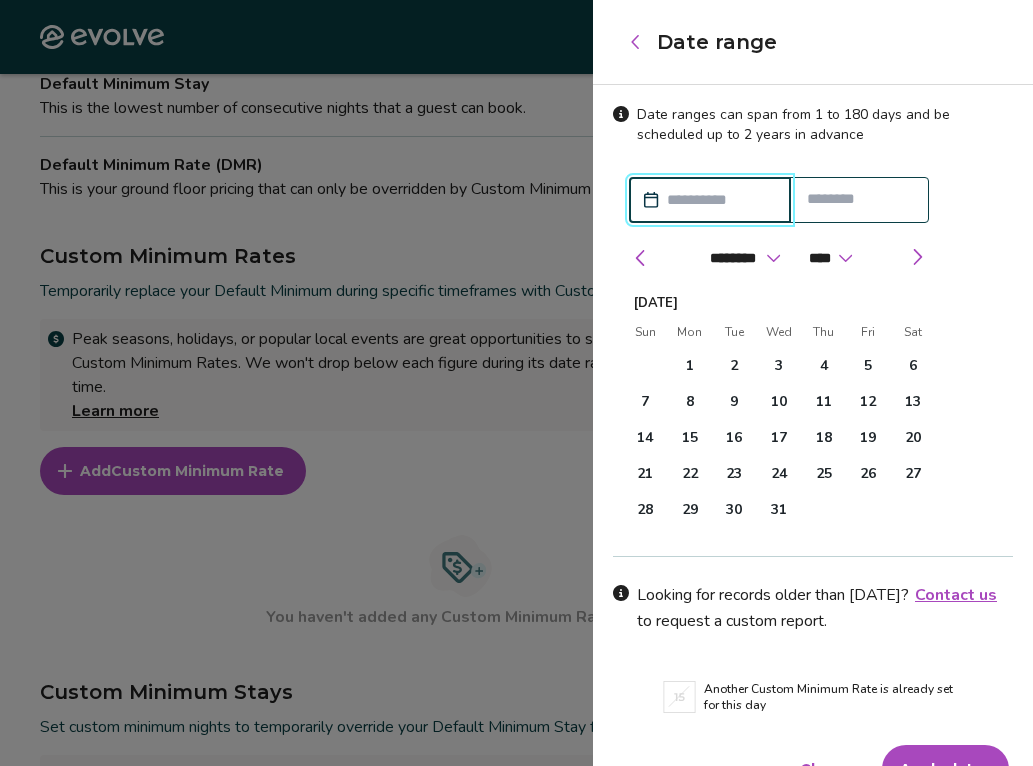 click 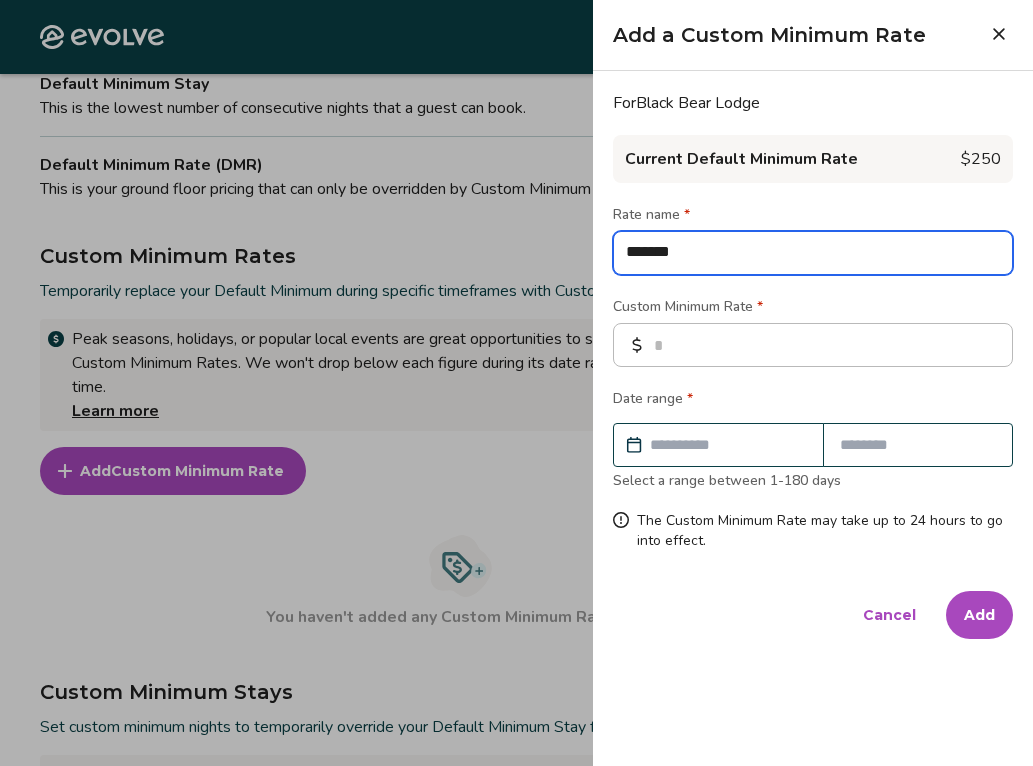 click on "******" at bounding box center (813, 253) 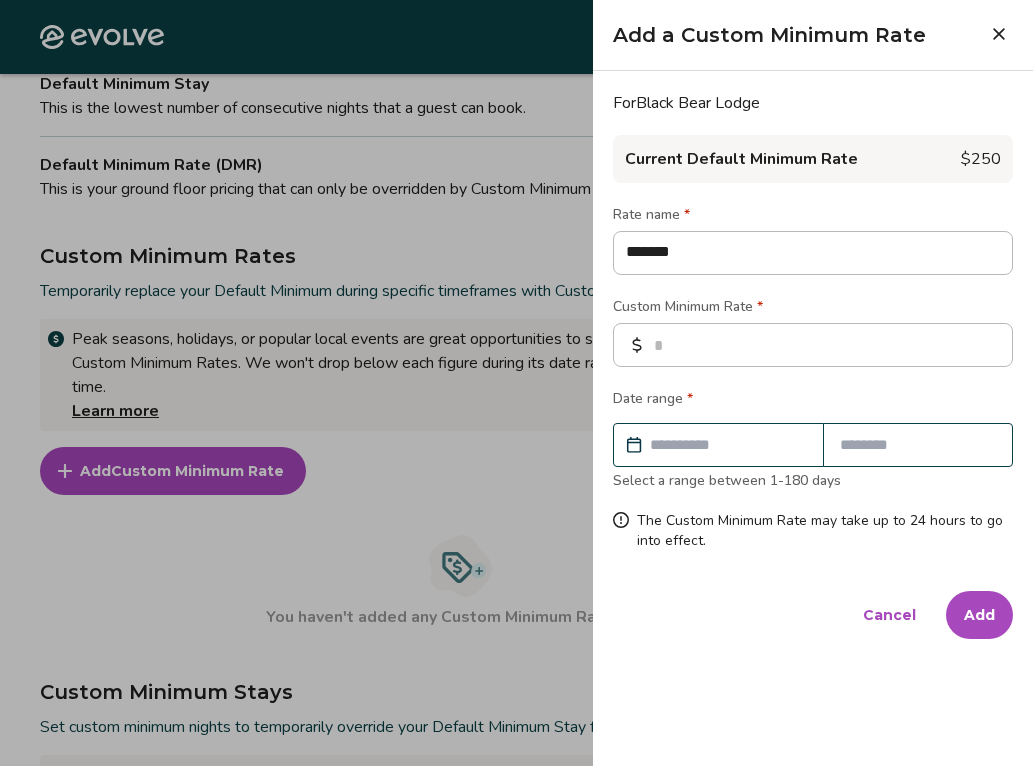 click on "Cancel" at bounding box center (889, 615) 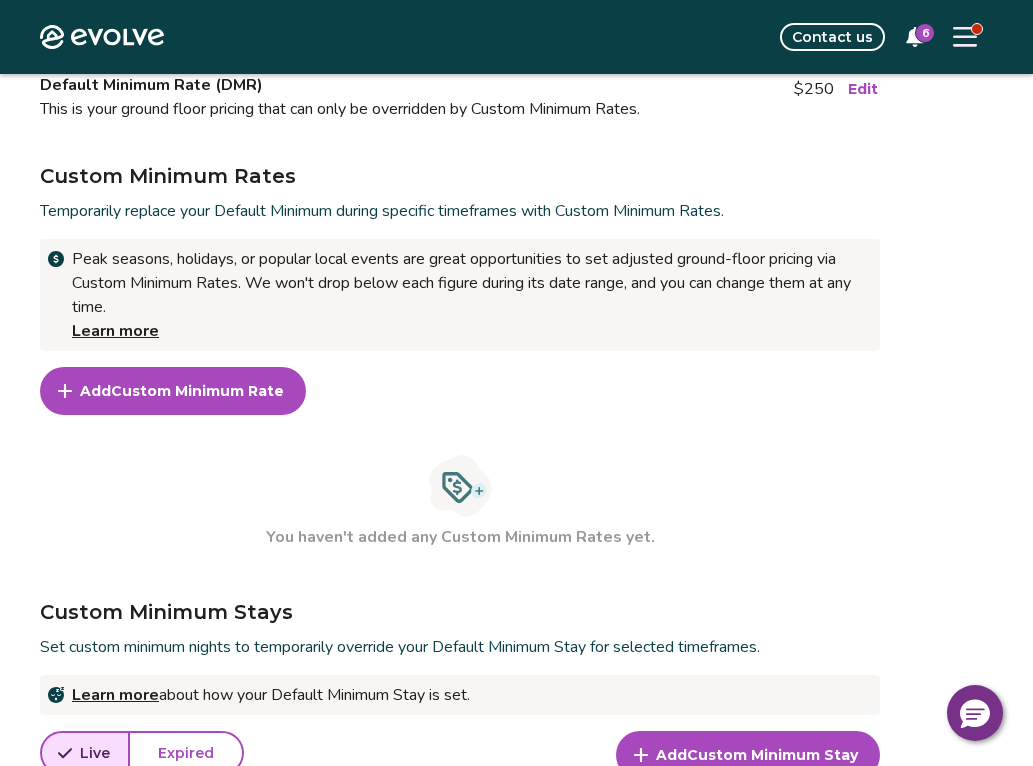 scroll, scrollTop: 575, scrollLeft: 0, axis: vertical 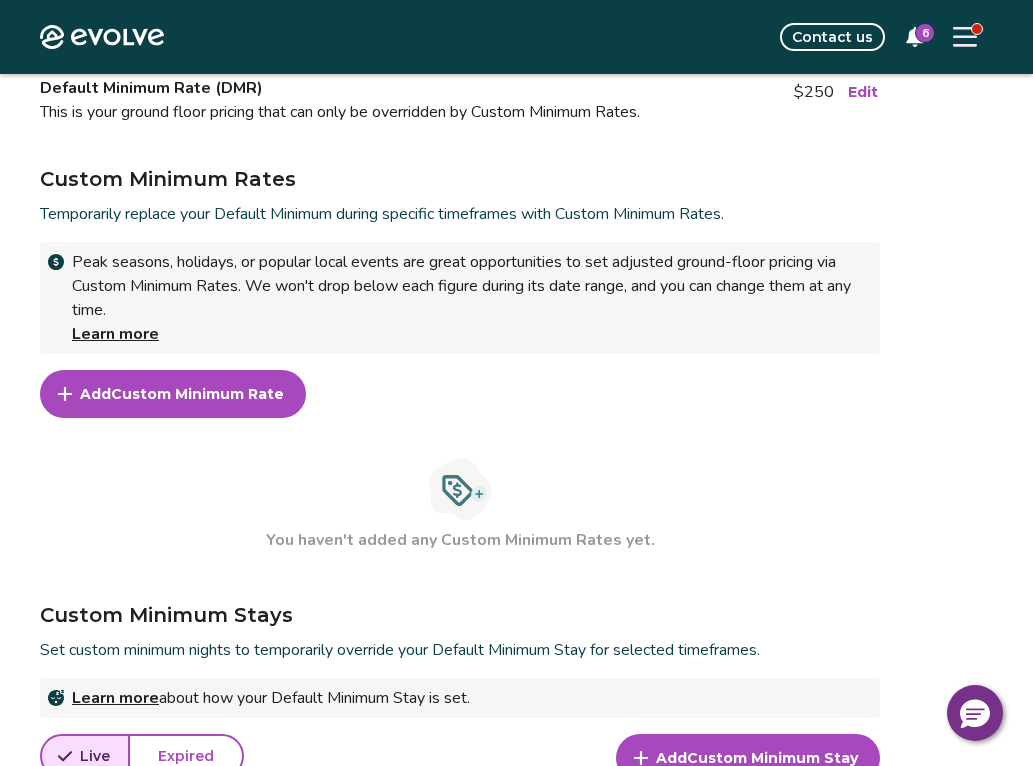 click on "Custom Minimum Rate" at bounding box center [197, 394] 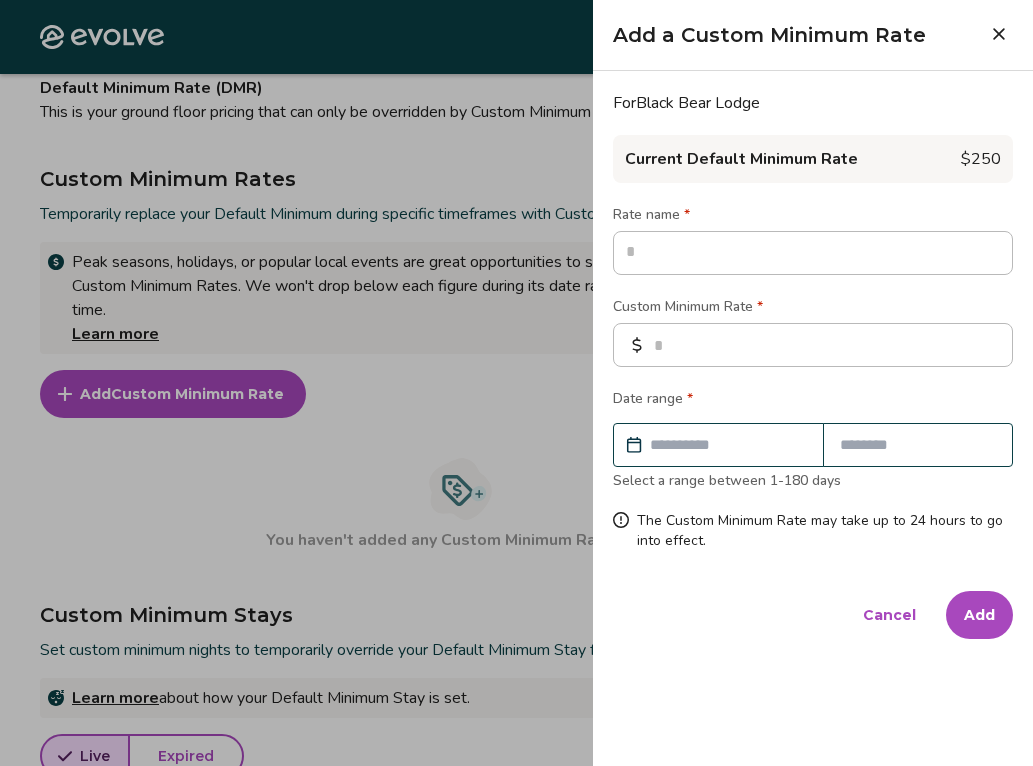 click 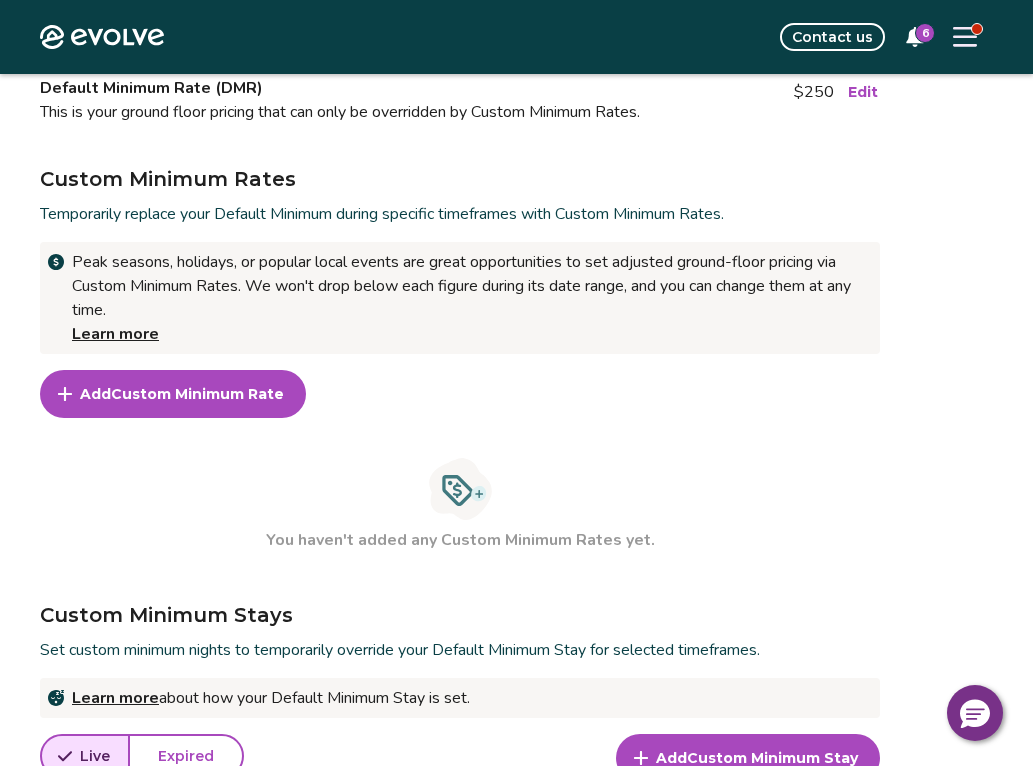 scroll, scrollTop: 0, scrollLeft: 0, axis: both 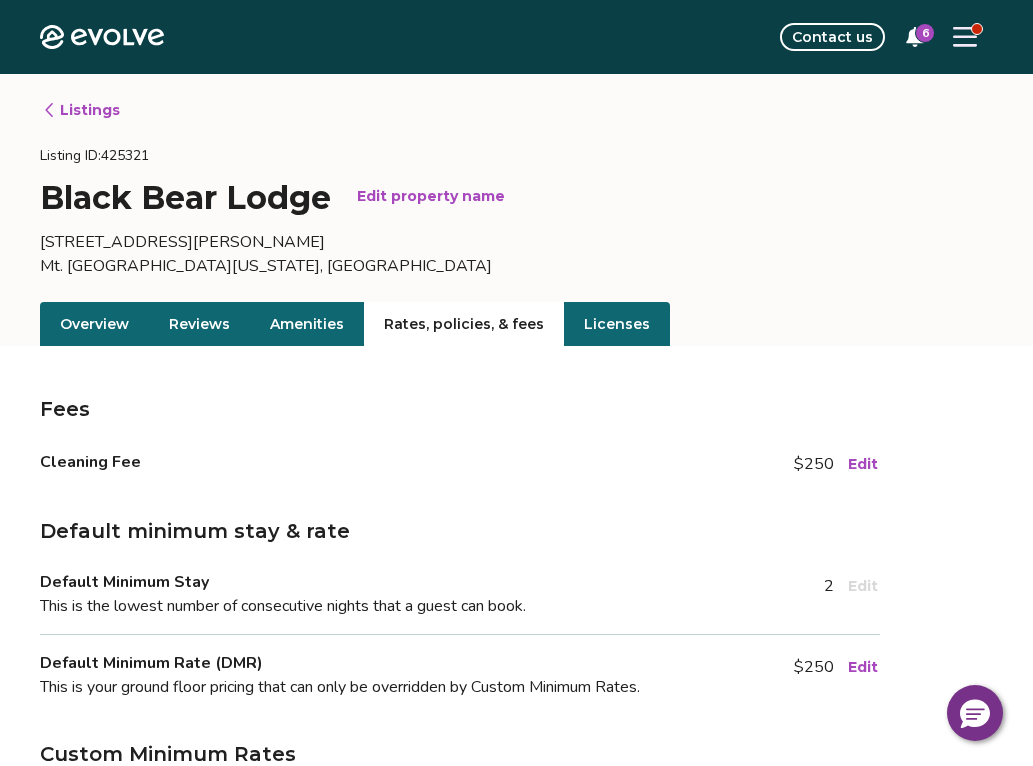 click 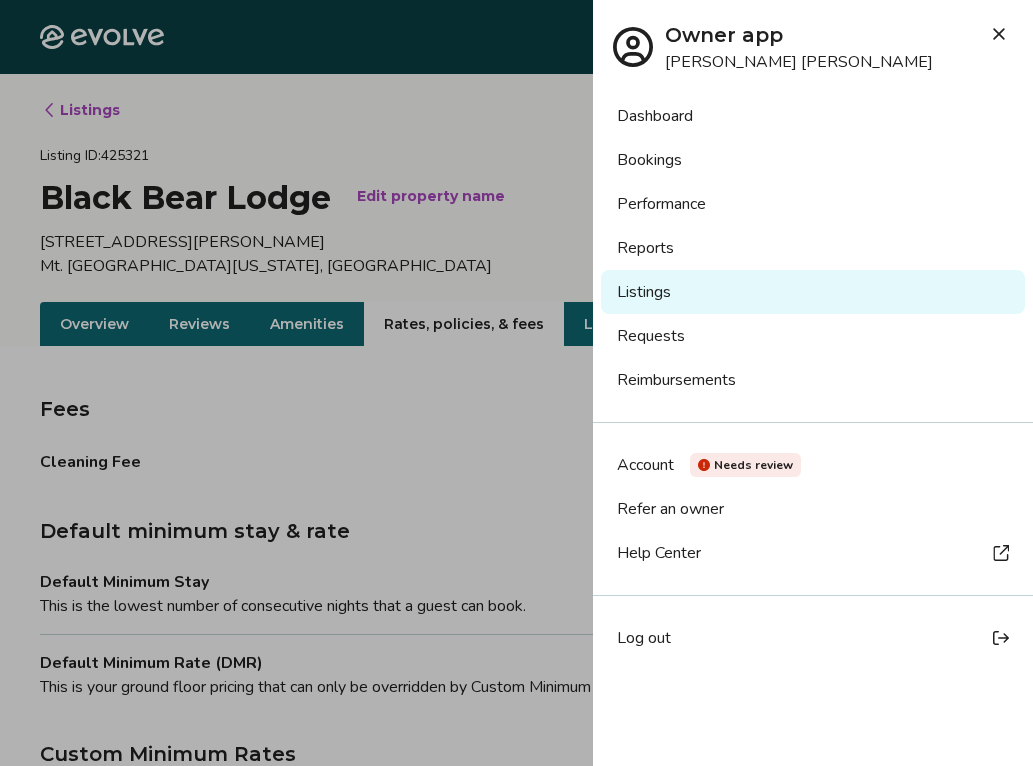 click on "Bookings" at bounding box center (813, 160) 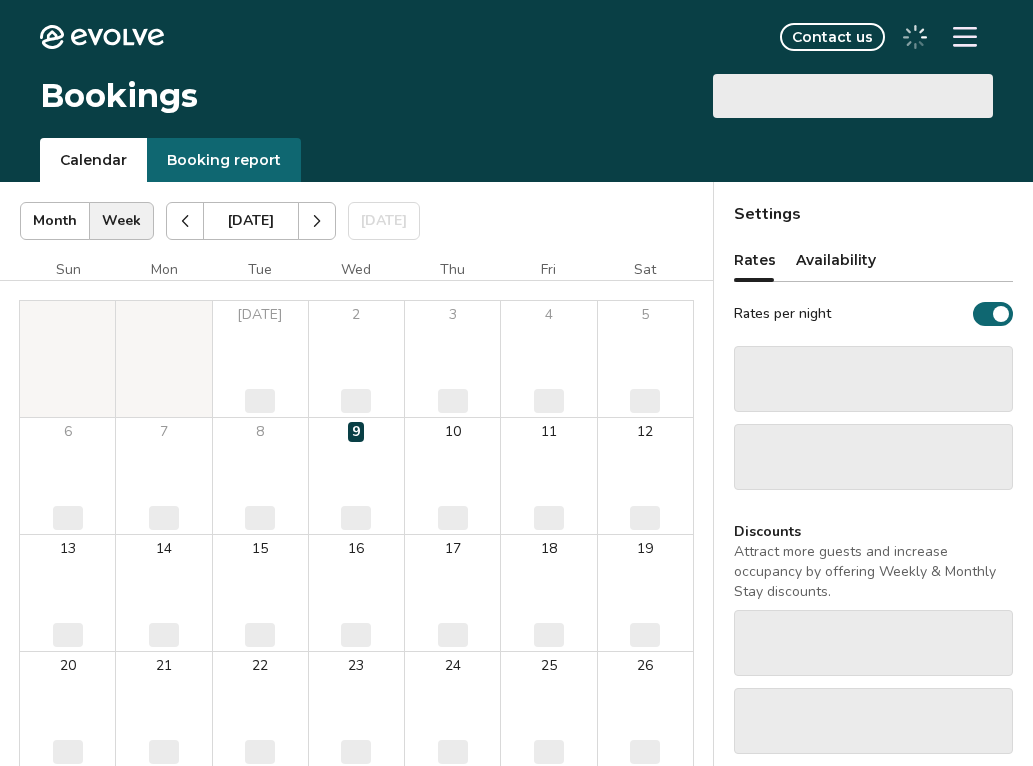 scroll, scrollTop: 0, scrollLeft: 0, axis: both 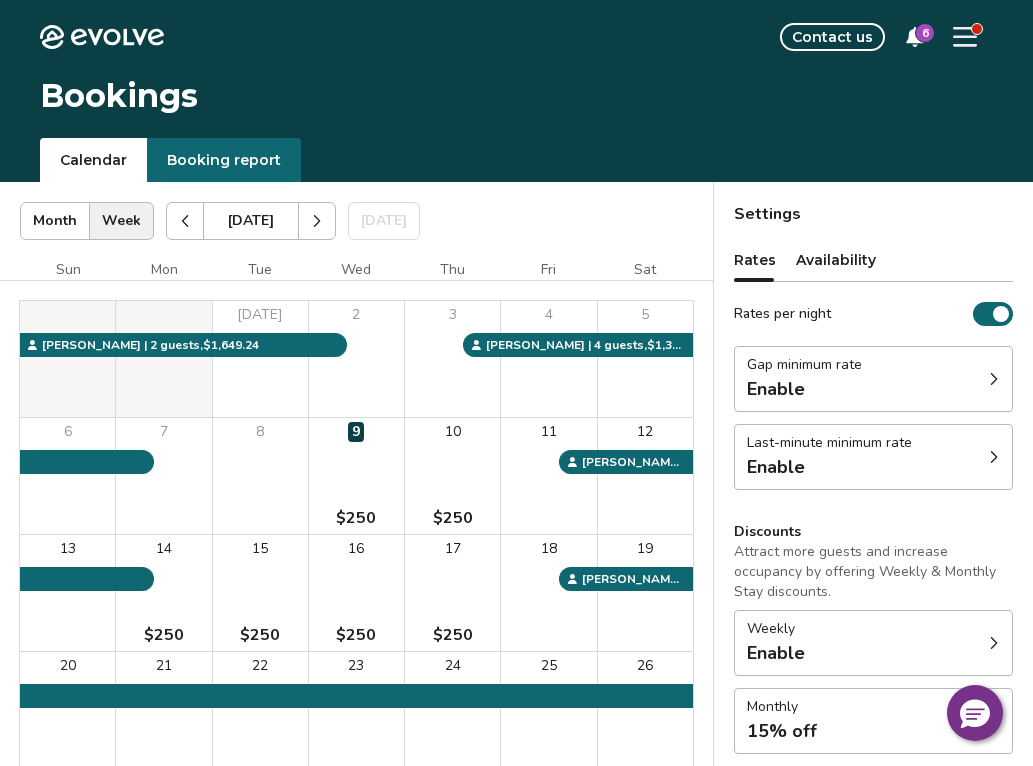 click at bounding box center (317, 221) 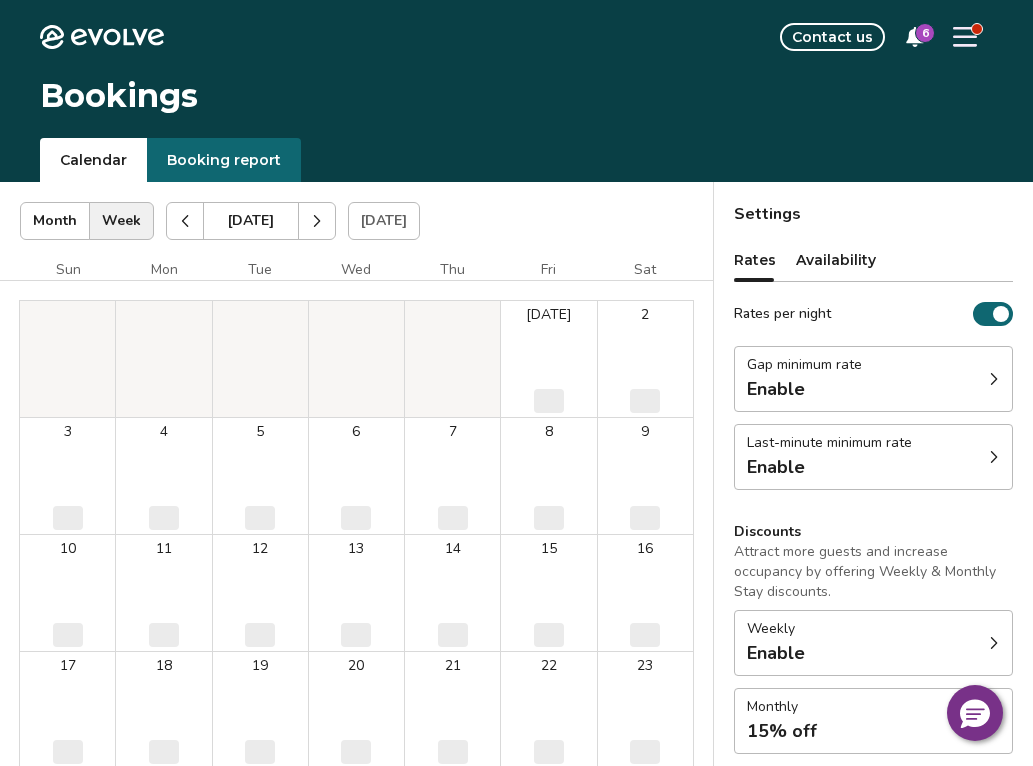 click at bounding box center (317, 221) 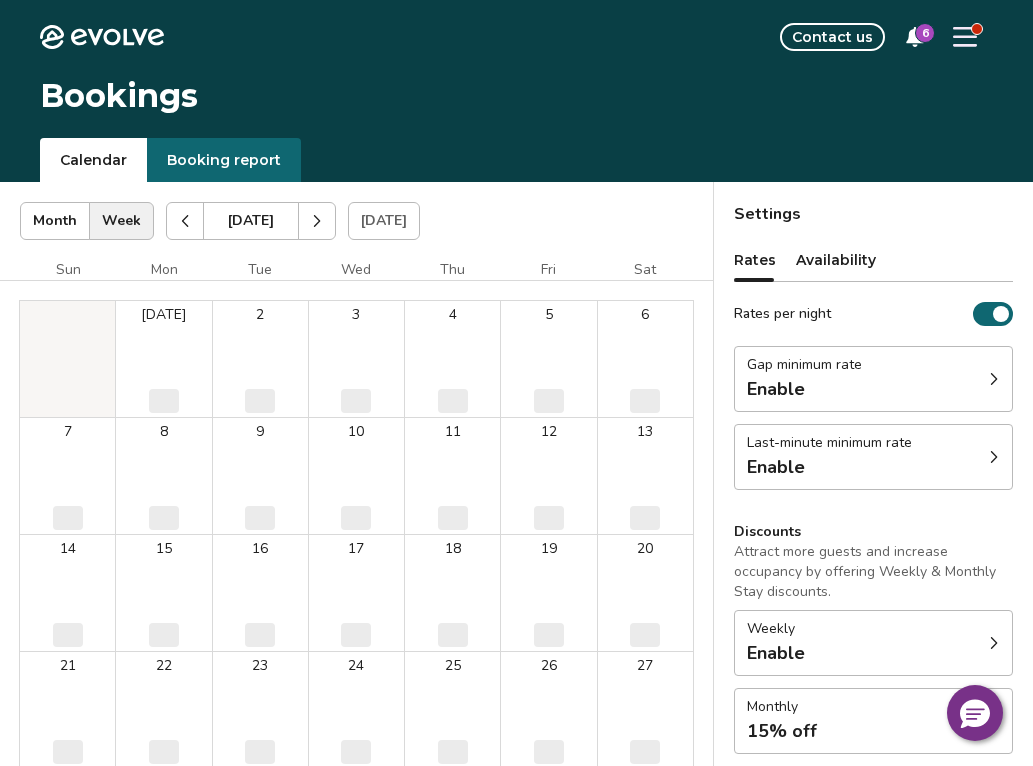 click at bounding box center [317, 221] 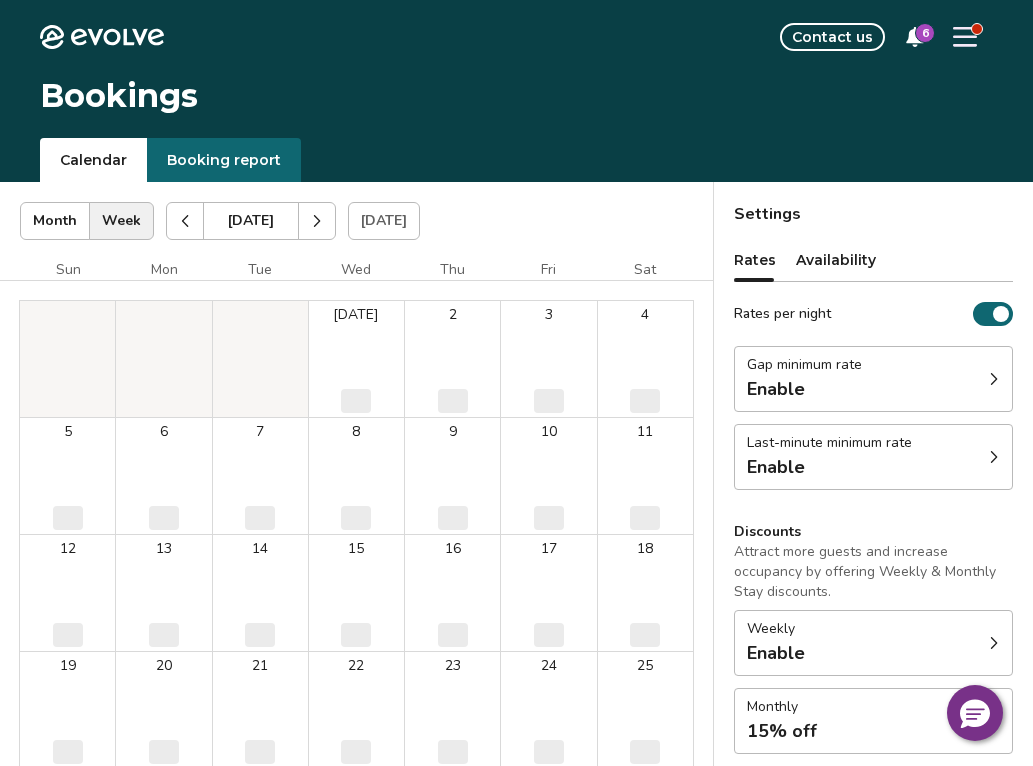 click at bounding box center (317, 221) 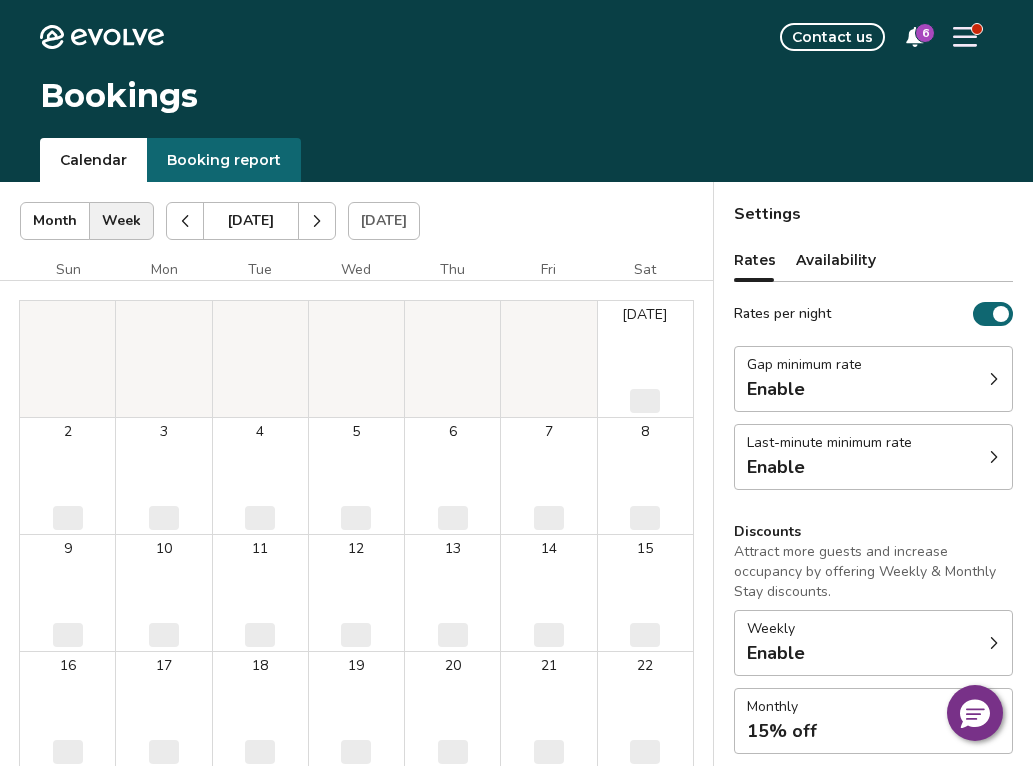 click at bounding box center [317, 221] 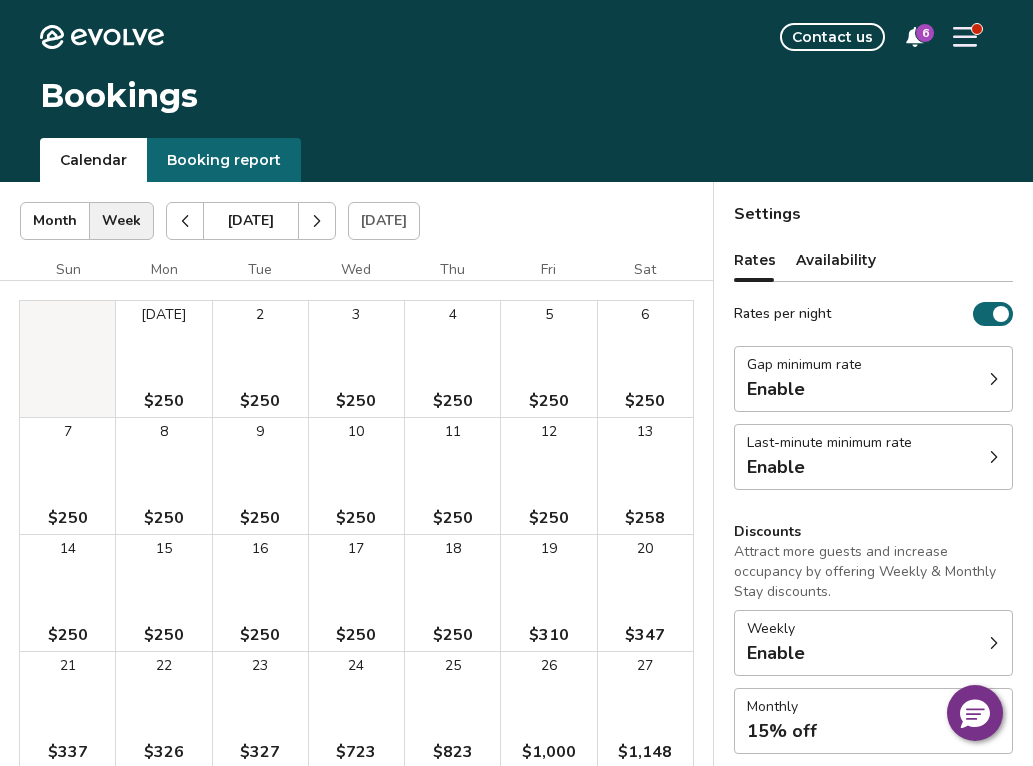 scroll, scrollTop: 2, scrollLeft: 0, axis: vertical 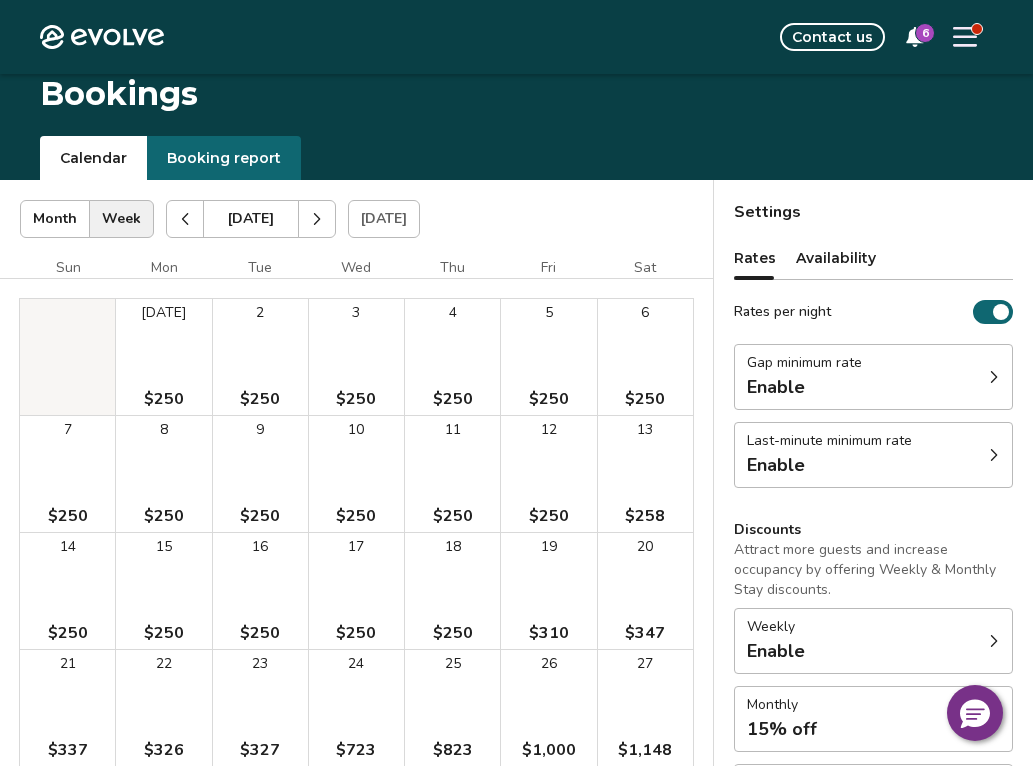 click 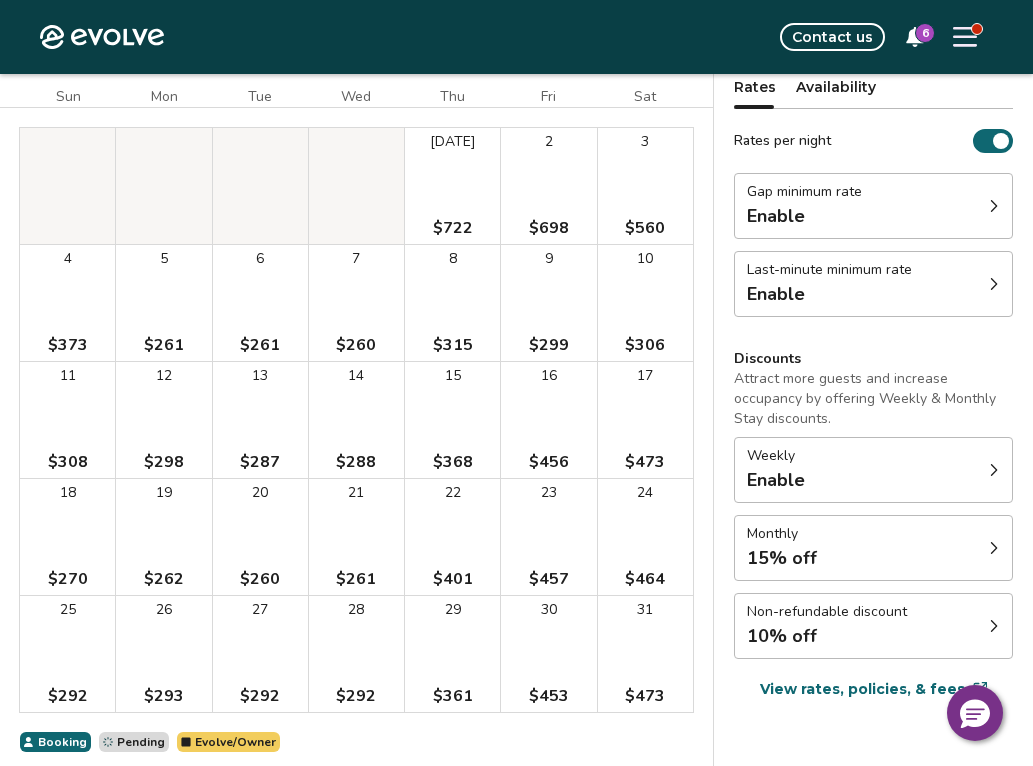 scroll, scrollTop: 160, scrollLeft: 0, axis: vertical 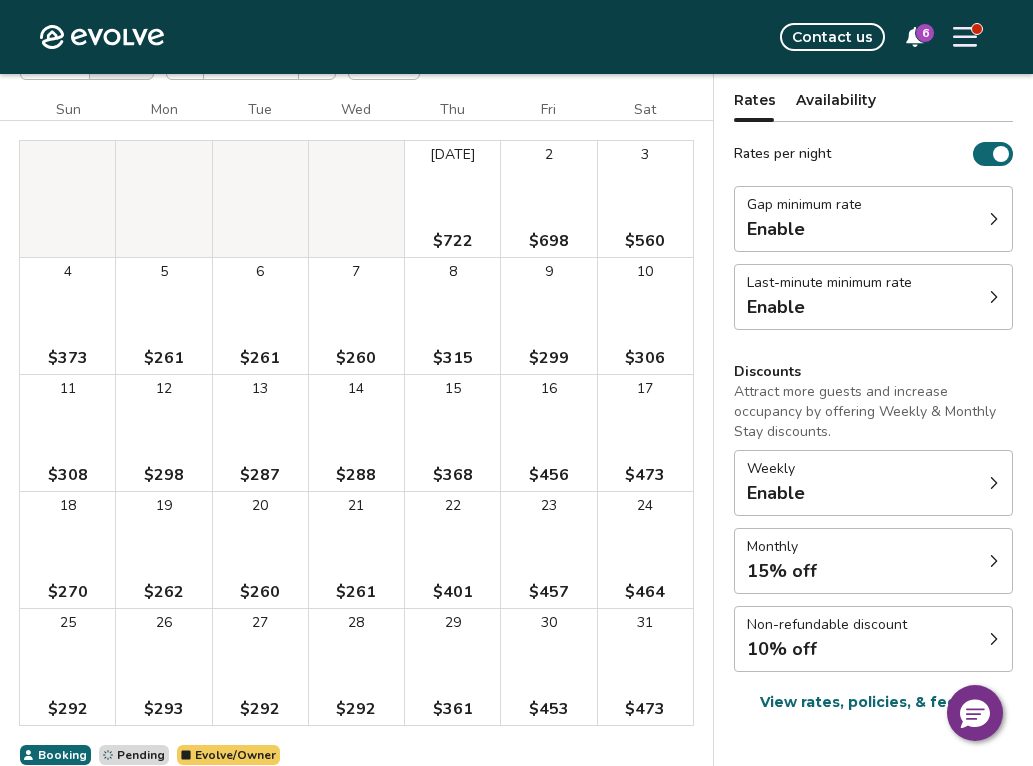 type 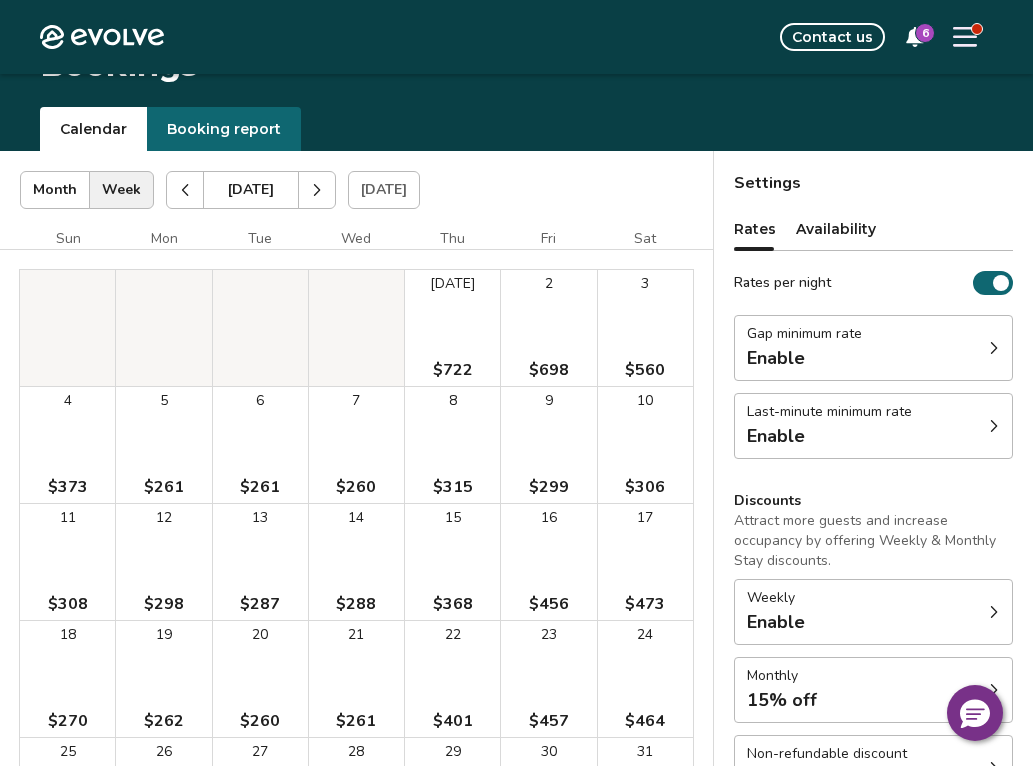 scroll, scrollTop: 0, scrollLeft: 0, axis: both 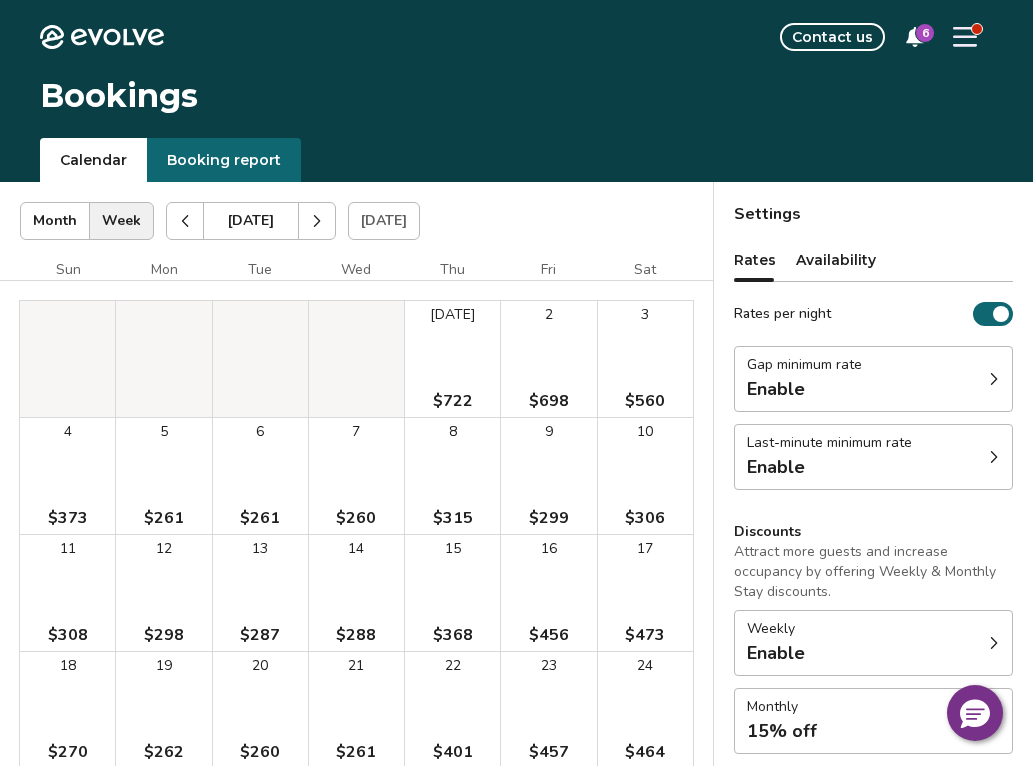 click 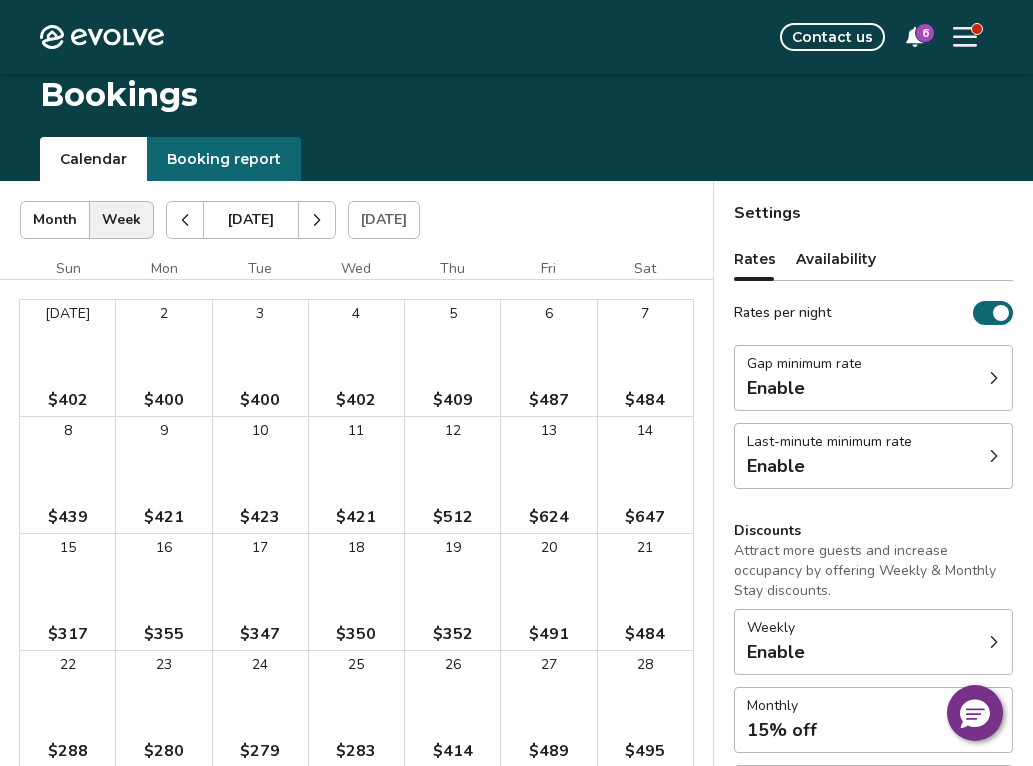 scroll, scrollTop: 0, scrollLeft: 0, axis: both 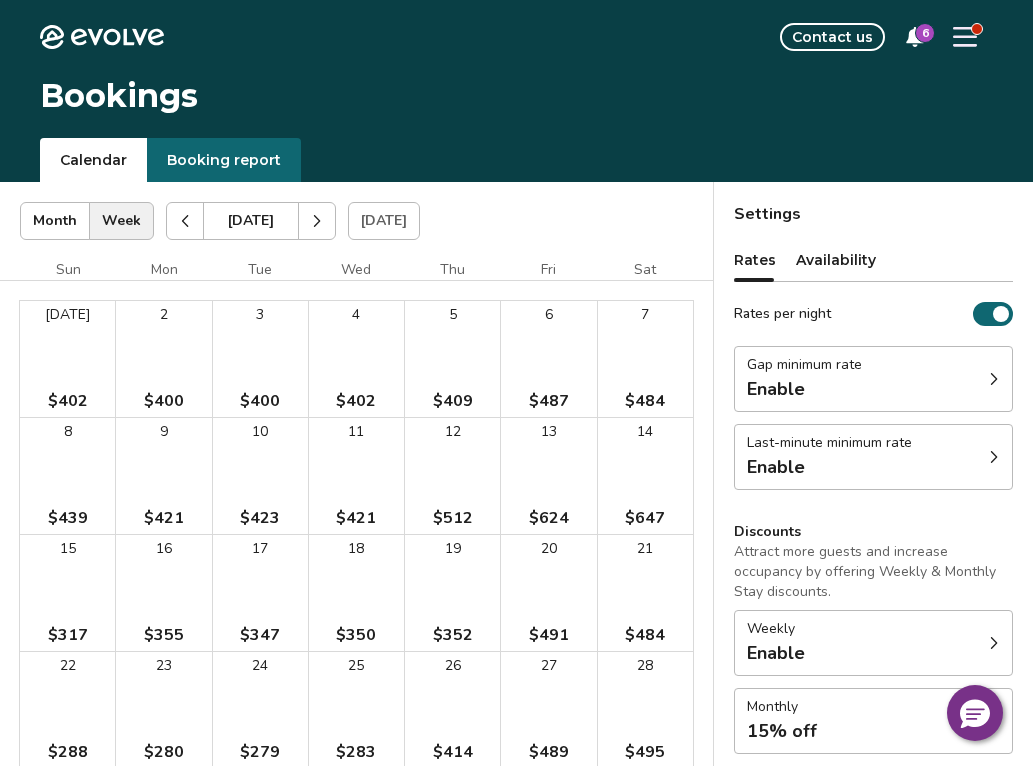 click 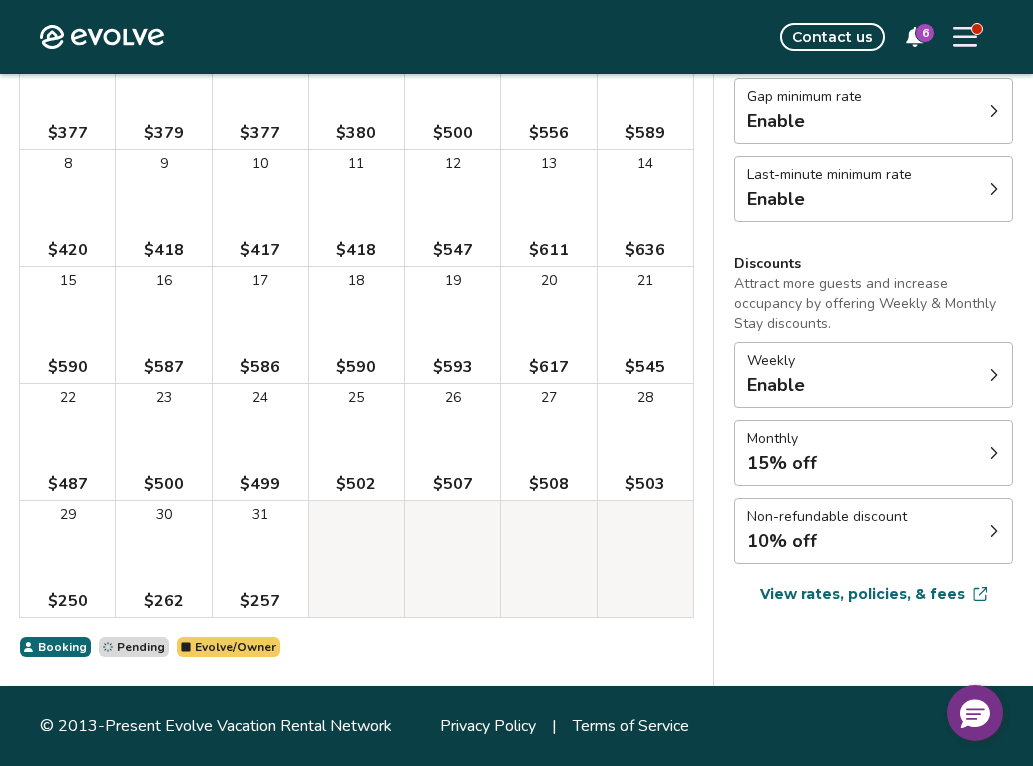 scroll, scrollTop: 0, scrollLeft: 0, axis: both 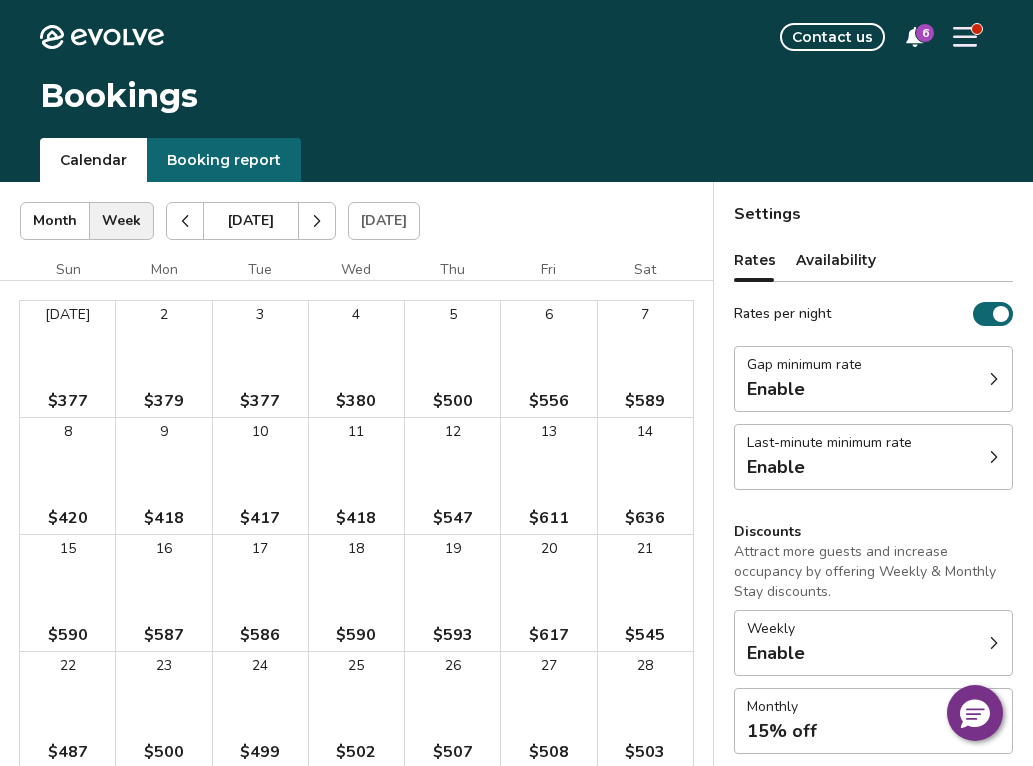 click 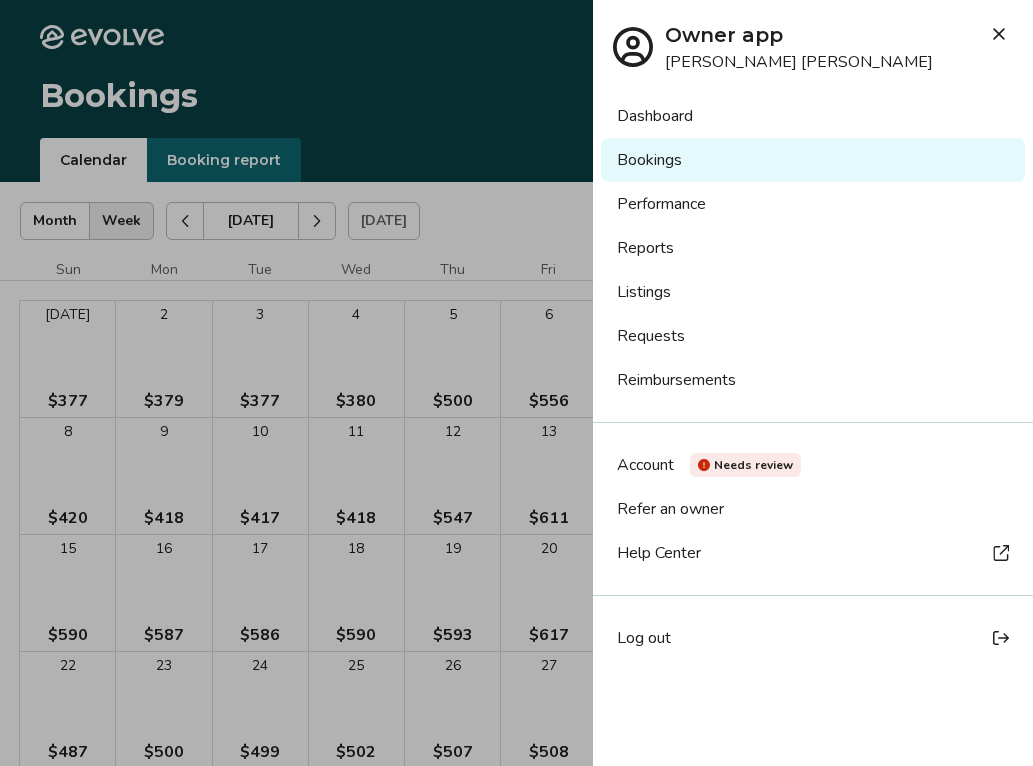 click on "Bookings" at bounding box center (813, 160) 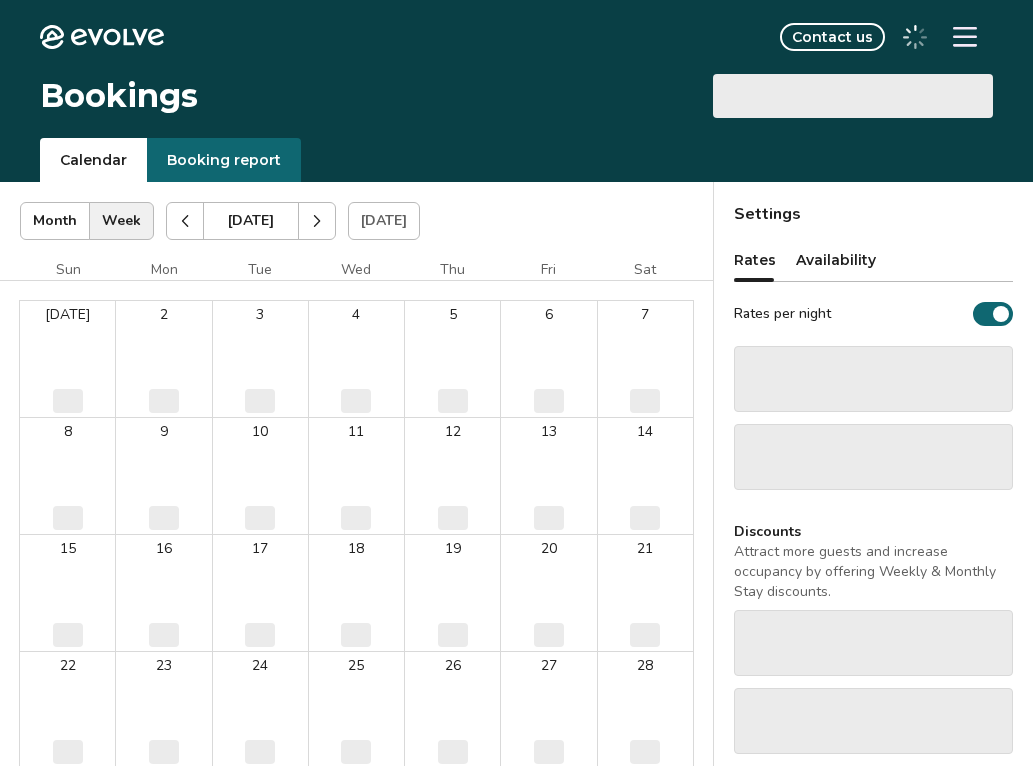 scroll, scrollTop: 0, scrollLeft: 0, axis: both 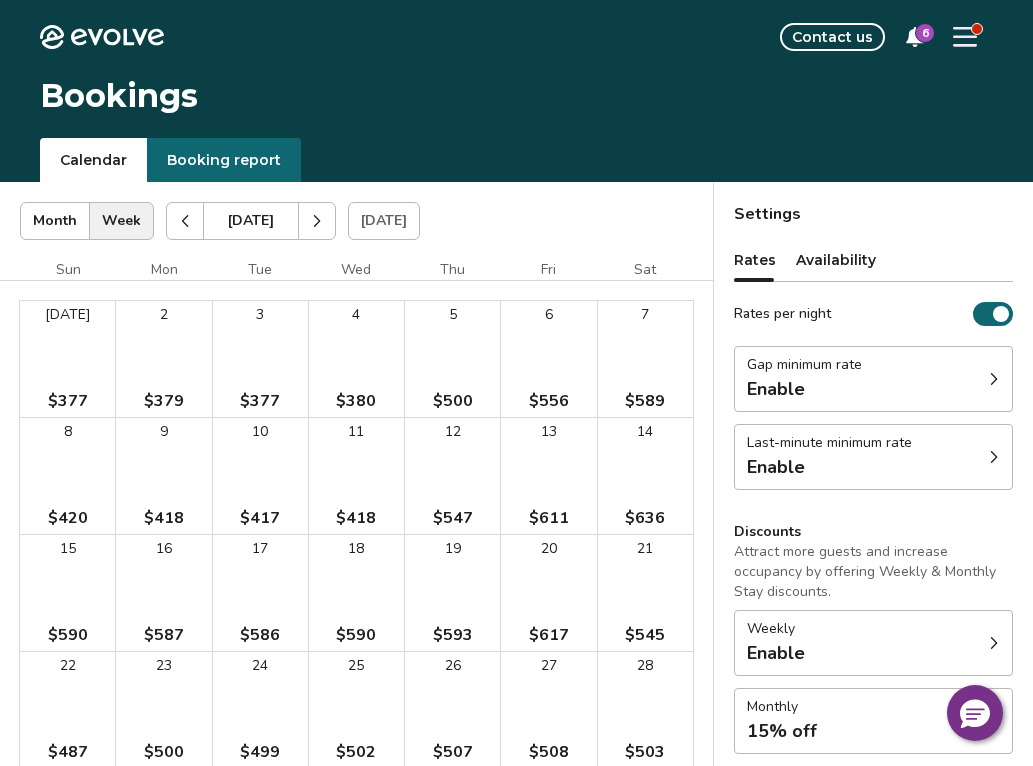 click on "[DATE]" at bounding box center (384, 221) 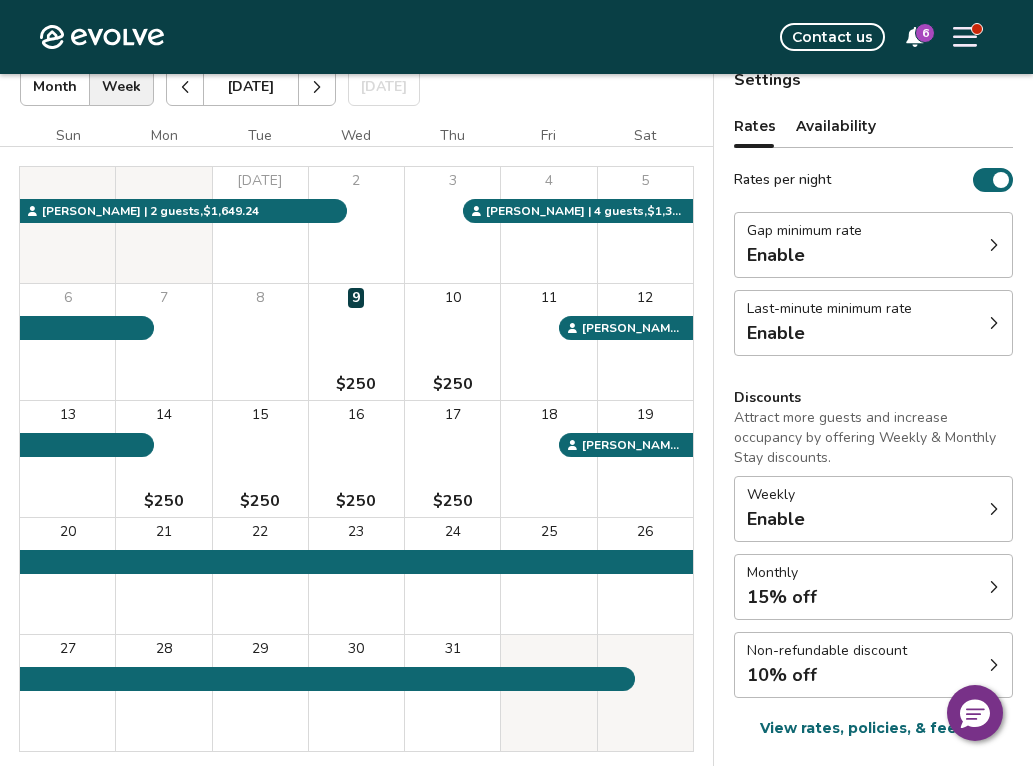 scroll, scrollTop: 163, scrollLeft: 0, axis: vertical 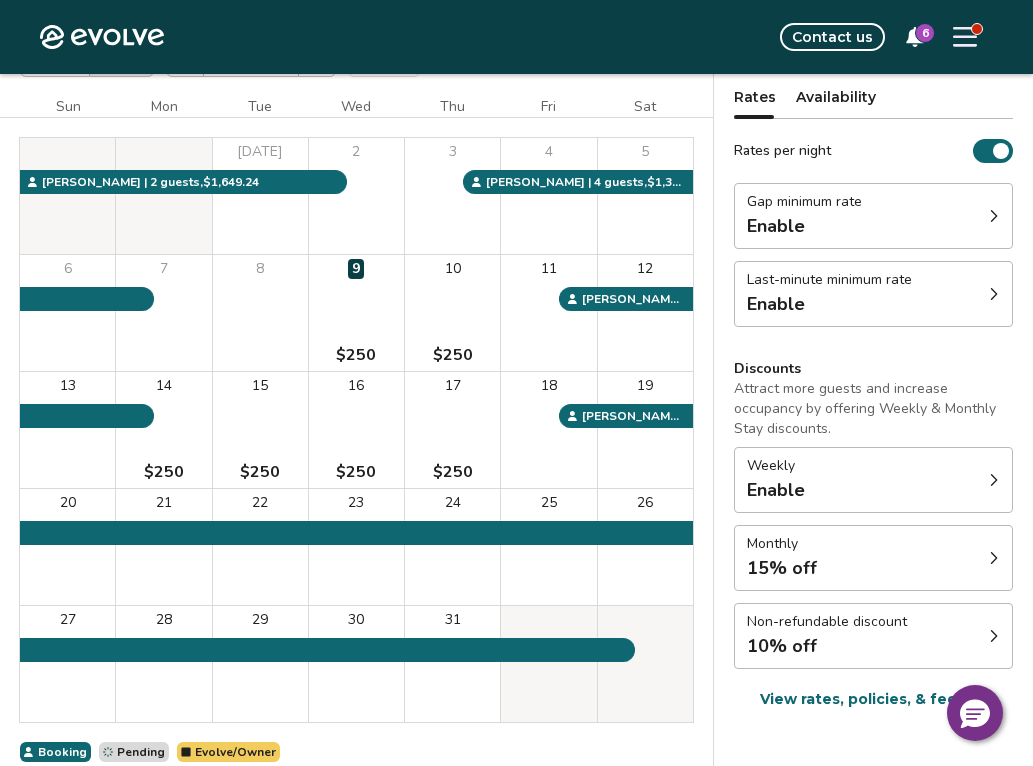 click on "Rates" at bounding box center [755, 97] 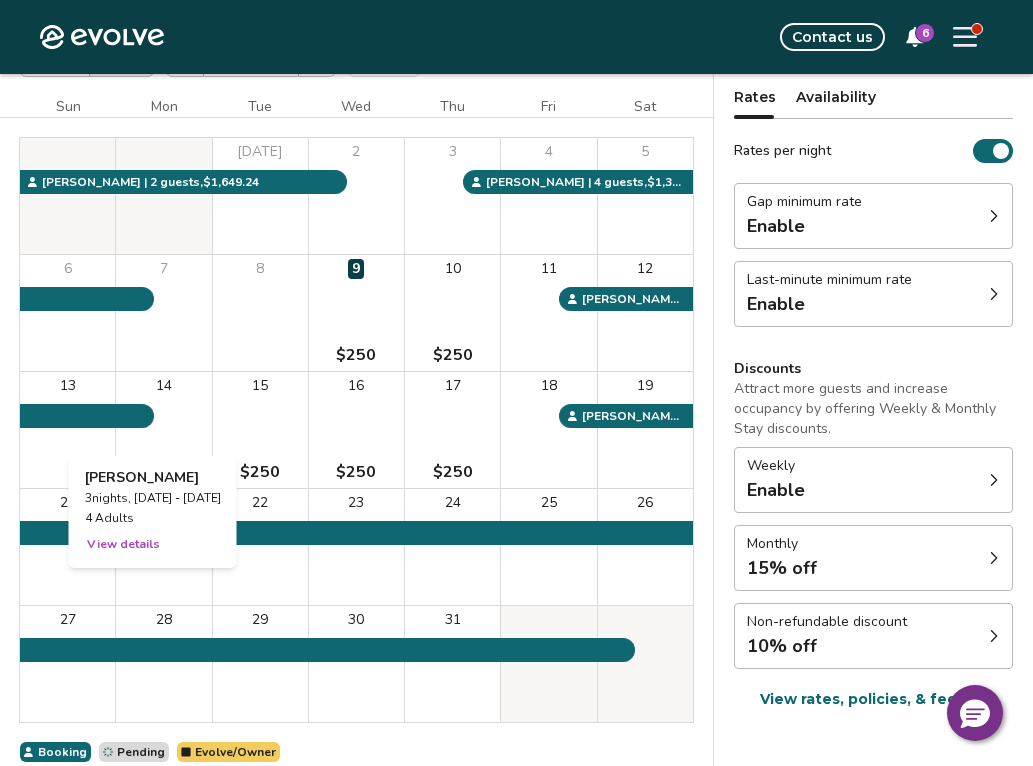 click on "14 $250" at bounding box center (163, 430) 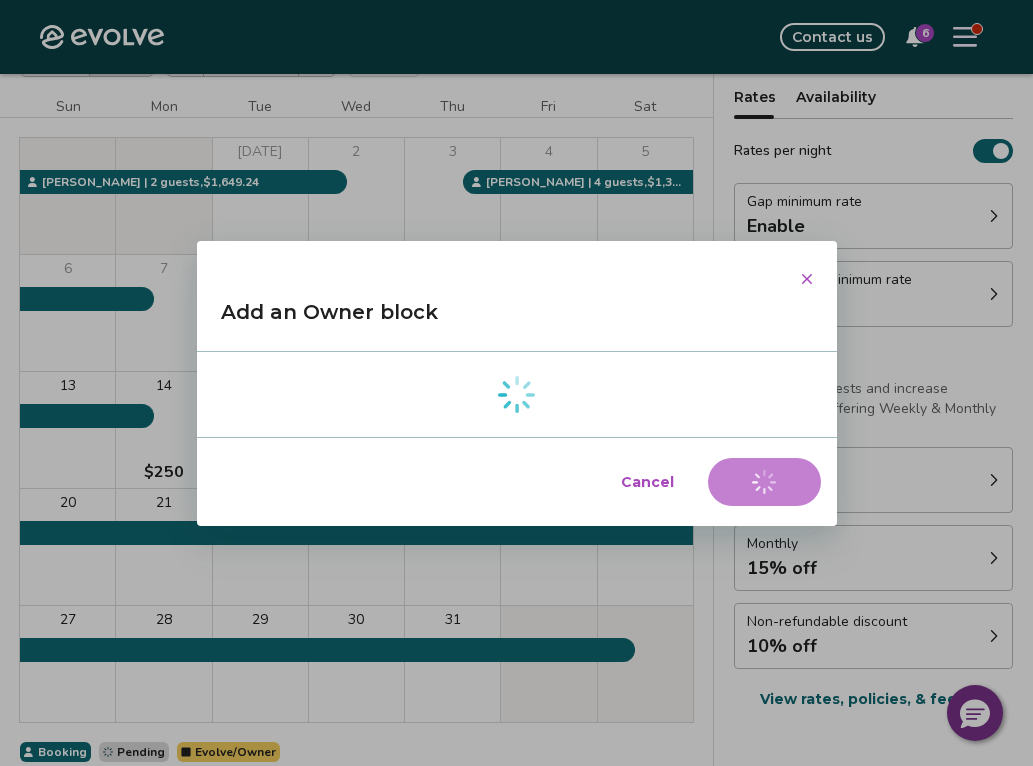 click on "Cancel" at bounding box center (647, 482) 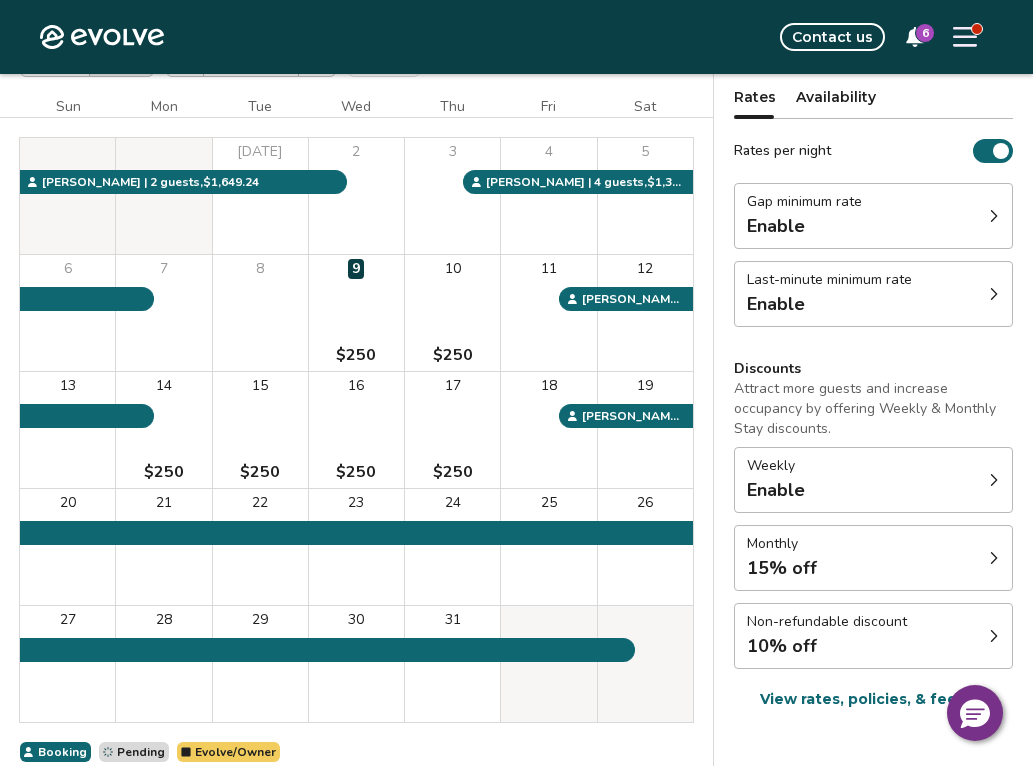 click on "Rates per night" at bounding box center [993, 151] 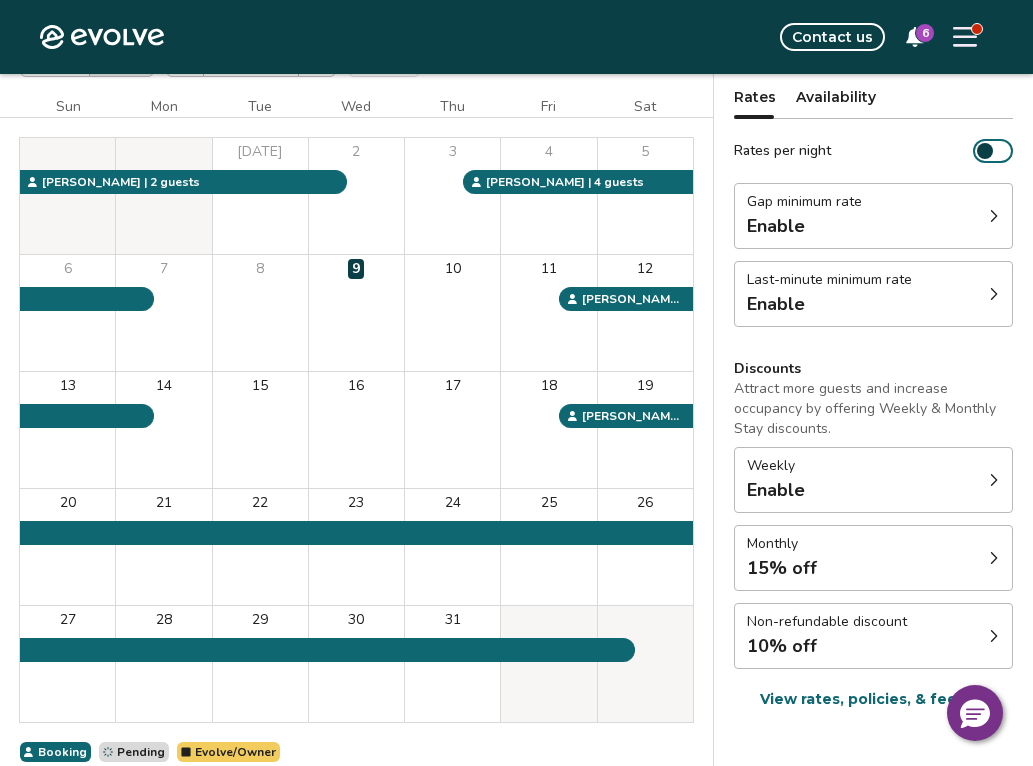 click on "Rates per night" at bounding box center (993, 151) 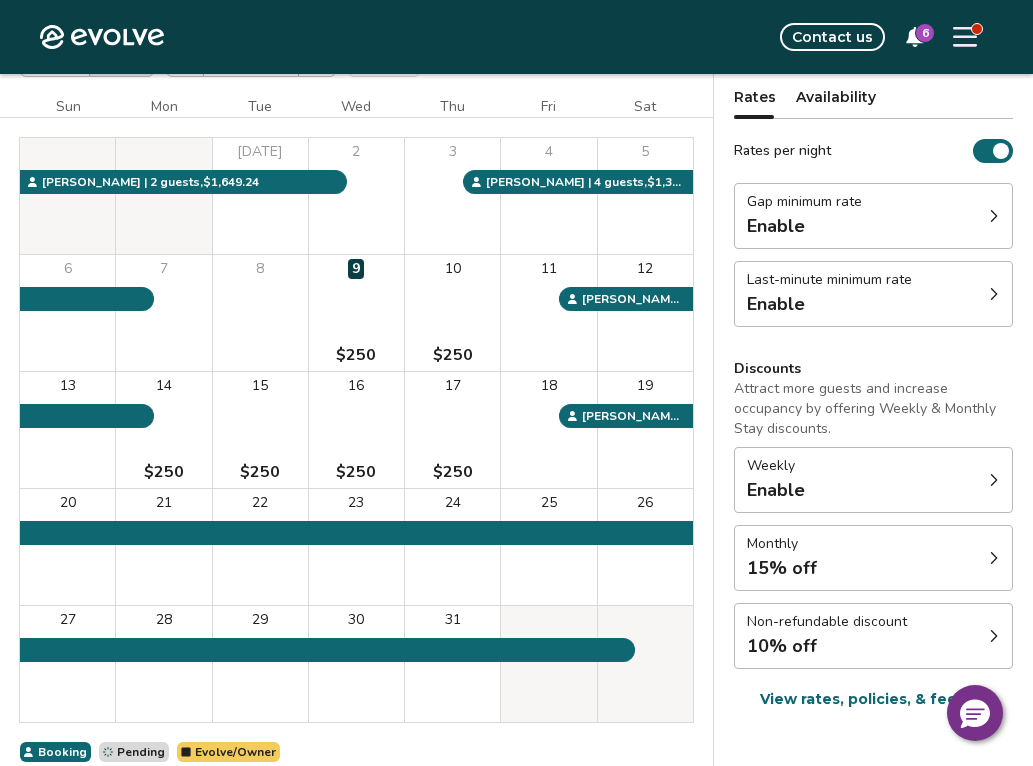 click on "Availability" at bounding box center [836, 97] 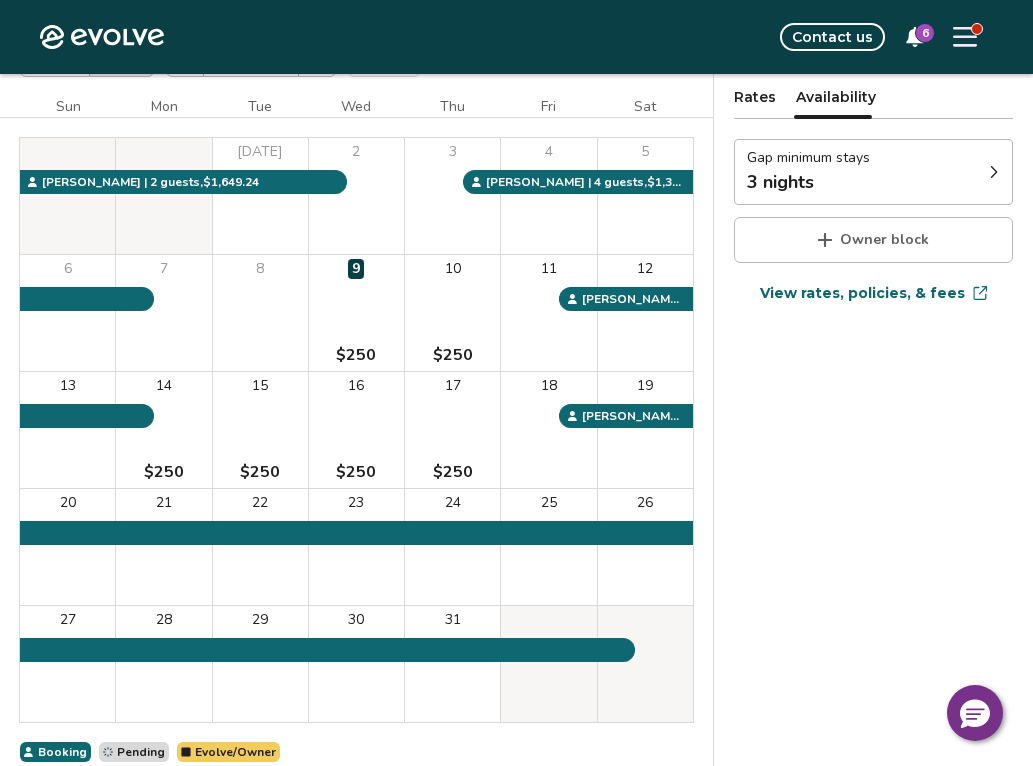 click on "Rates" at bounding box center (755, 97) 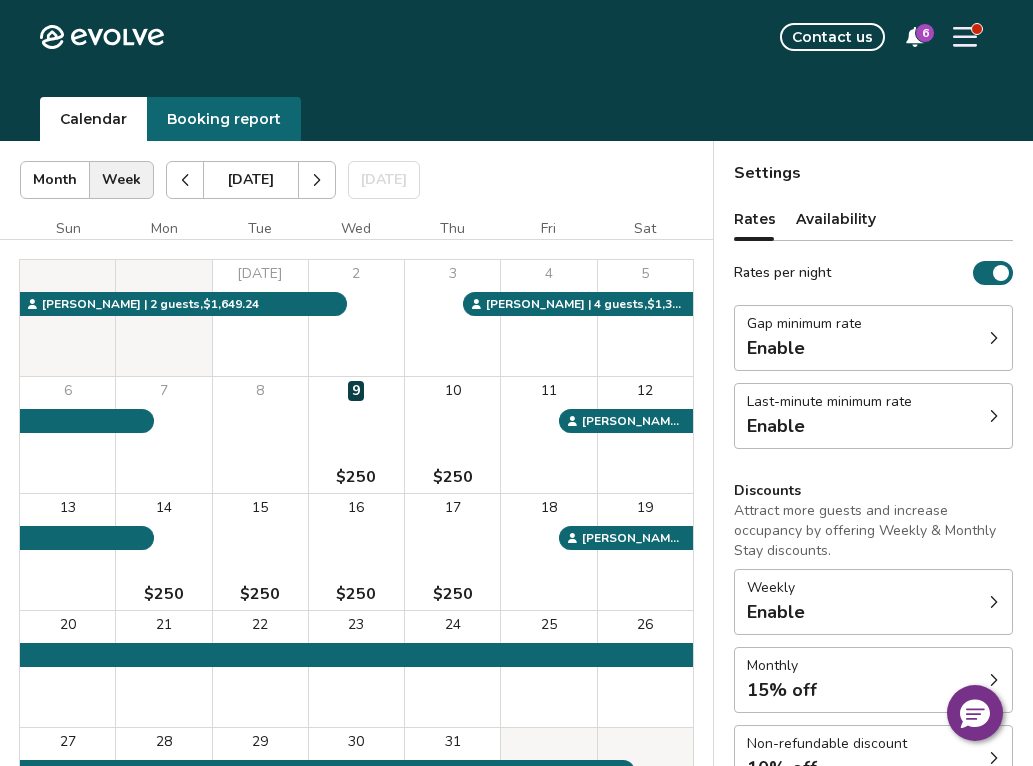 scroll, scrollTop: 0, scrollLeft: 0, axis: both 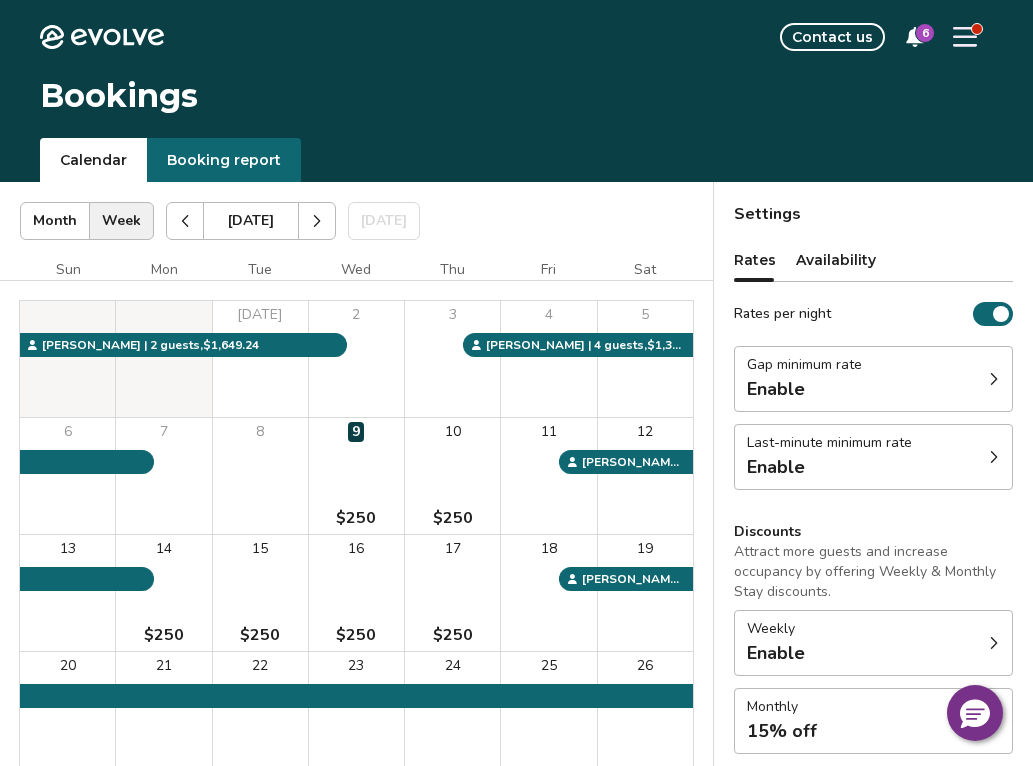 click 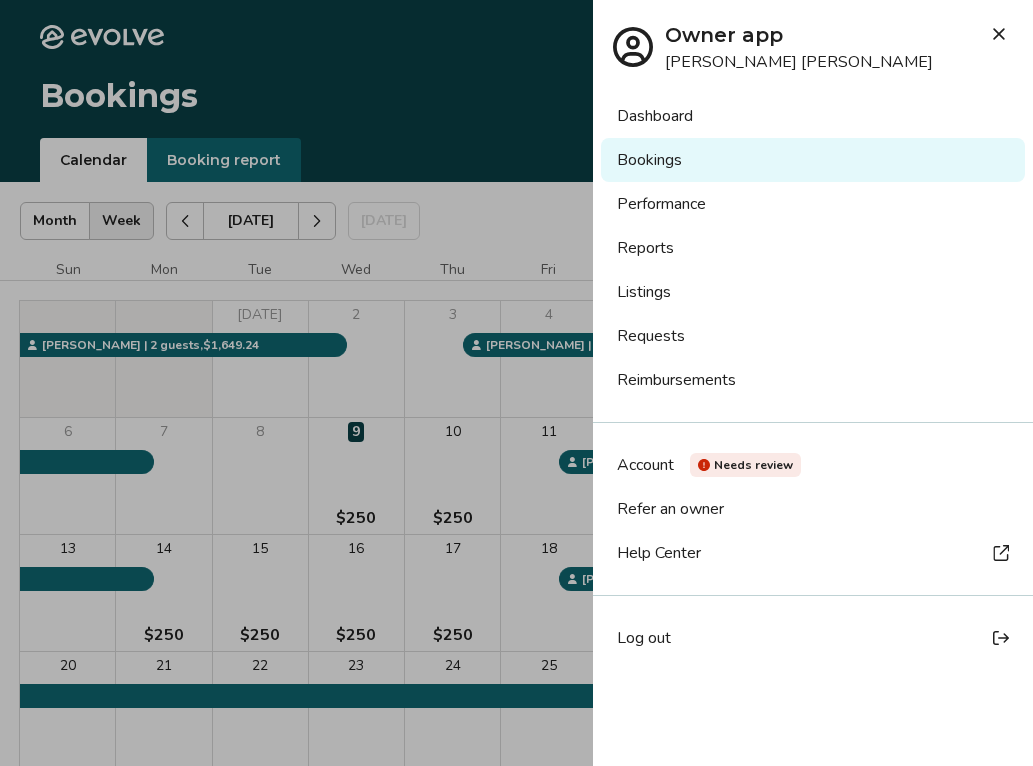 click on "Dashboard" at bounding box center [813, 116] 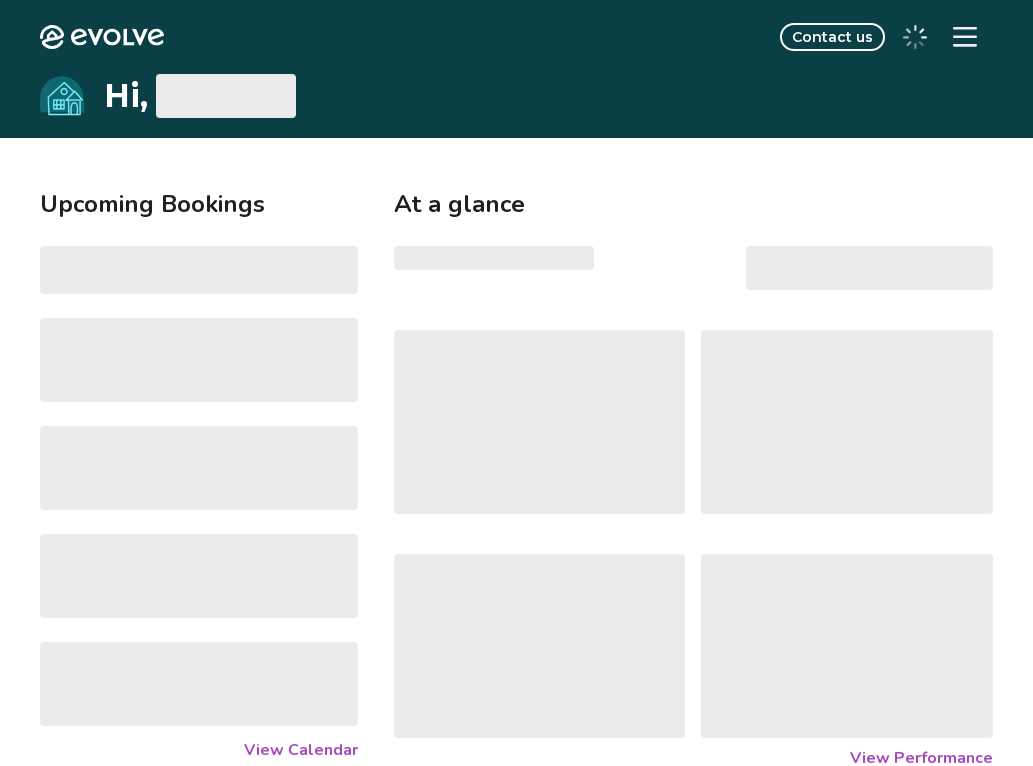 scroll, scrollTop: 0, scrollLeft: 0, axis: both 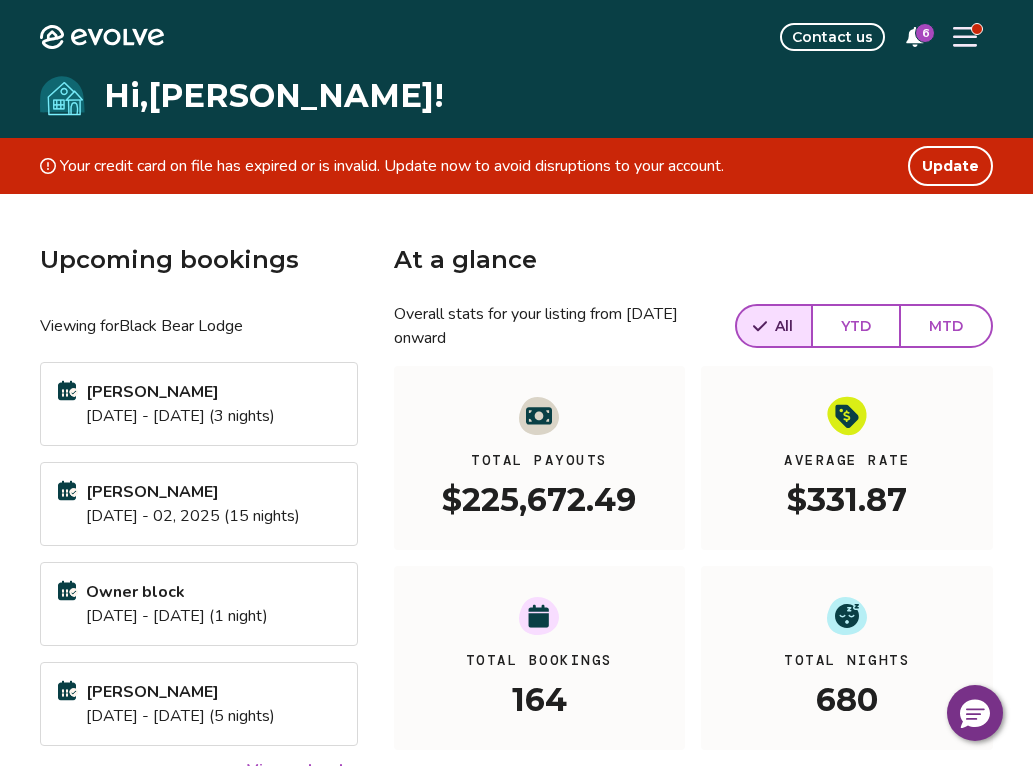 click on "MTD" at bounding box center (946, 326) 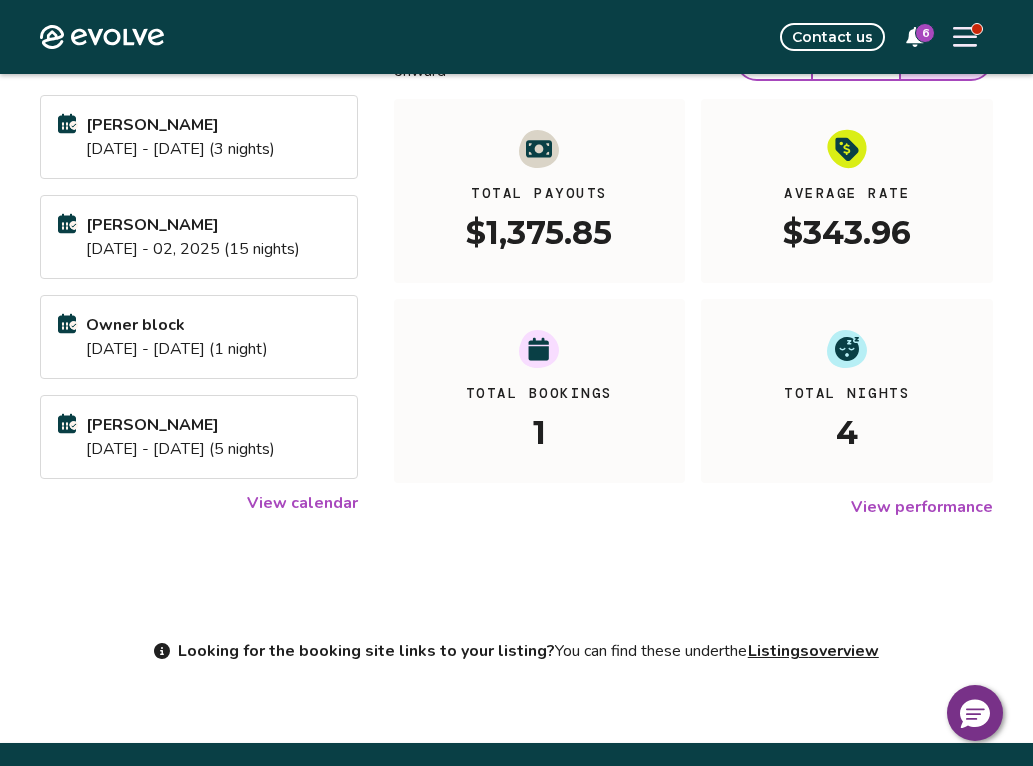 scroll, scrollTop: 308, scrollLeft: 0, axis: vertical 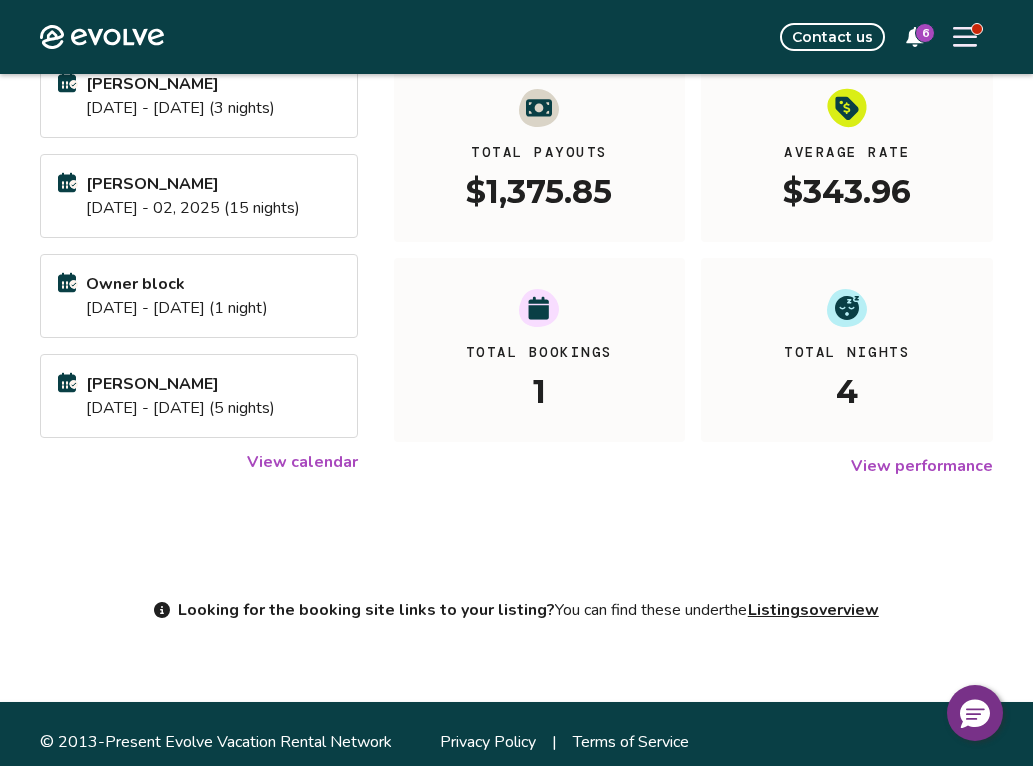 click on "View performance" at bounding box center (922, 466) 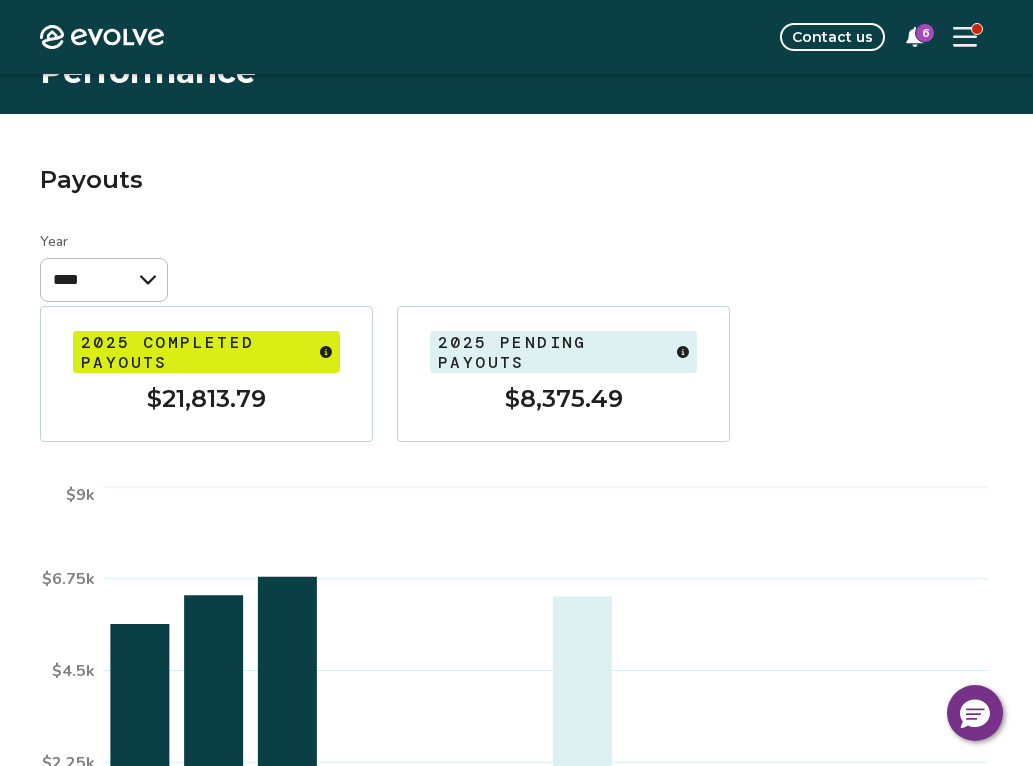 scroll, scrollTop: 11, scrollLeft: 0, axis: vertical 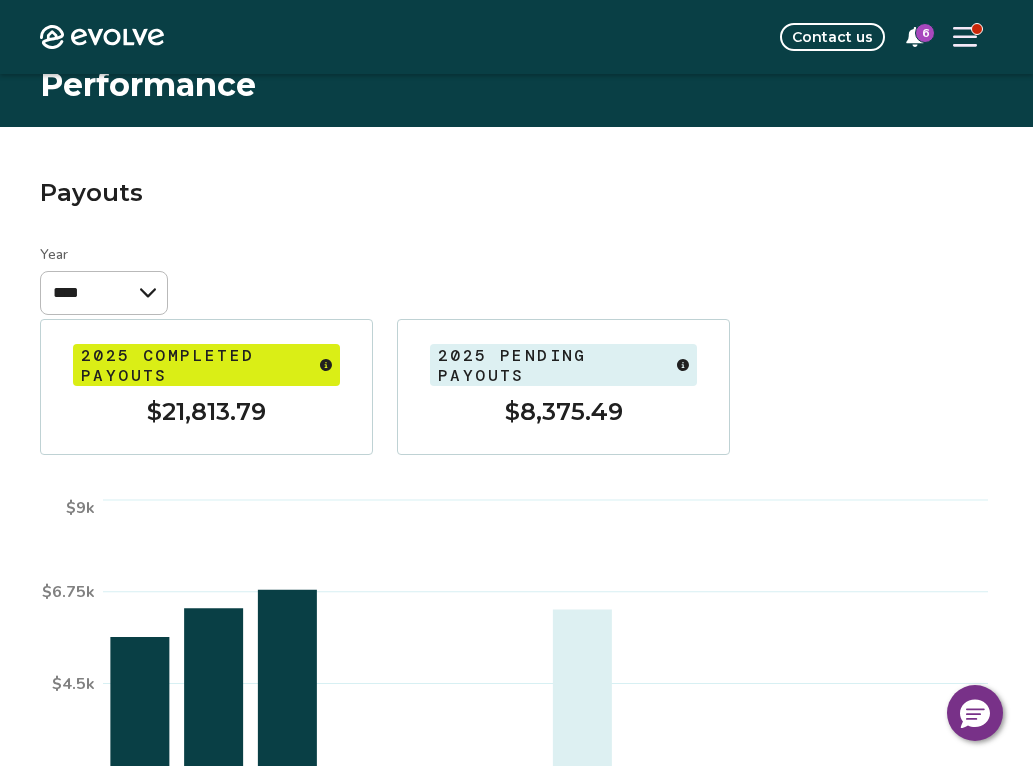 click at bounding box center [965, 37] 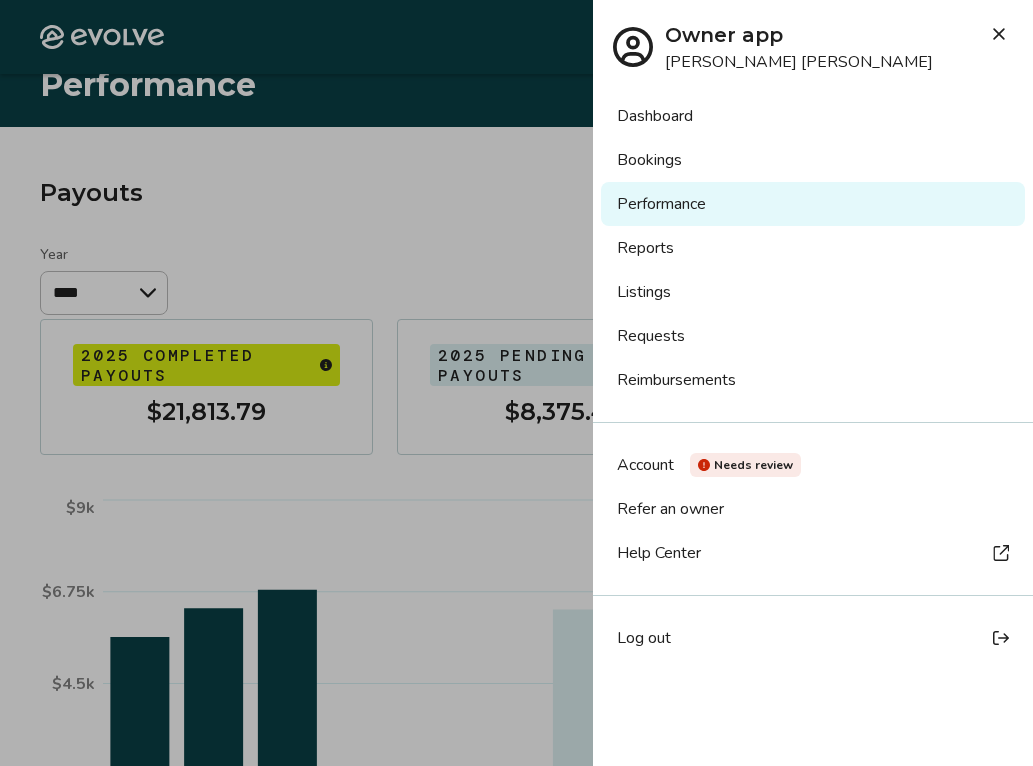 click on "Bookings" at bounding box center (813, 160) 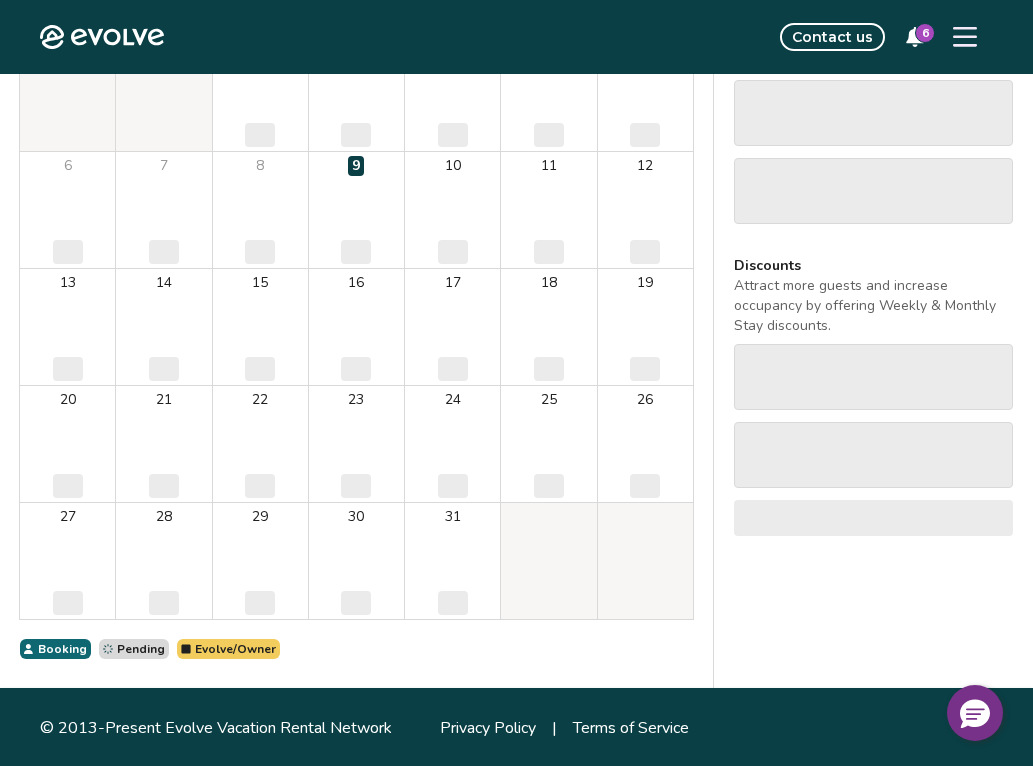 scroll, scrollTop: 268, scrollLeft: 0, axis: vertical 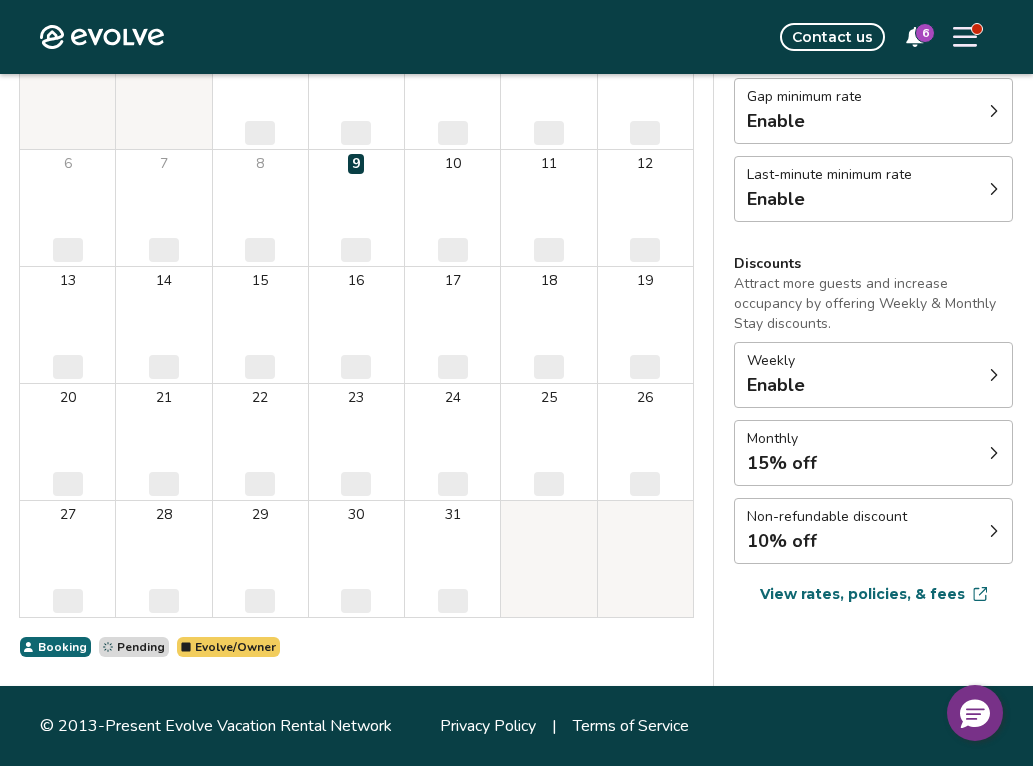 click on "View rates, policies, & fees" at bounding box center [862, 594] 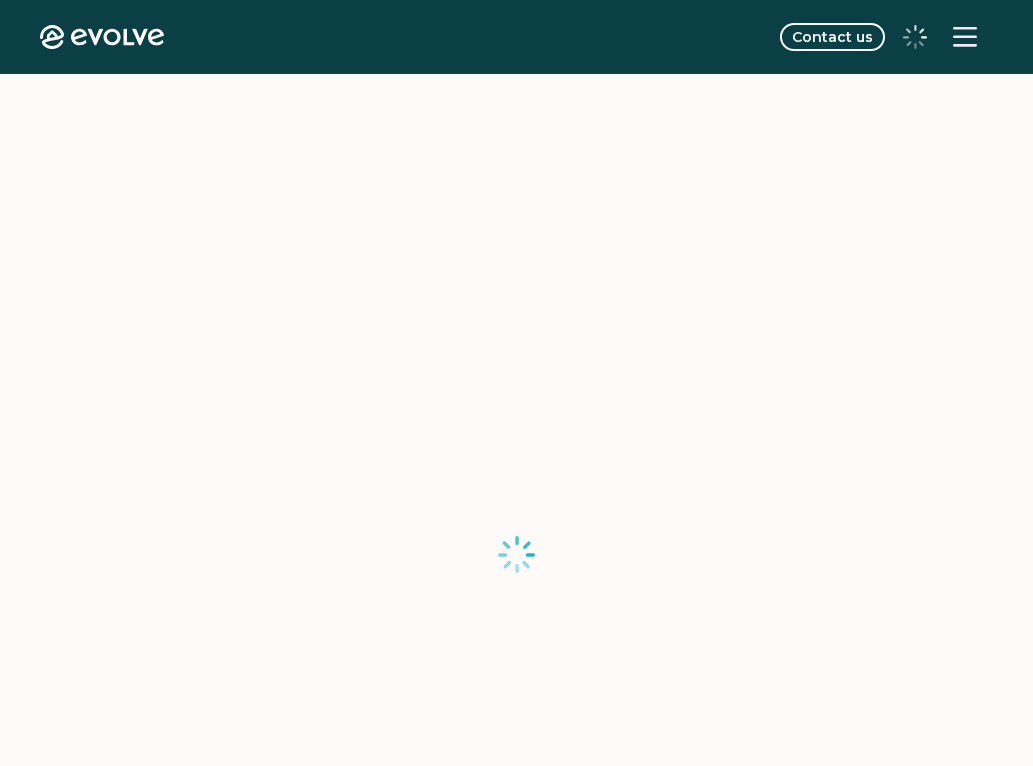 scroll, scrollTop: 0, scrollLeft: 0, axis: both 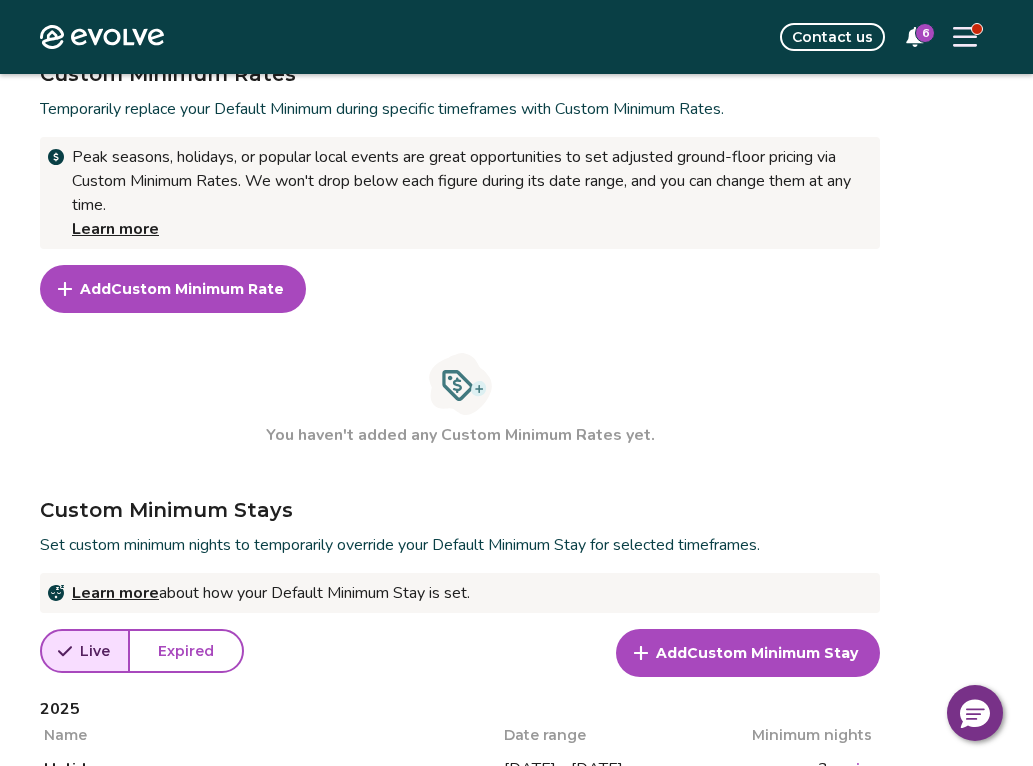 click on "Custom Minimum Rate" at bounding box center (197, 289) 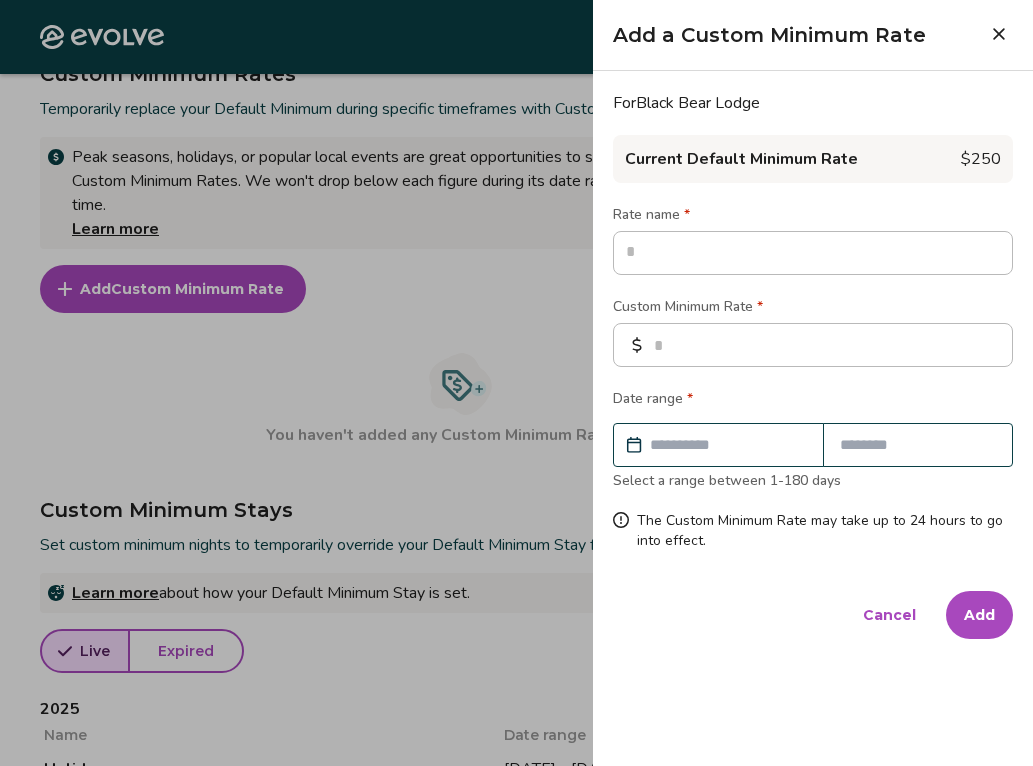 type on "*" 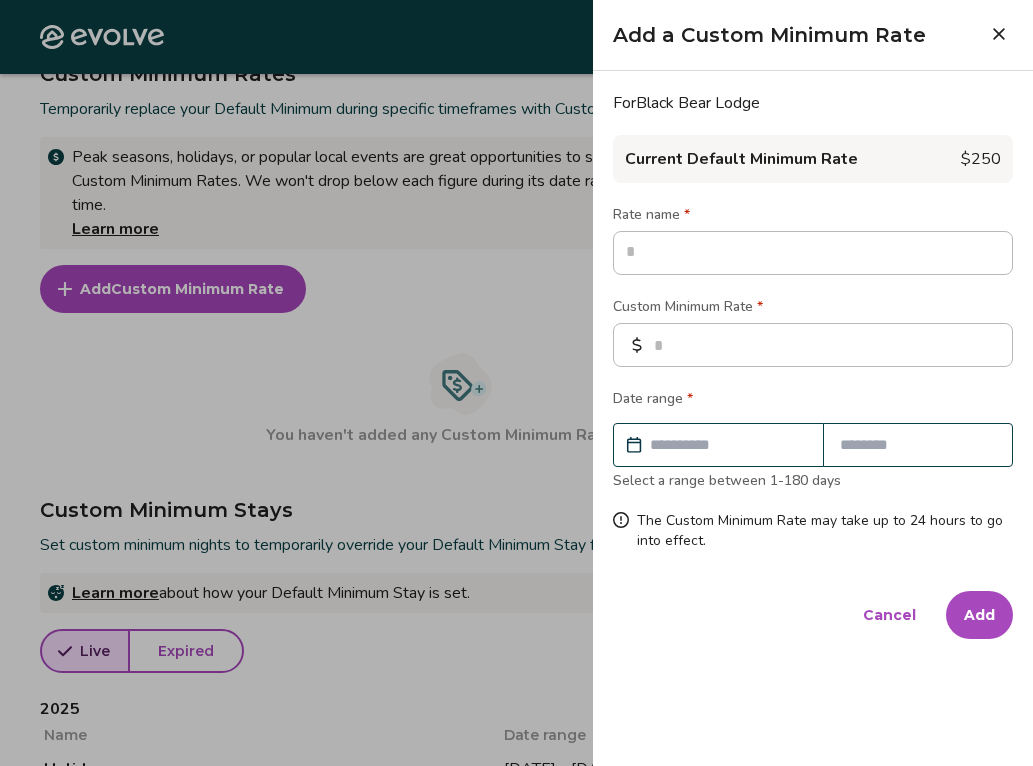 type on "*" 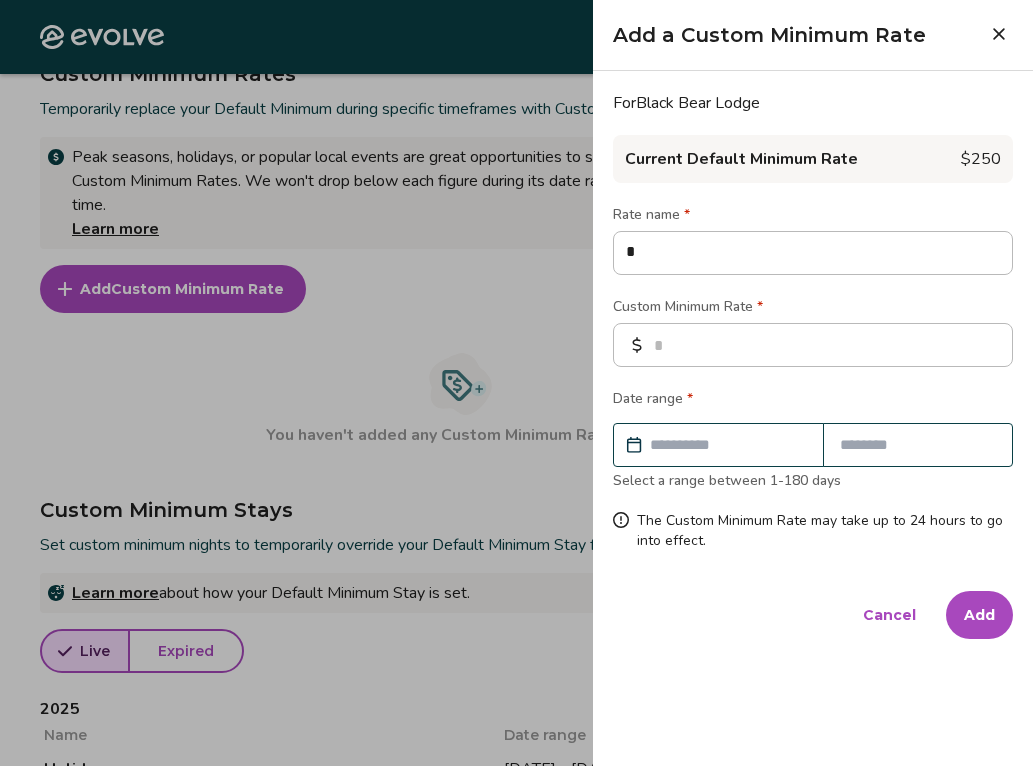 type on "**" 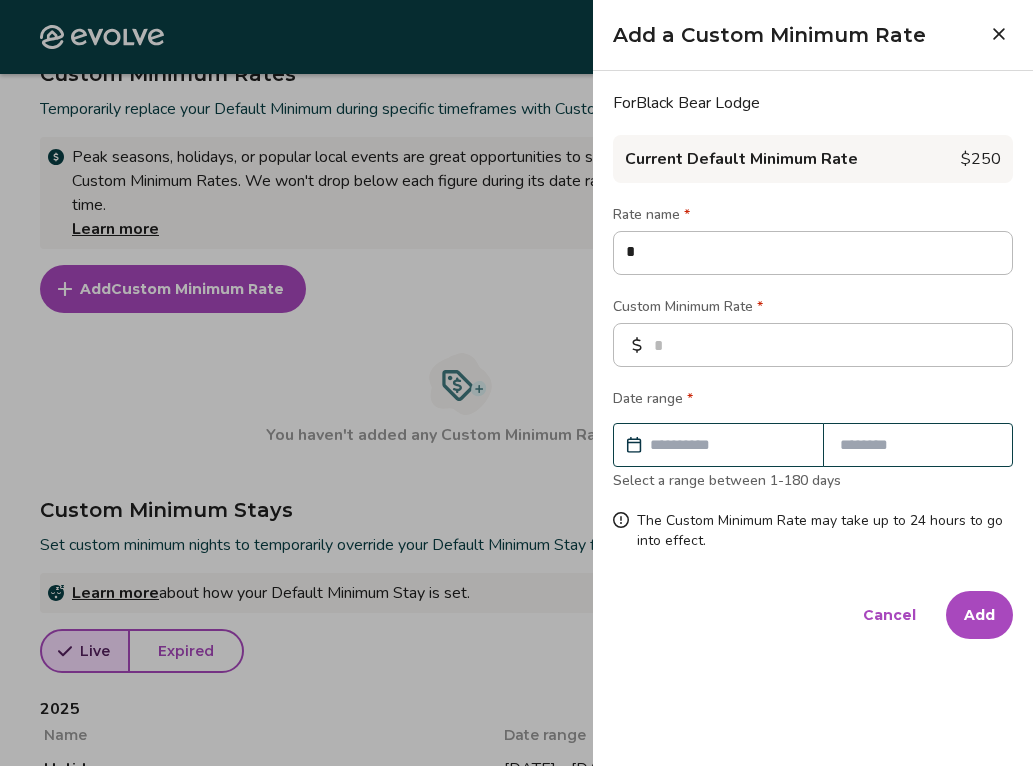 type on "*" 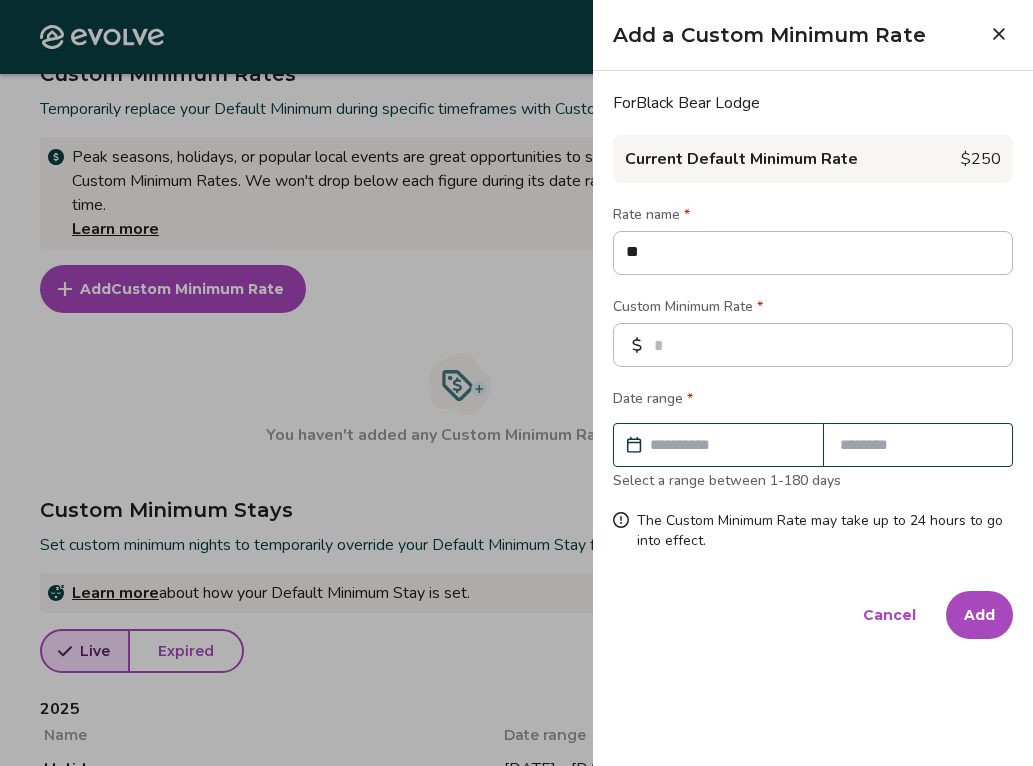 type on "***" 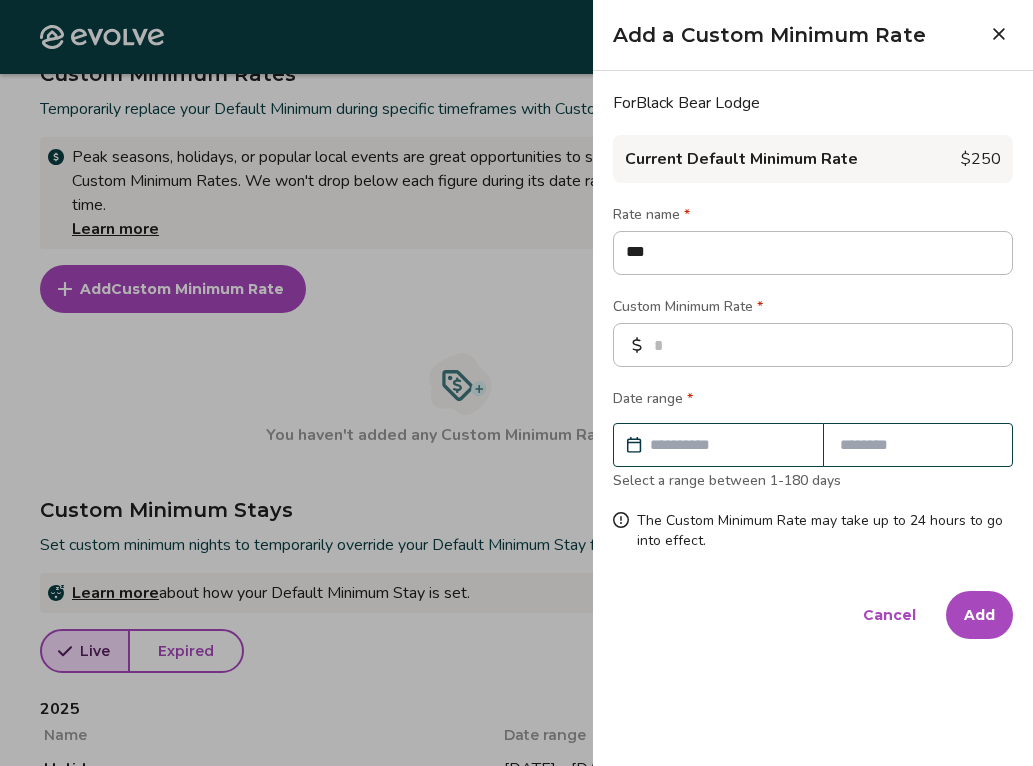 type on "****" 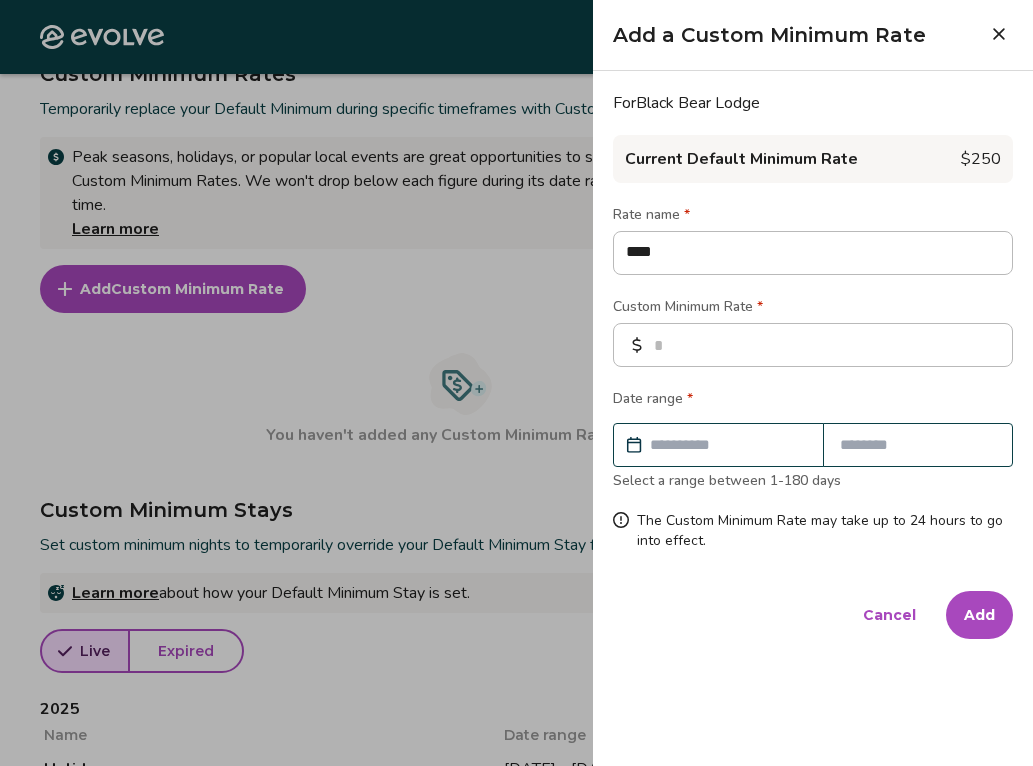 type on "****" 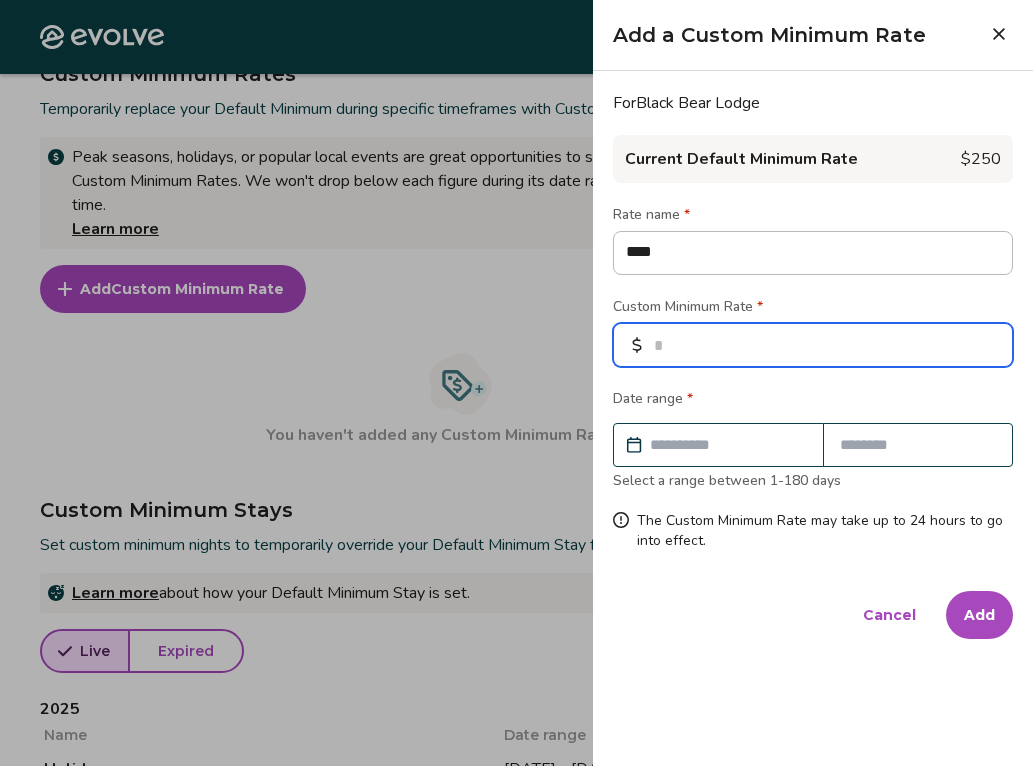 click at bounding box center (813, 345) 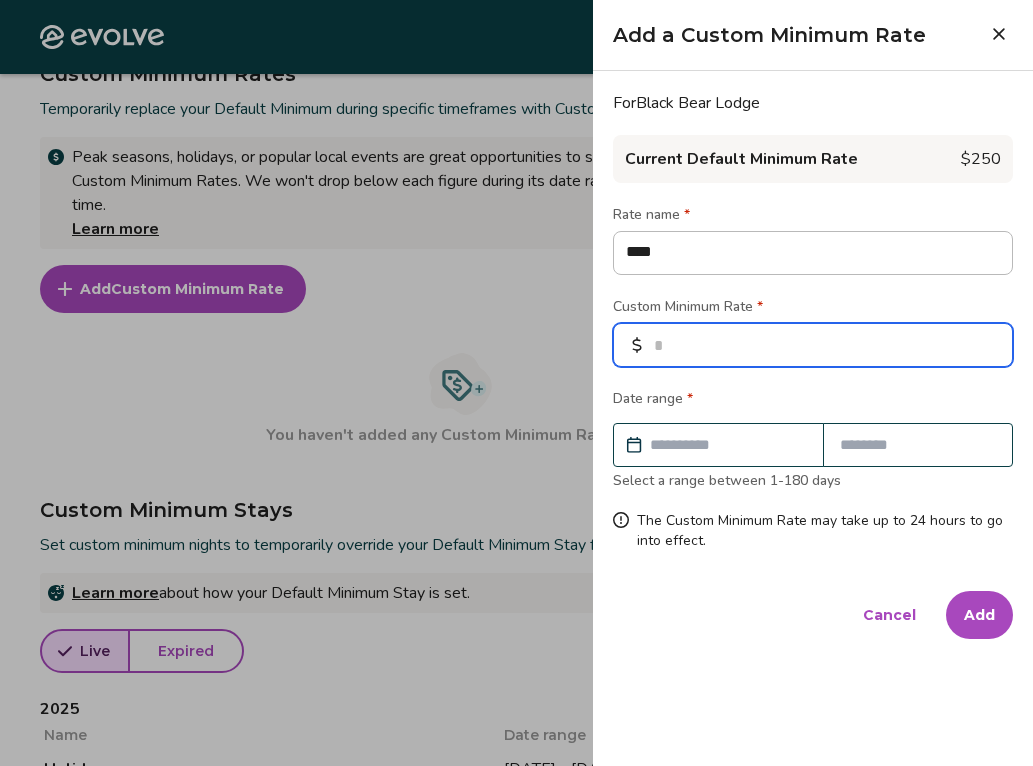type on "*" 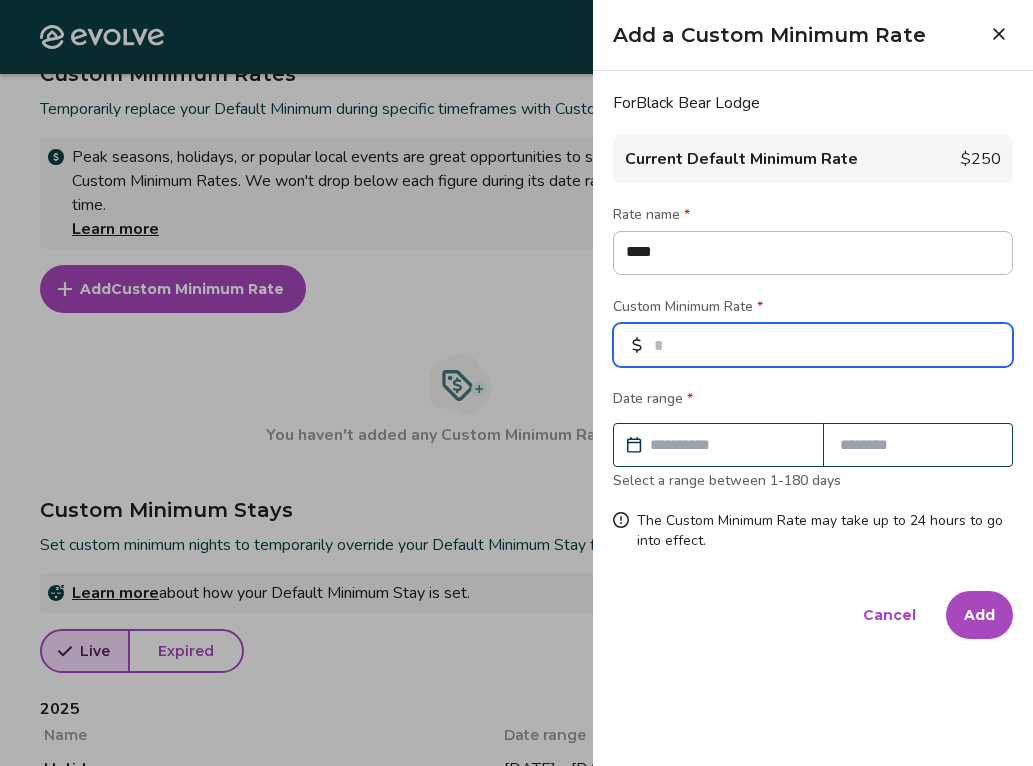type on "*" 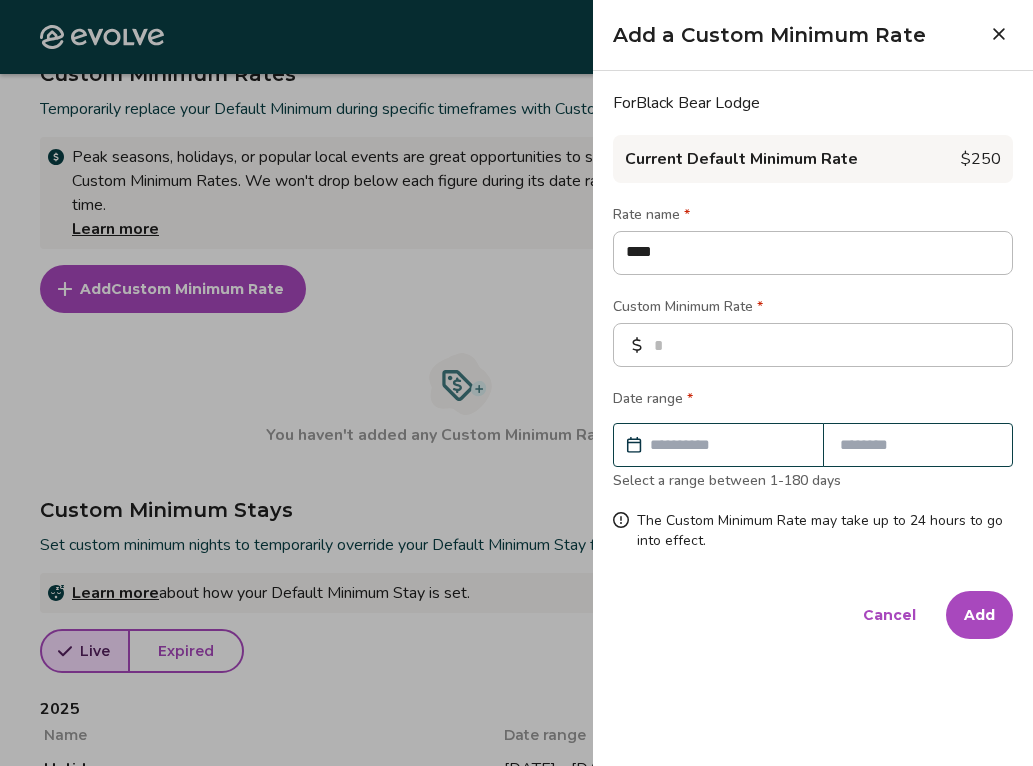 click at bounding box center (728, 445) 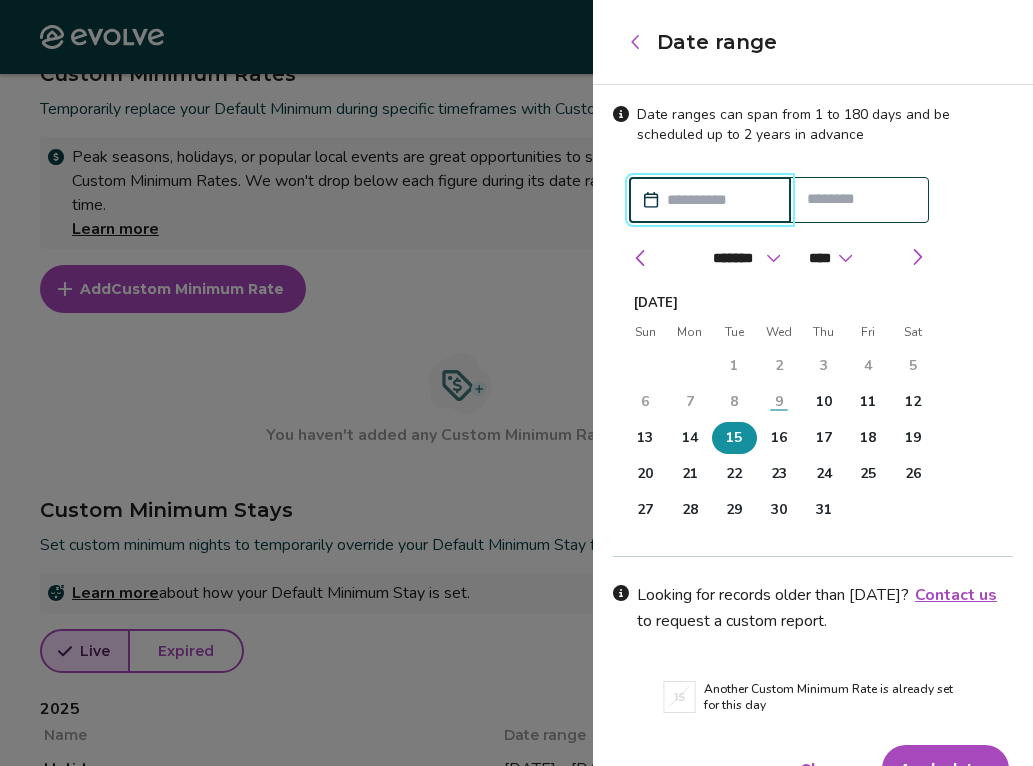 click on "15" at bounding box center [734, 438] 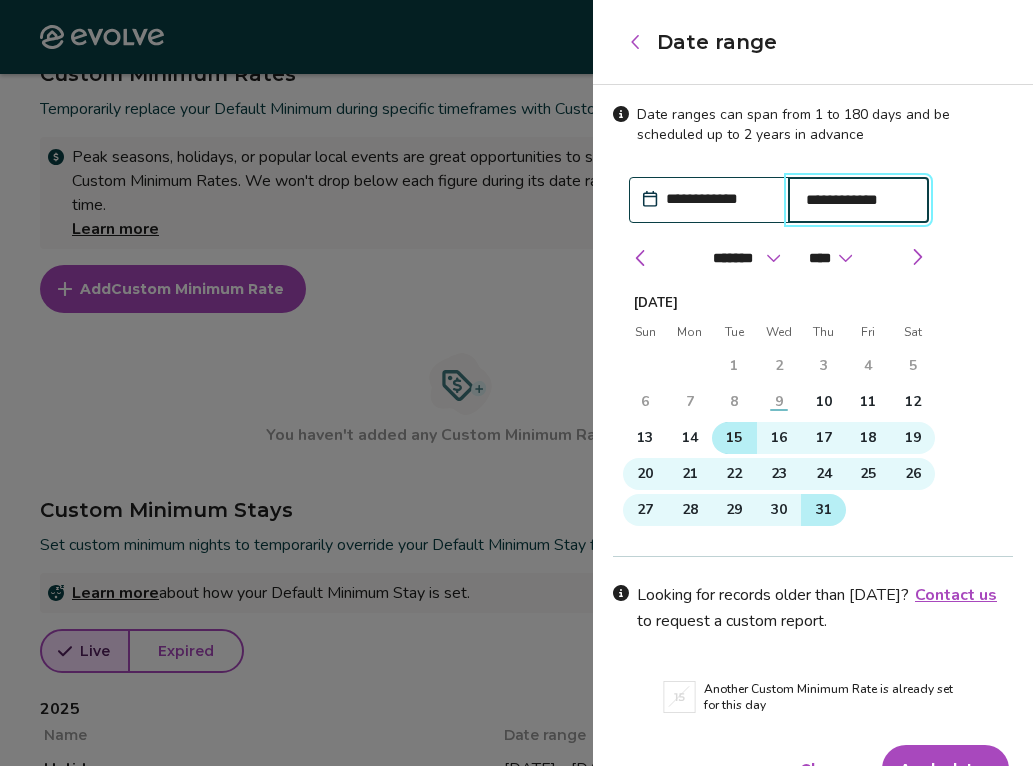 click on "31" at bounding box center (824, 510) 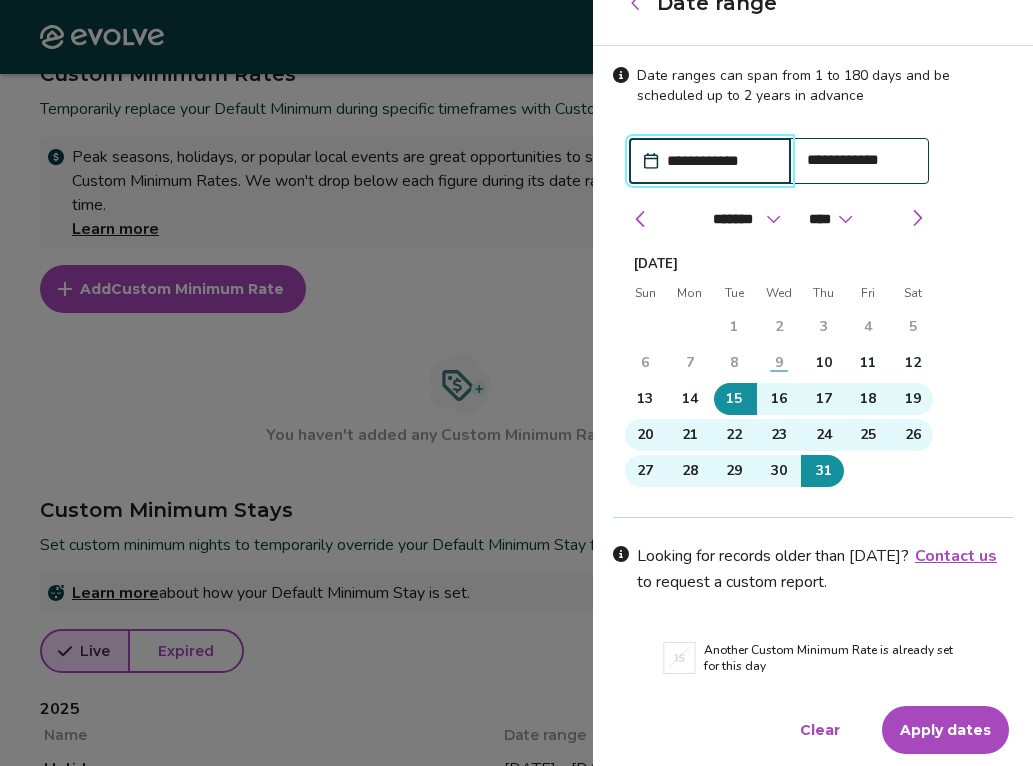 scroll, scrollTop: 38, scrollLeft: 0, axis: vertical 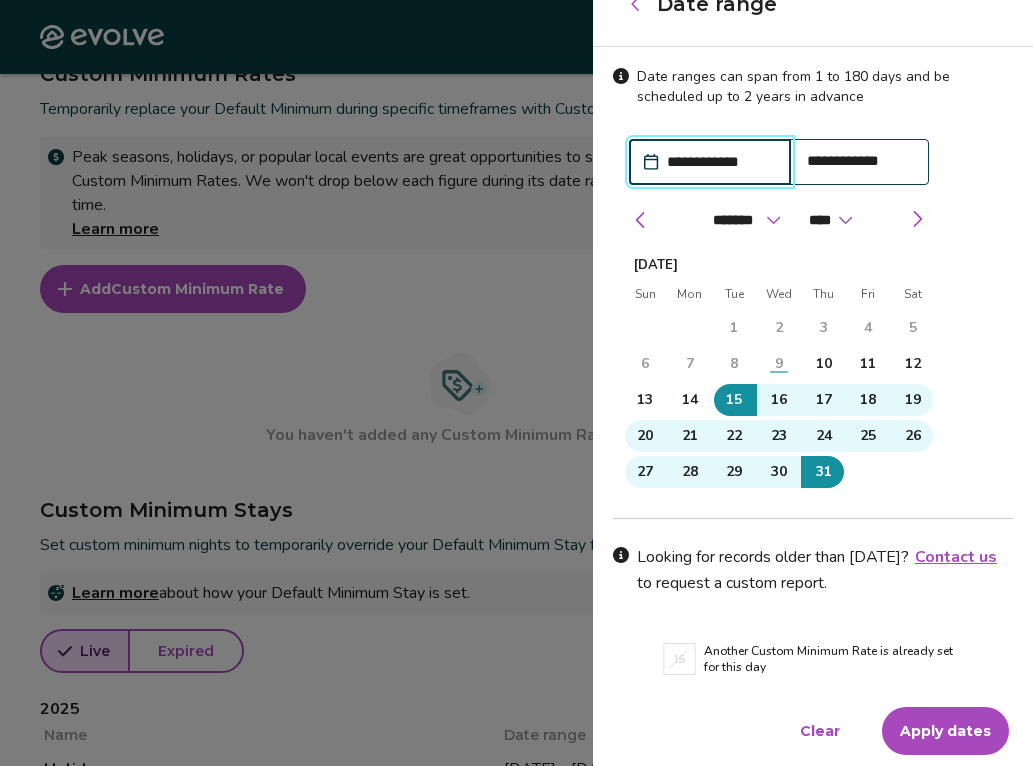click on "Apply dates" at bounding box center (945, 731) 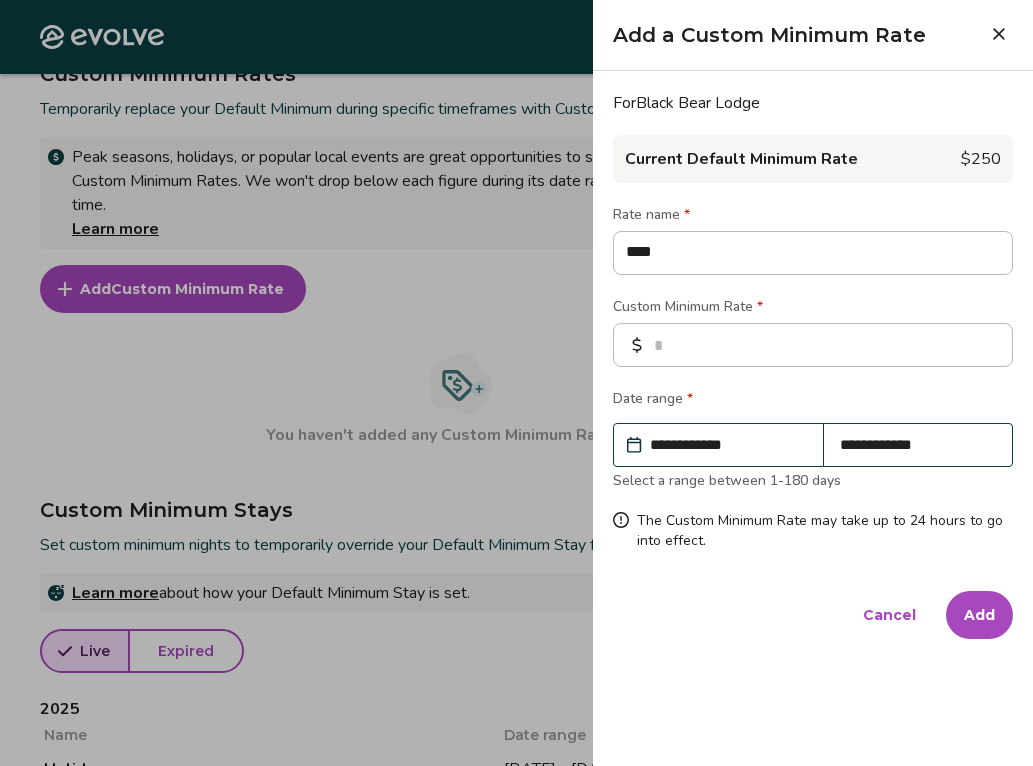 click on "Add" at bounding box center [979, 615] 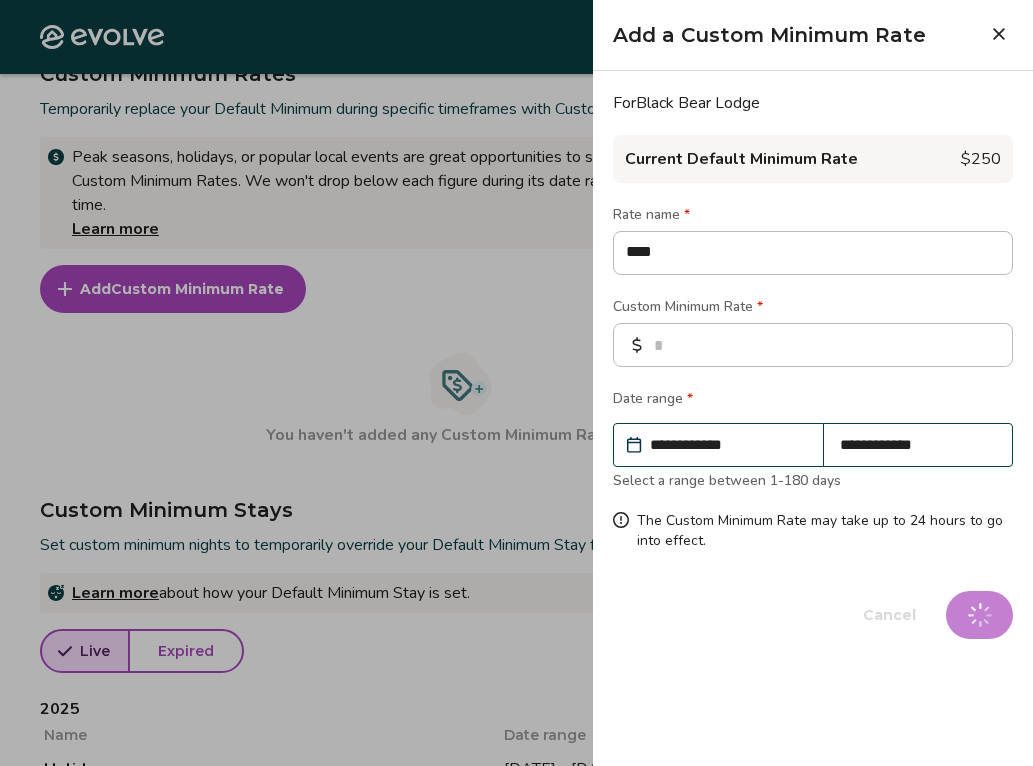 type on "*" 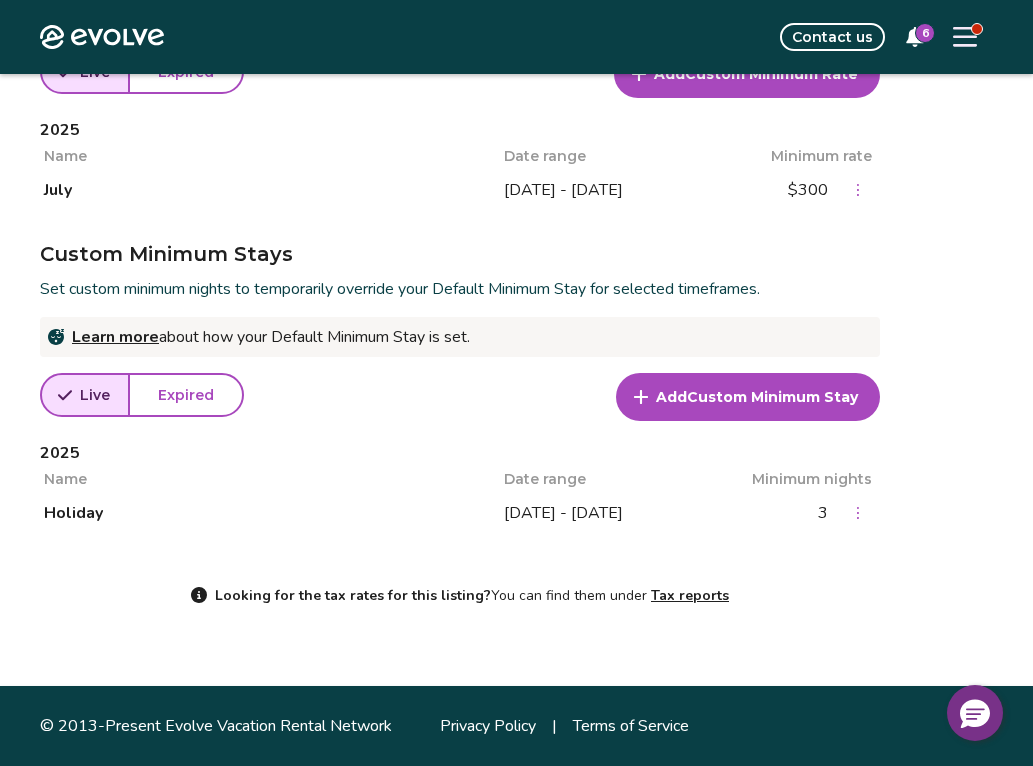 scroll, scrollTop: 0, scrollLeft: 0, axis: both 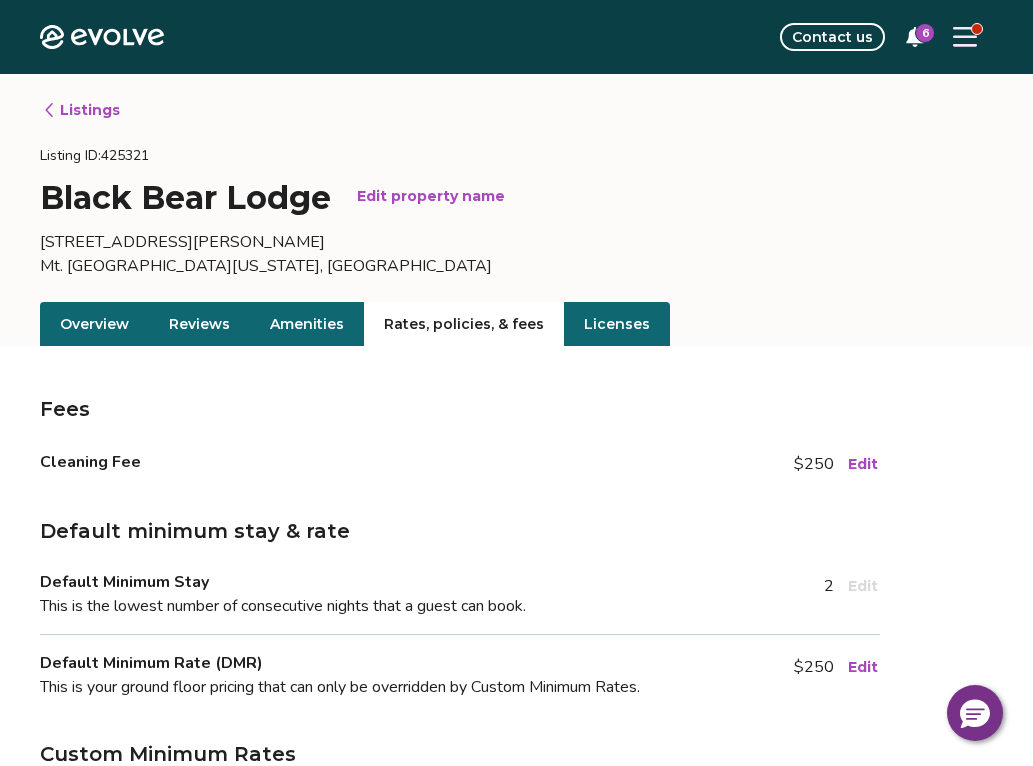 click on "Licenses" at bounding box center [617, 324] 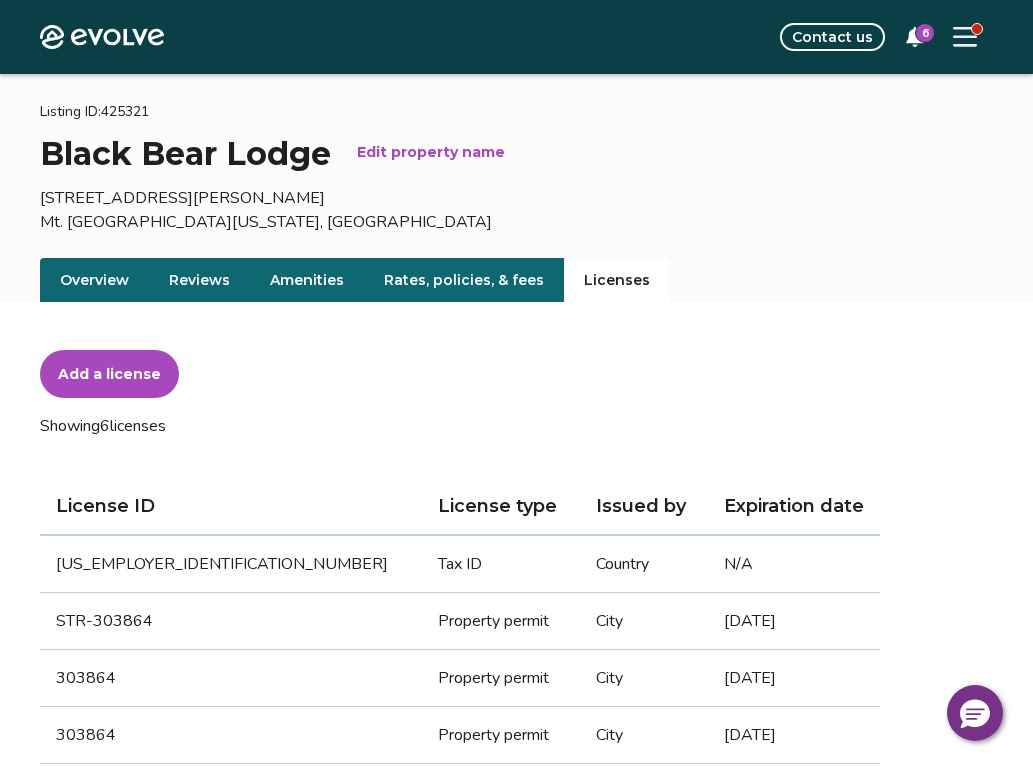 scroll, scrollTop: 0, scrollLeft: 0, axis: both 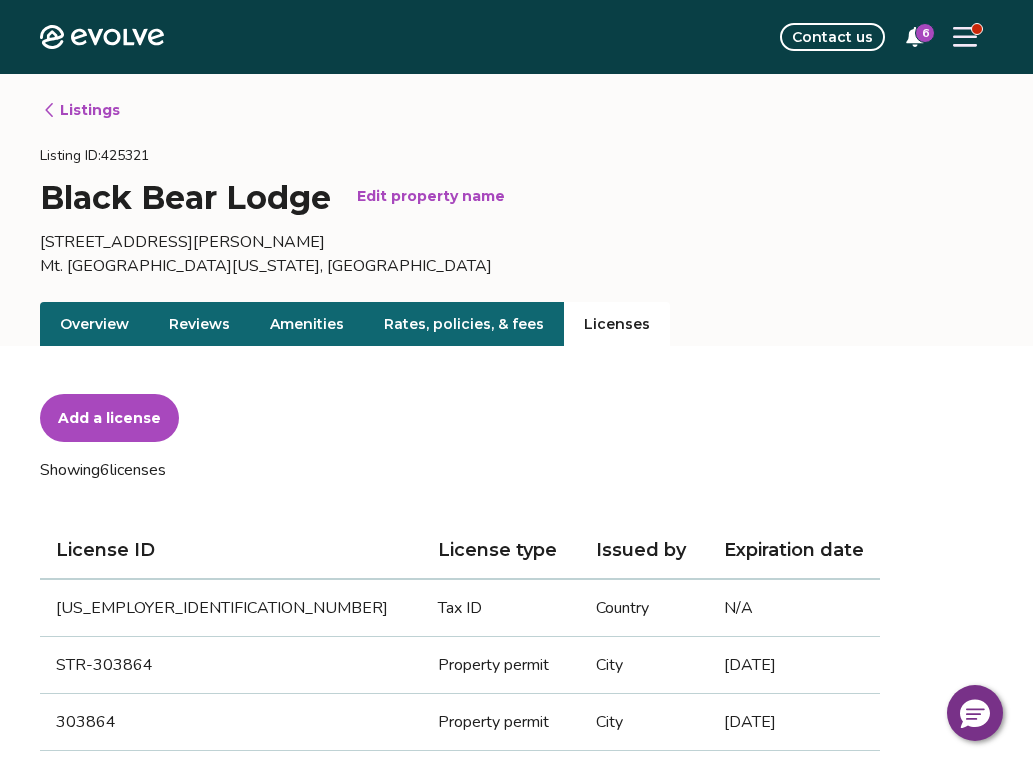click on "Amenities" at bounding box center (307, 324) 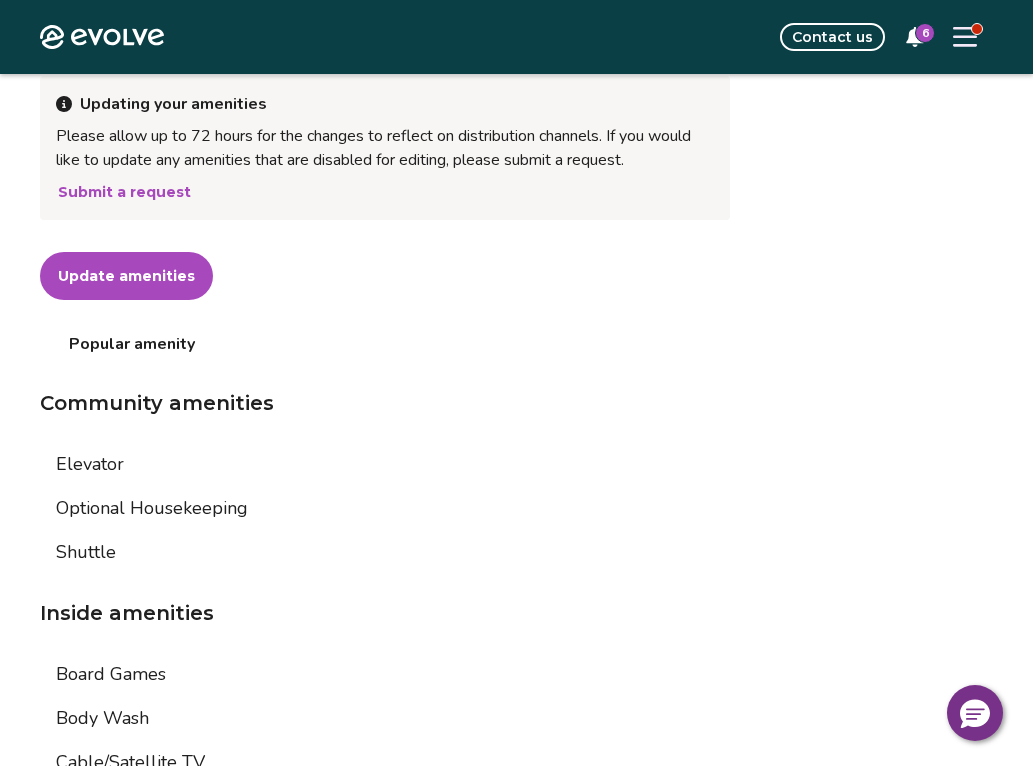 scroll, scrollTop: 327, scrollLeft: 0, axis: vertical 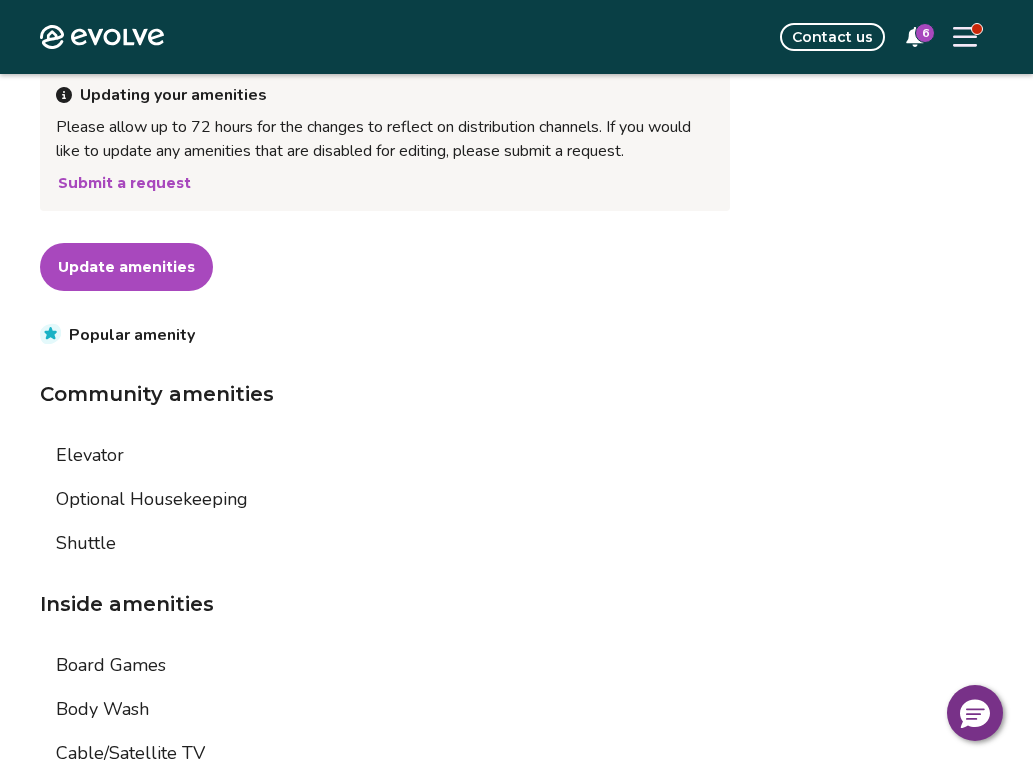 click on "Update amenities" at bounding box center [126, 267] 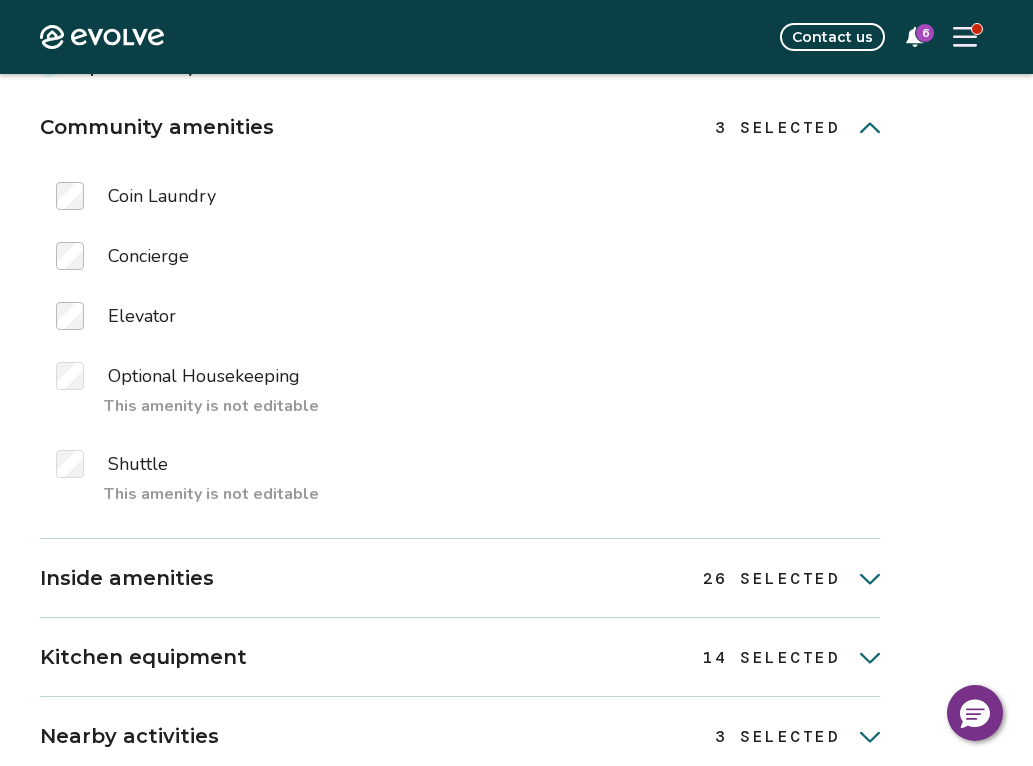scroll, scrollTop: 596, scrollLeft: 0, axis: vertical 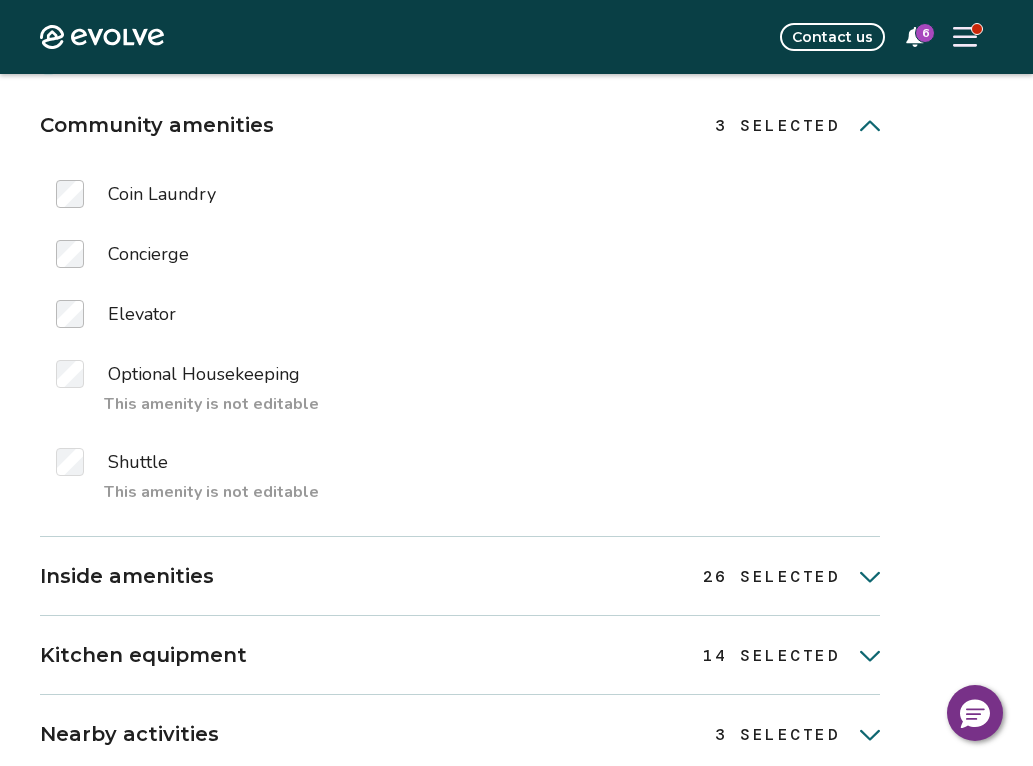 click at bounding box center [82, 374] 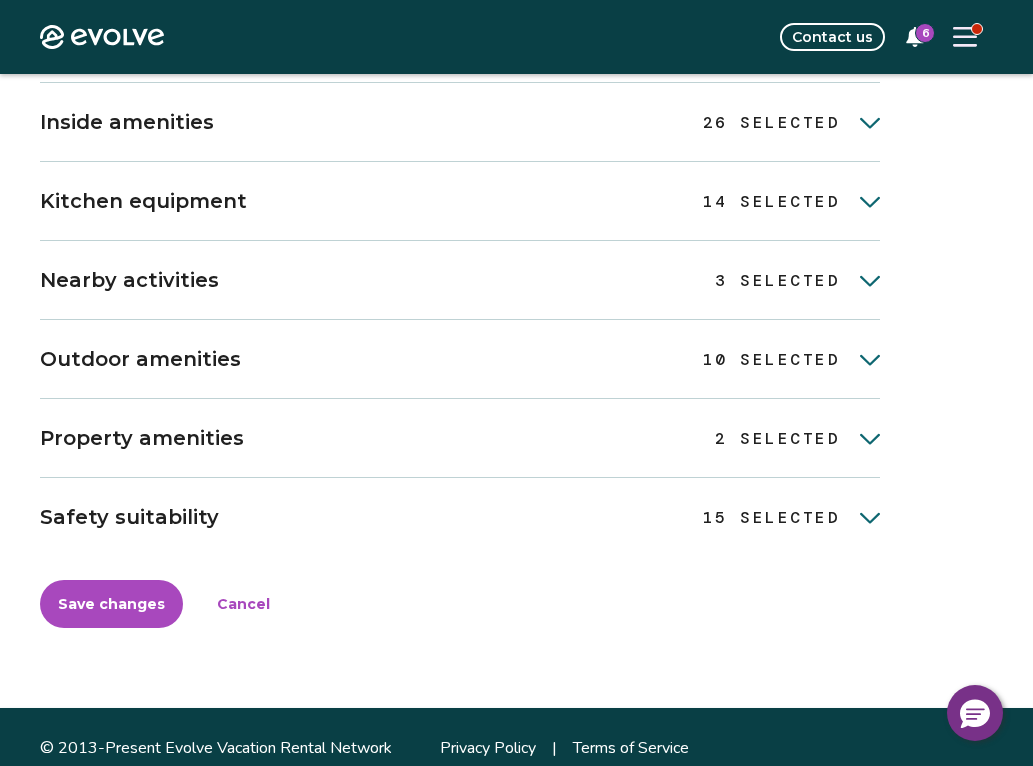 scroll, scrollTop: 1051, scrollLeft: 0, axis: vertical 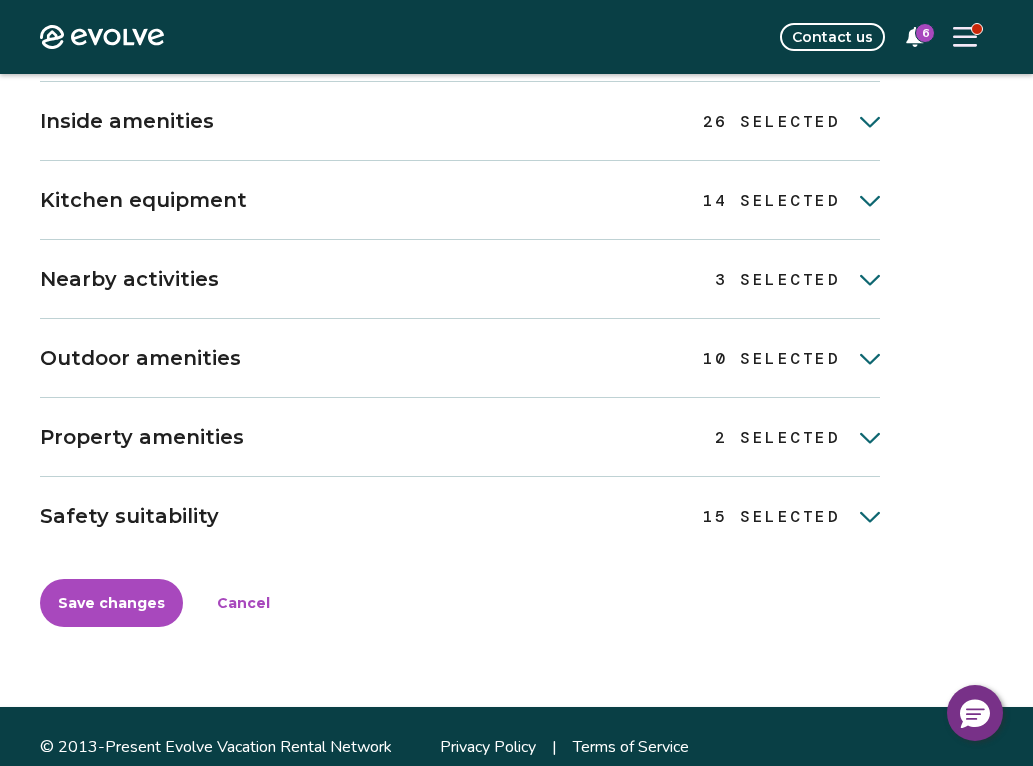 click 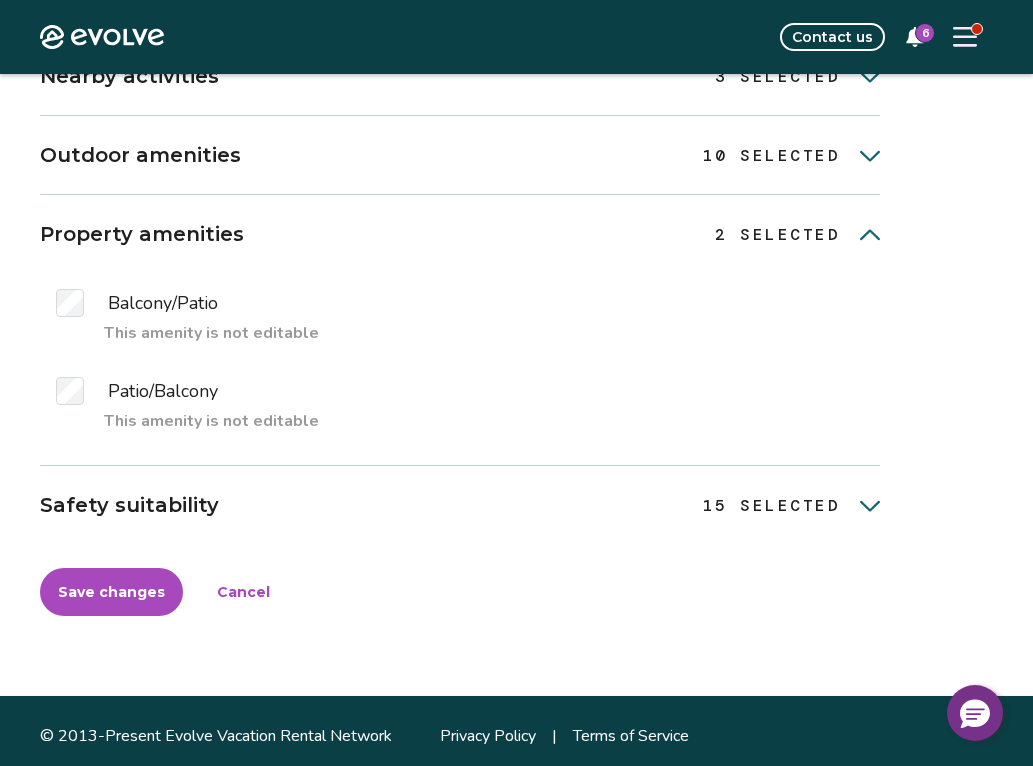 scroll, scrollTop: 1259, scrollLeft: 0, axis: vertical 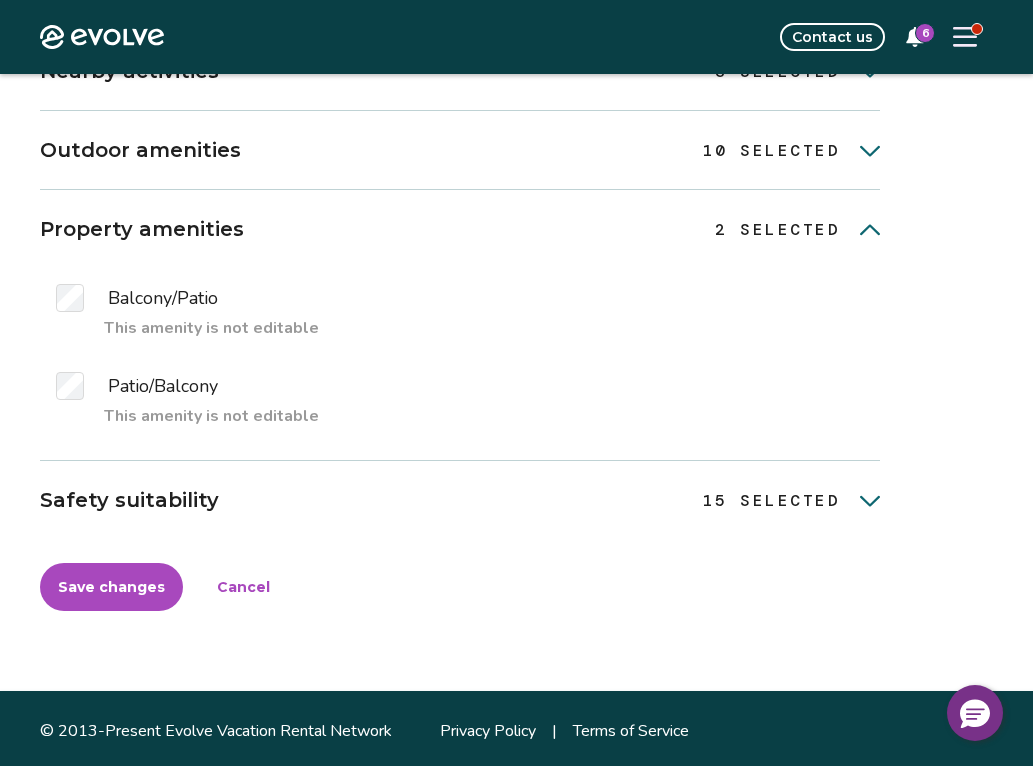 click on "15 SELECTED" at bounding box center (772, 501) 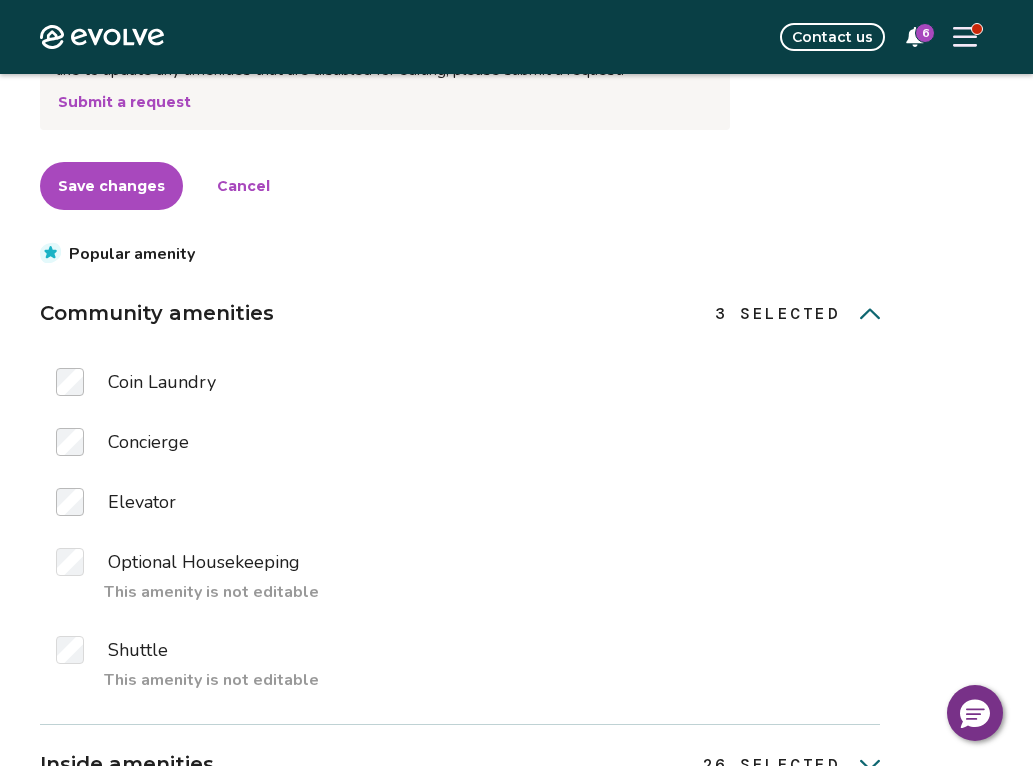 scroll, scrollTop: 0, scrollLeft: 0, axis: both 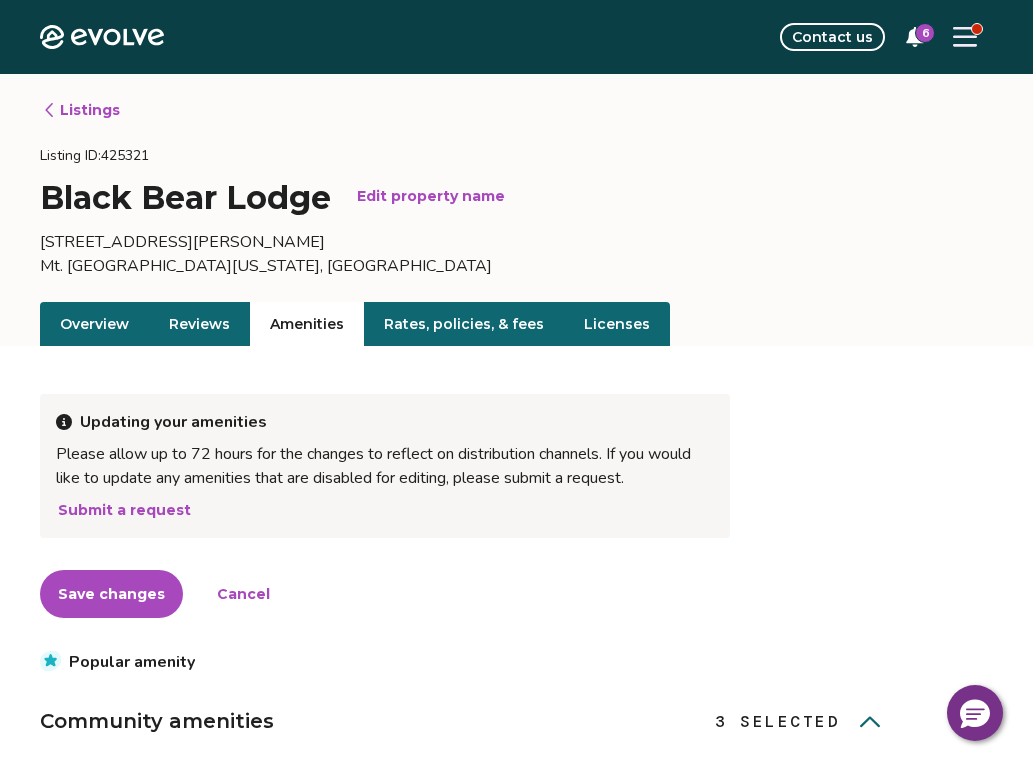 click on "Overview" at bounding box center (94, 324) 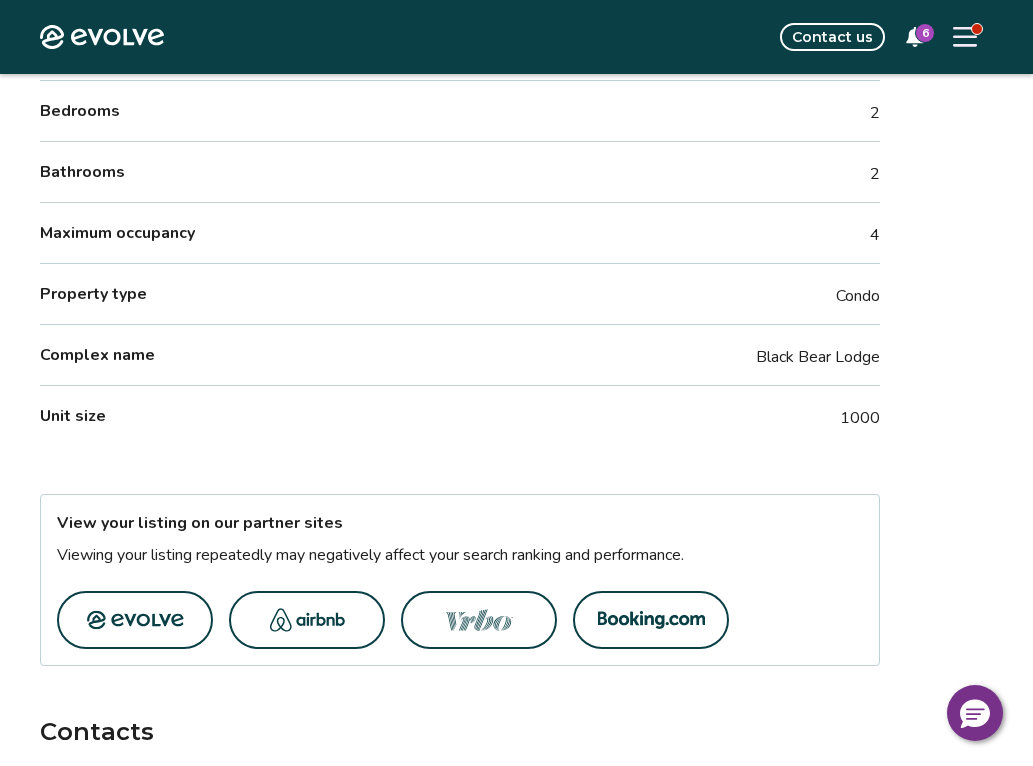 scroll, scrollTop: 0, scrollLeft: 0, axis: both 